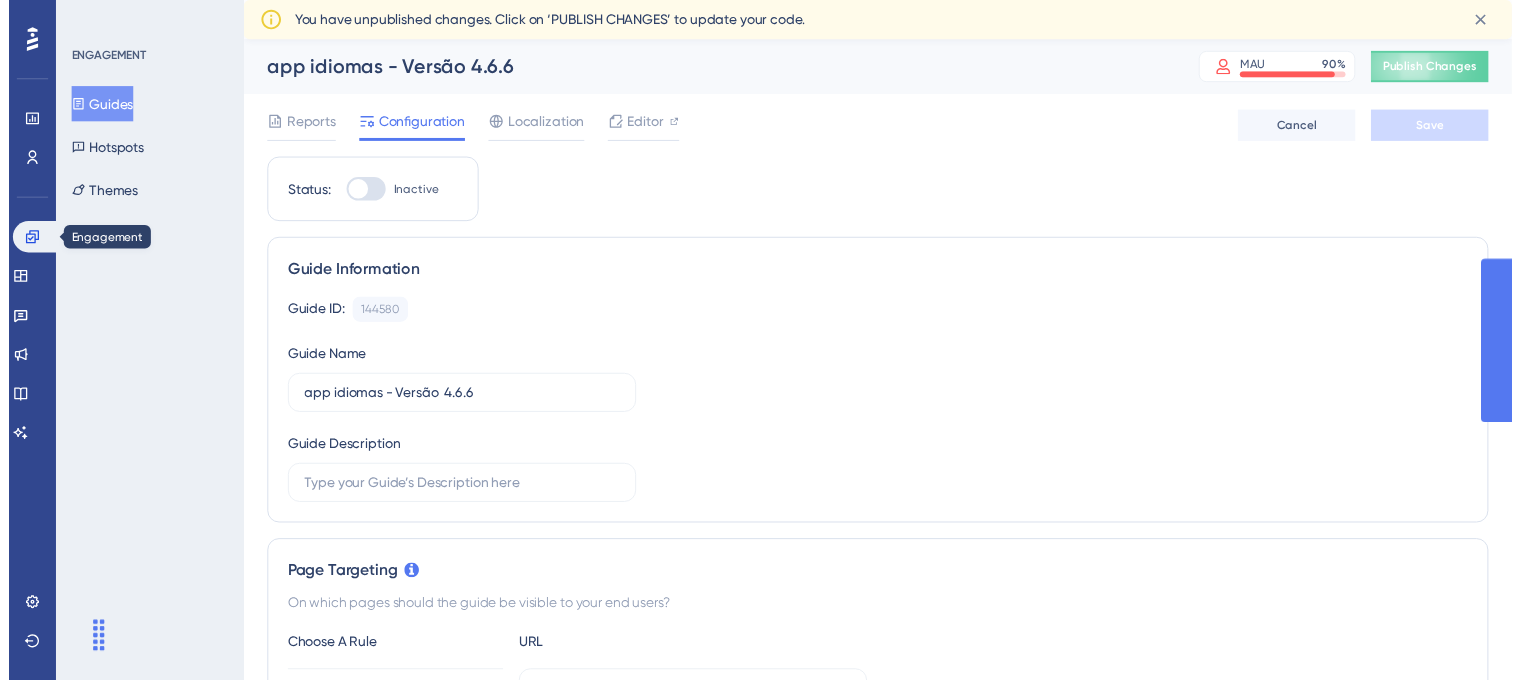 scroll, scrollTop: 0, scrollLeft: 0, axis: both 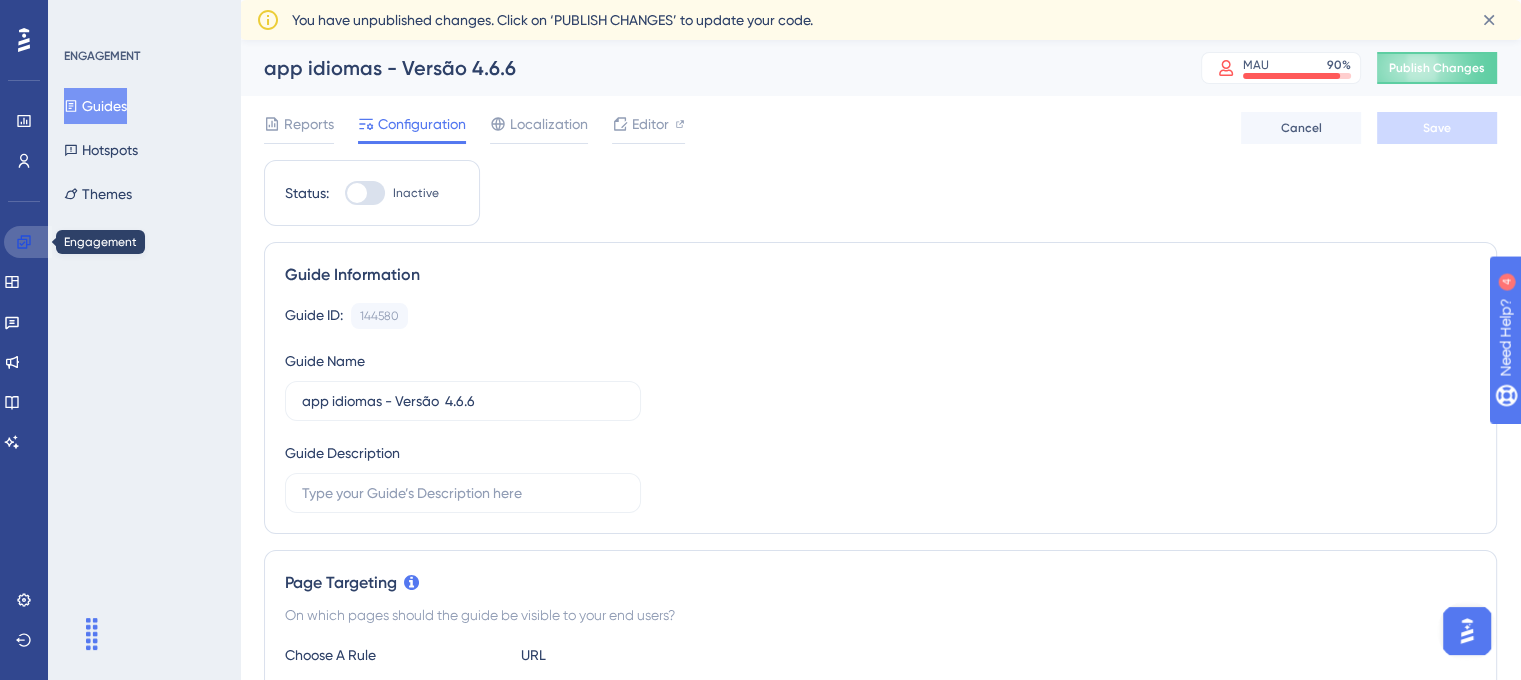click 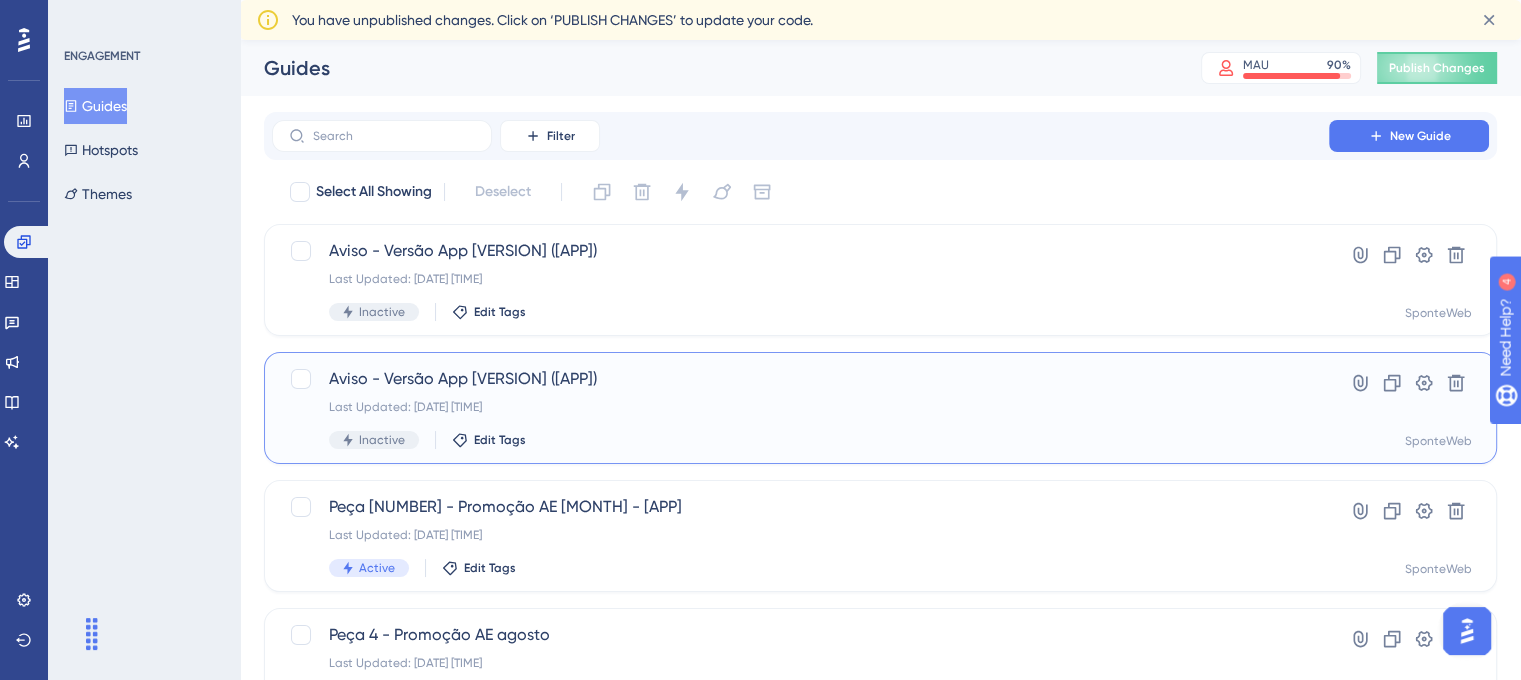 click on "Aviso - Versão App 4.7.1 (Idiomas) Last Updated: 08 de ago. de 2025 02:52 PM Inactive Edit Tags" at bounding box center (800, 408) 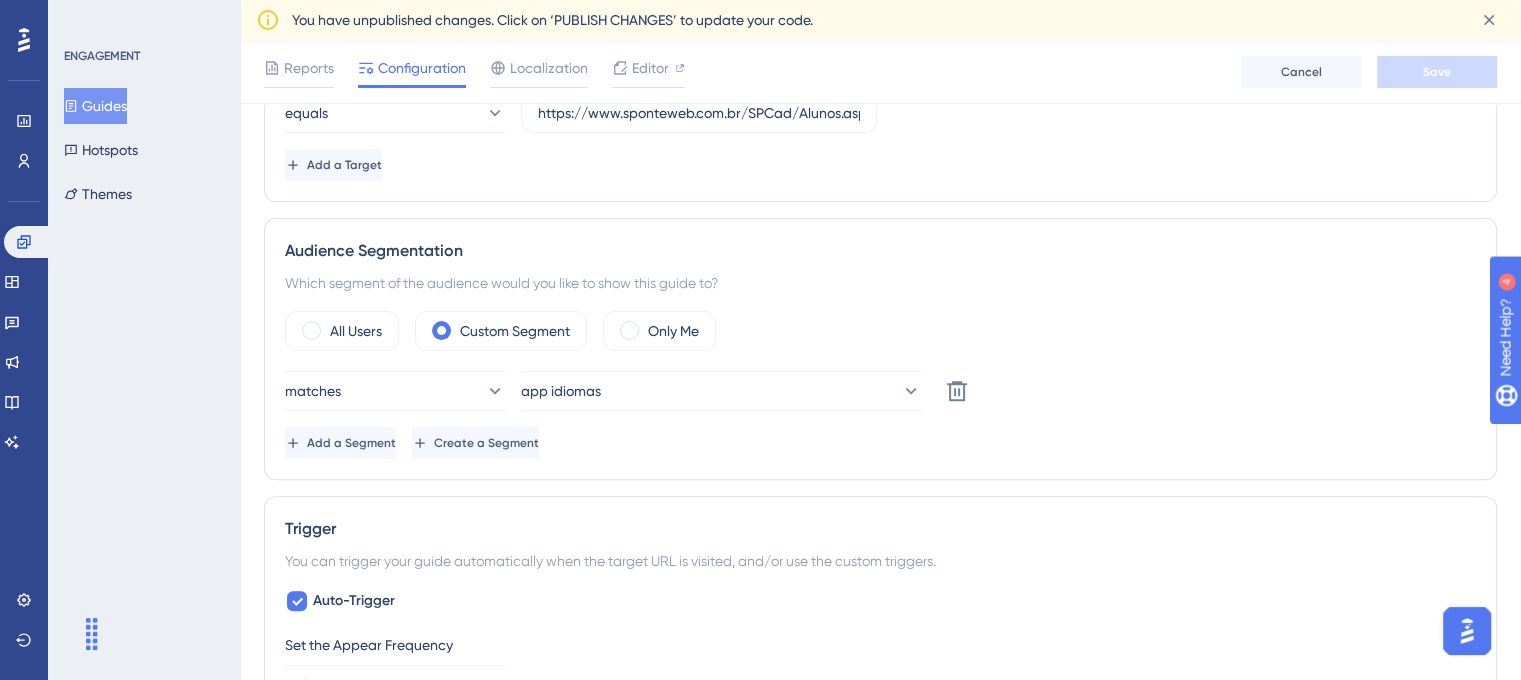 scroll, scrollTop: 600, scrollLeft: 0, axis: vertical 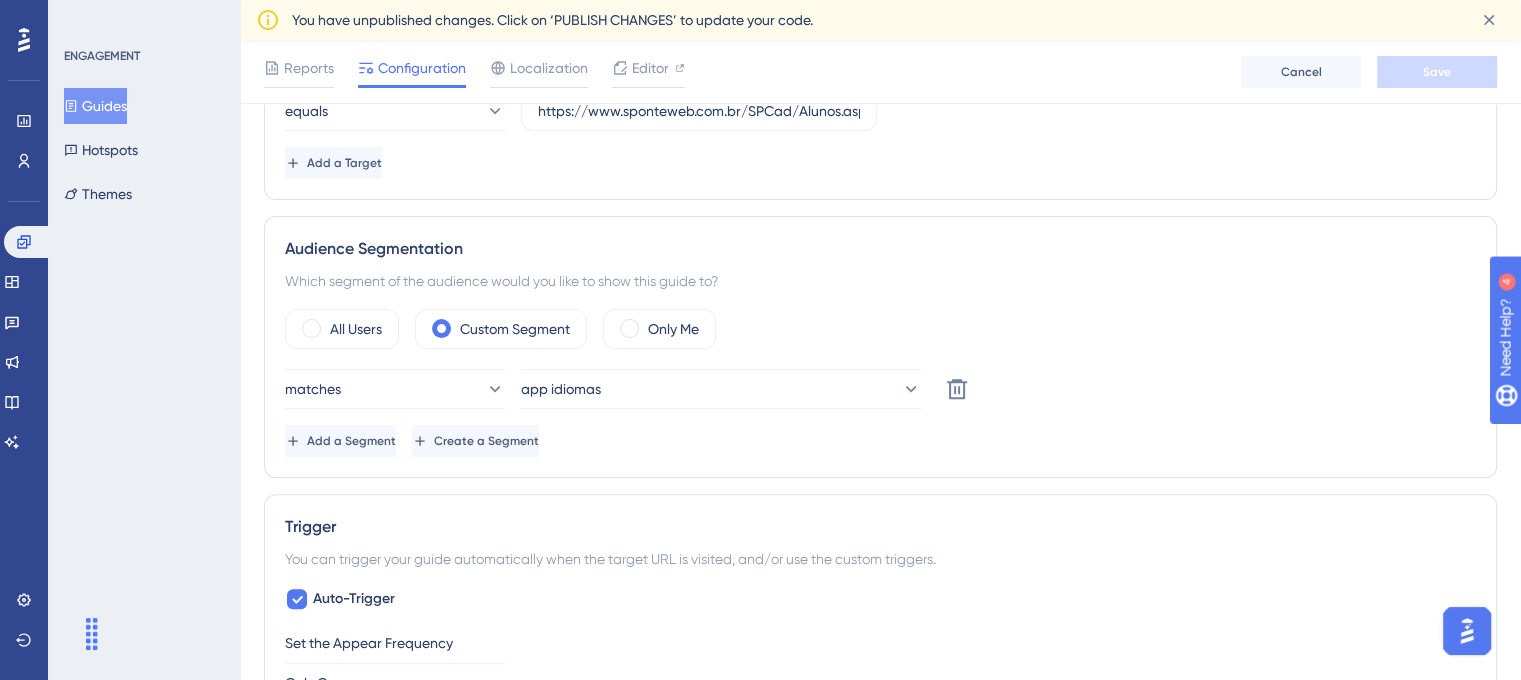 click on "matches app idiomas Delete" at bounding box center [639, 389] 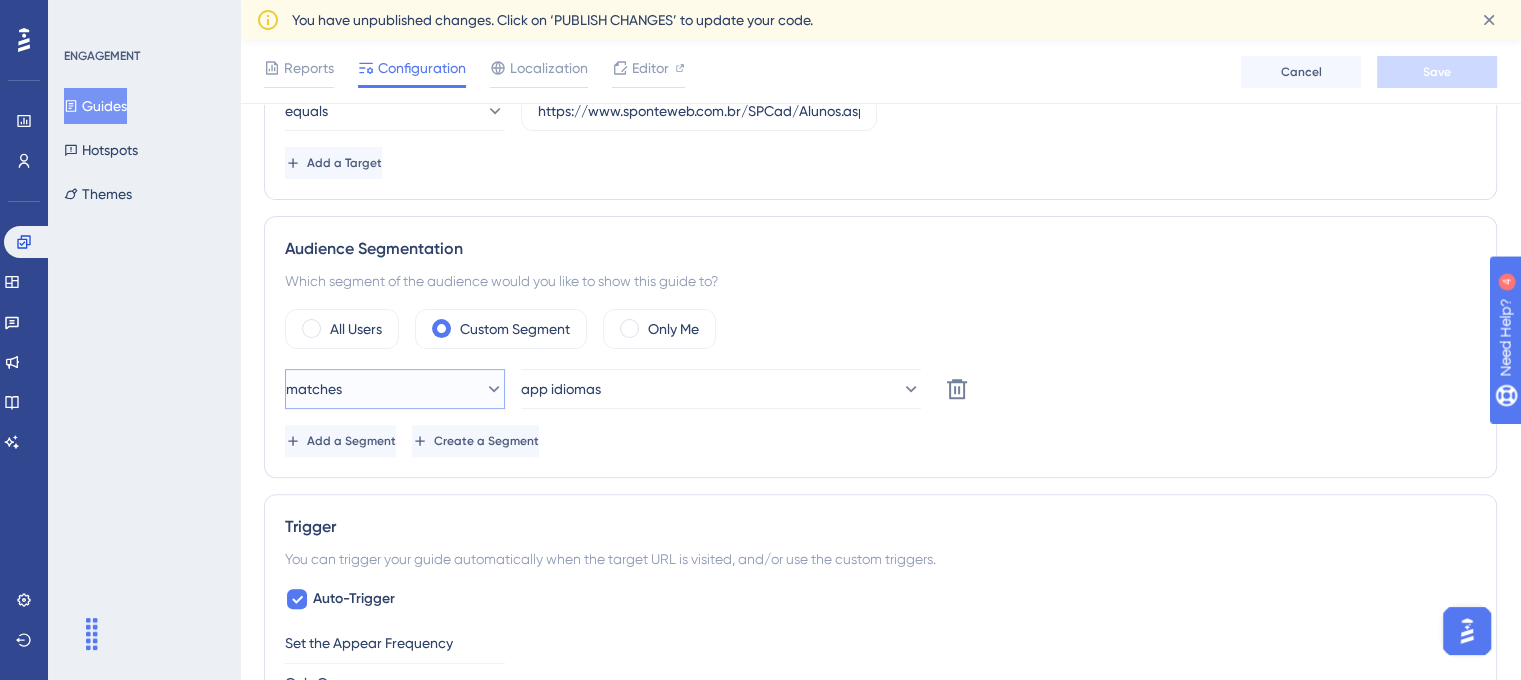 click 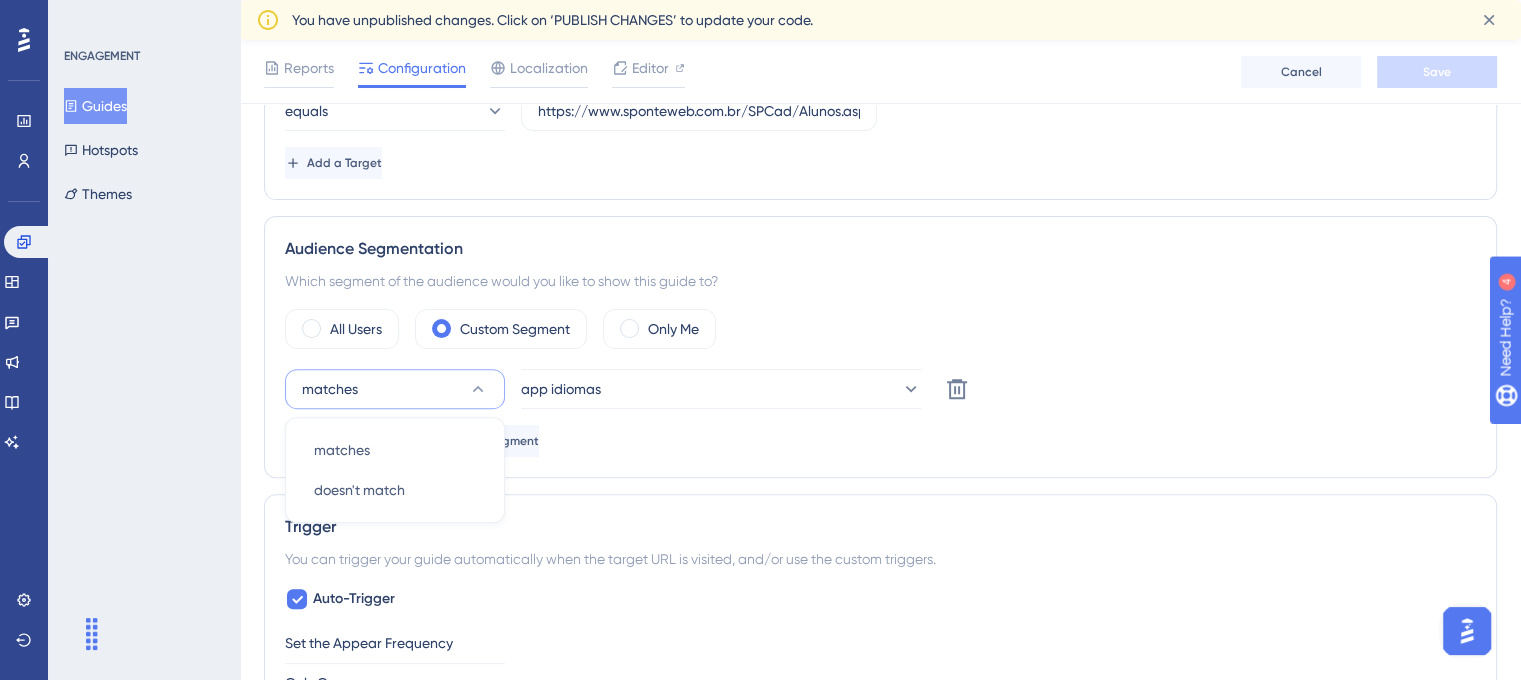 click 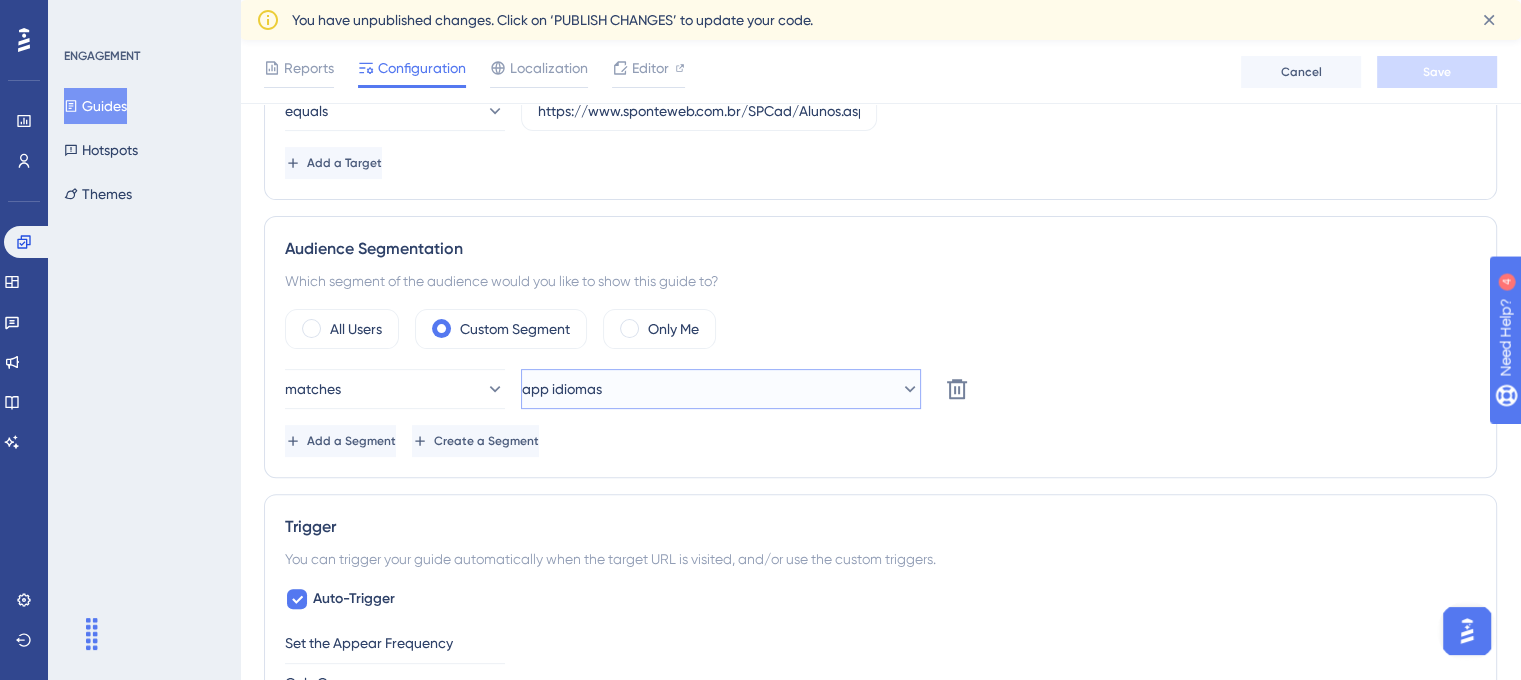 click 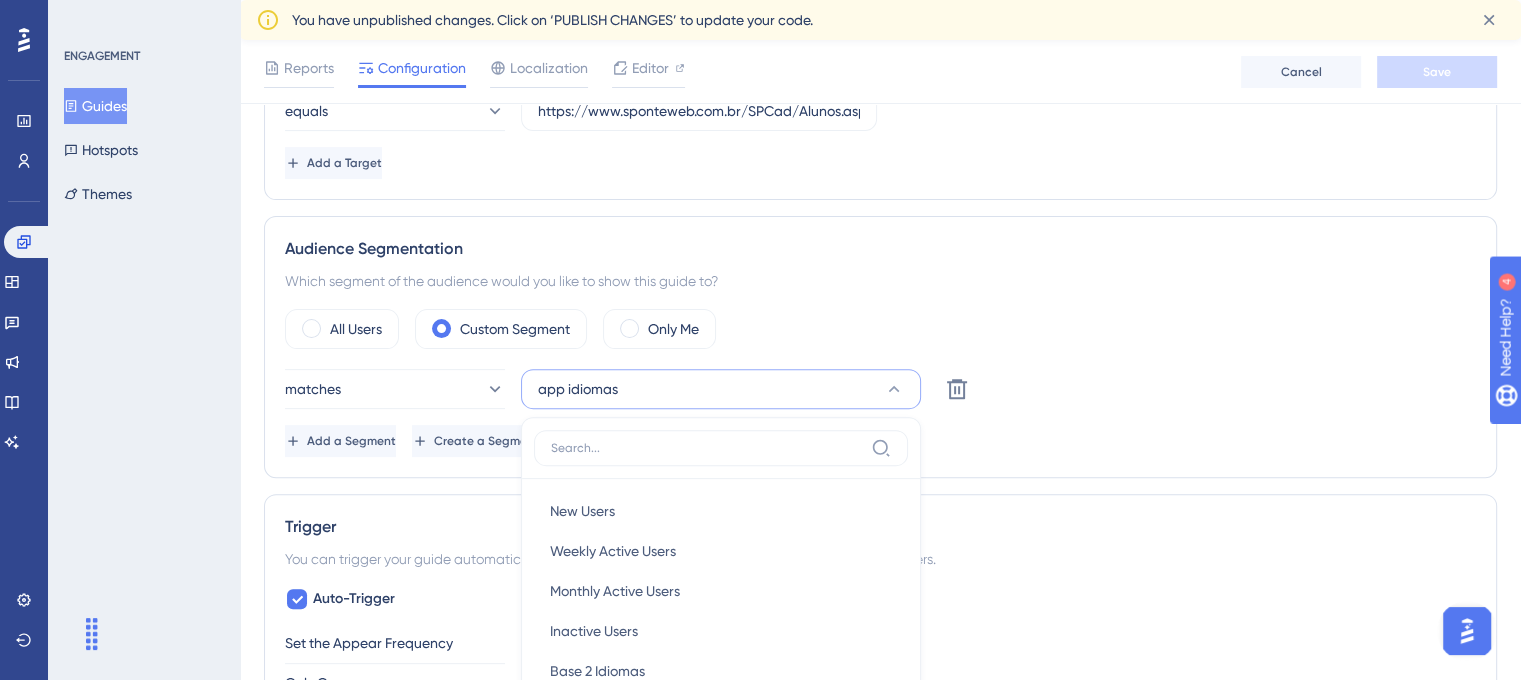scroll, scrollTop: 790, scrollLeft: 0, axis: vertical 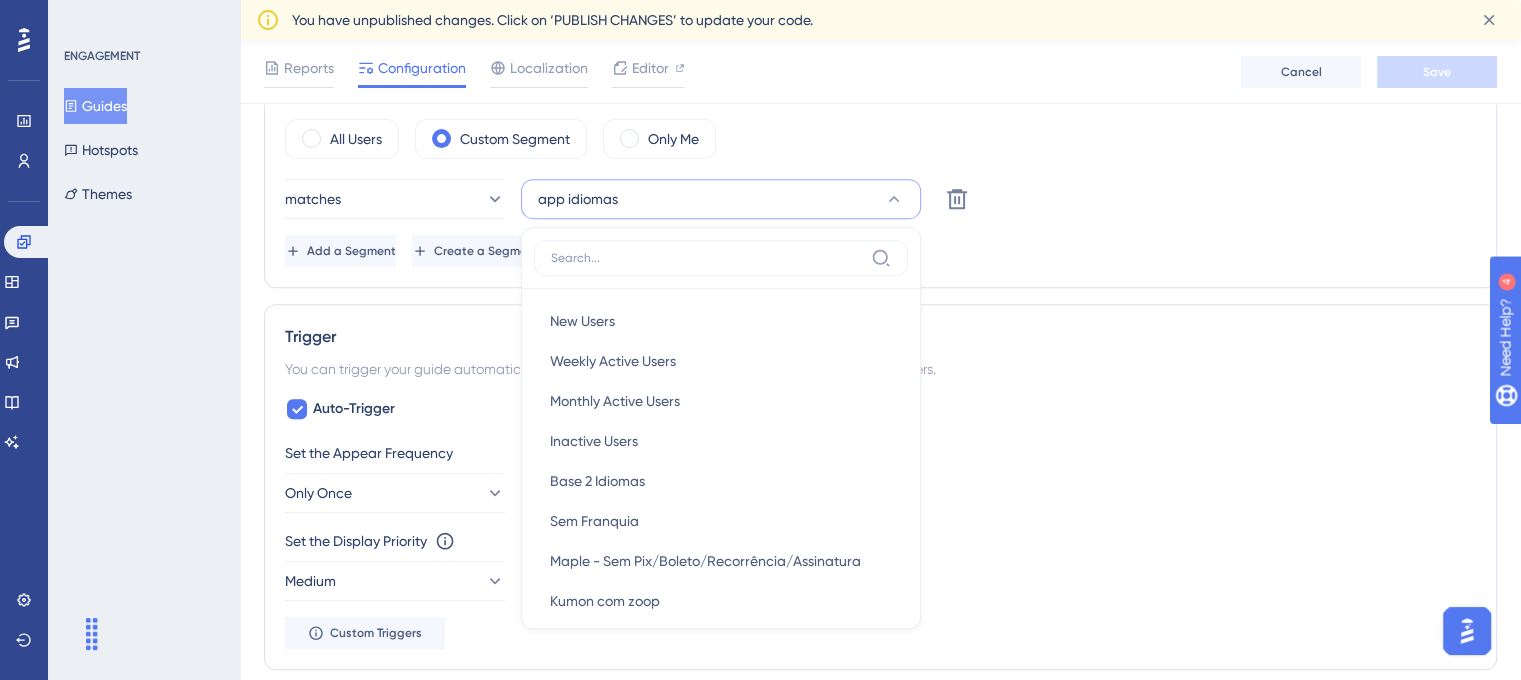 click on "Audience Segmentation Which segment of the audience would you like to show this guide to? All Users Custom Segment Only Me matches app idiomas New Users New Users Weekly Active Users Weekly Active Users Monthly Active Users Monthly Active Users Inactive Users Inactive Users Base 2 Idiomas Base 2 Idiomas Sem Franquia Sem Franquia Maple - Sem Pix/Boleto/Recorrência/Assinatura Maple - Sem Pix/Boleto/Recorrência/Assinatura Kumon com zoop Kumon com zoop bandeira hipercard bandeira hipercard wizard sem assinatura wizard sem assinatura Educação Básica Educação Básica Sem assinatura - bandeira branca com kumon Sem assinatura - bandeira branca com kumon app idiomas app idiomas CCAA sem sponte pay CCAA sem sponte pay Wizard sem sponte pay Wizard sem sponte pay Kumon sem sponte pay Kumon sem sponte pay wizard wizard Edu sem franquia e sem app Edu sem franquia e sem app idiomas sem franquia e sem app idiomas sem franquia e sem app notas parana notas parana CCAA sem app CCAA sem app Kumon sem App Kumon sem App KNN" at bounding box center [880, 157] 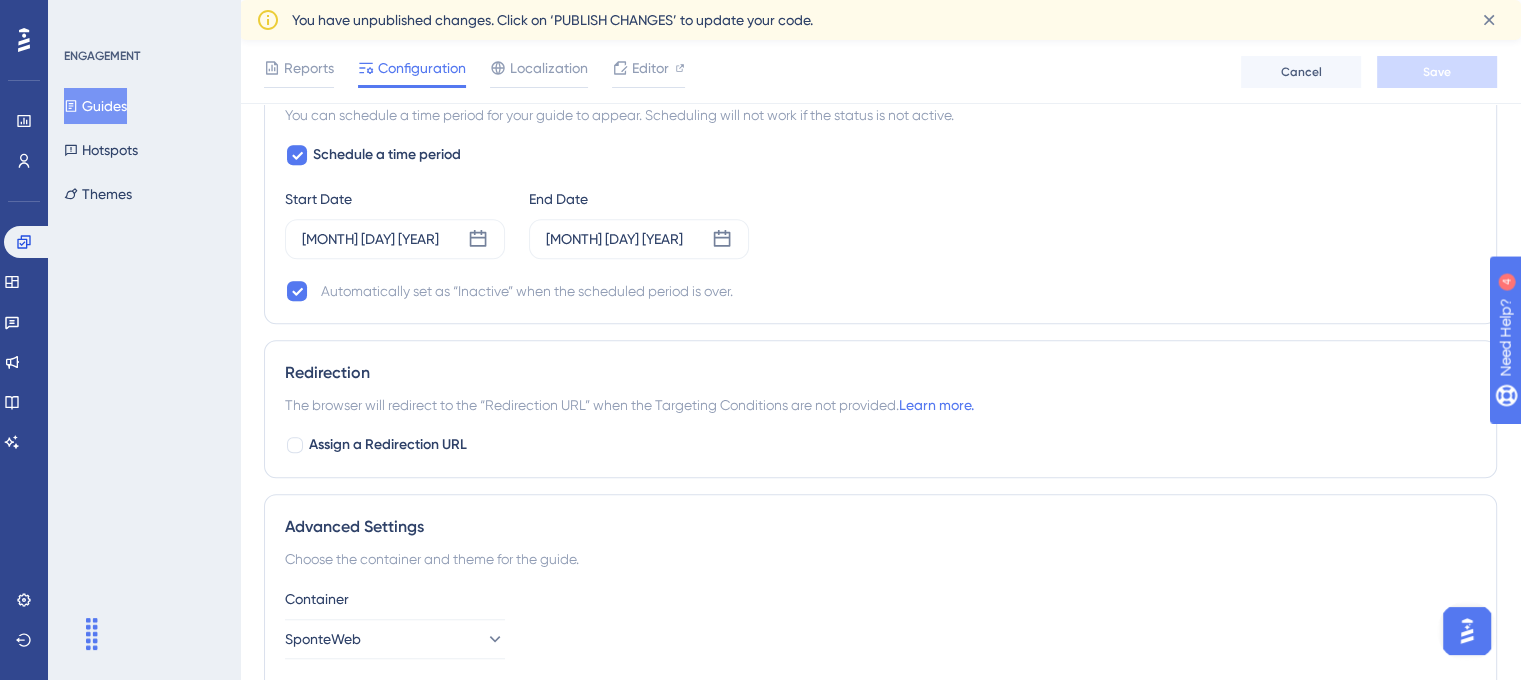 scroll, scrollTop: 1390, scrollLeft: 0, axis: vertical 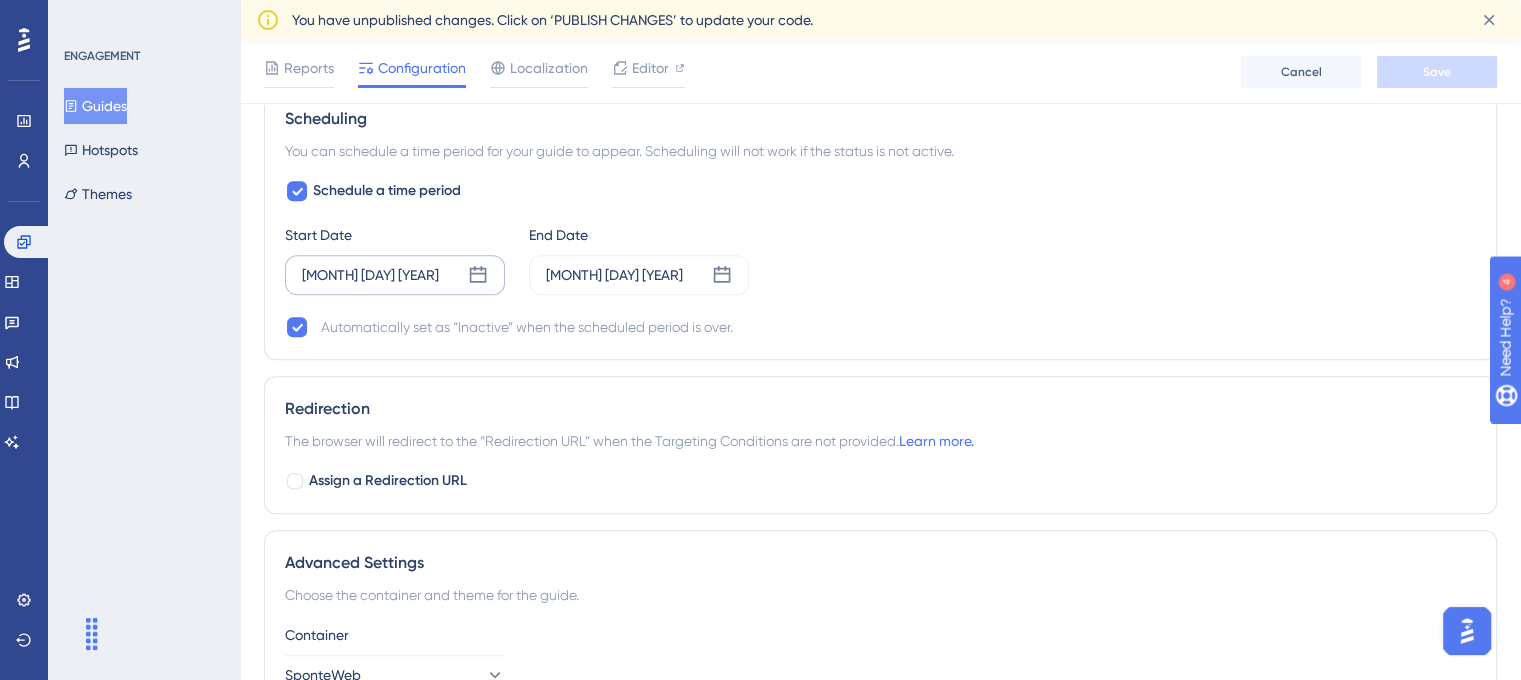 click 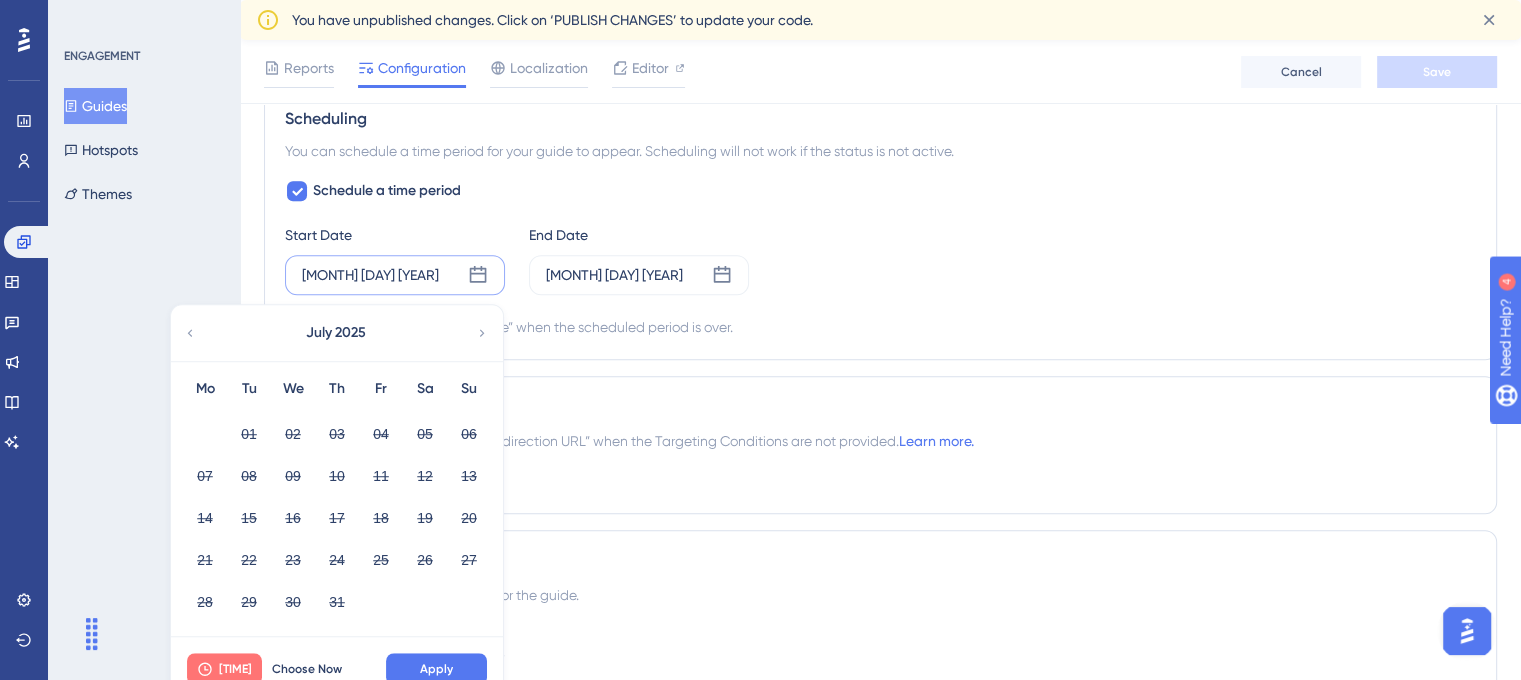 click on "12:28" at bounding box center (235, 669) 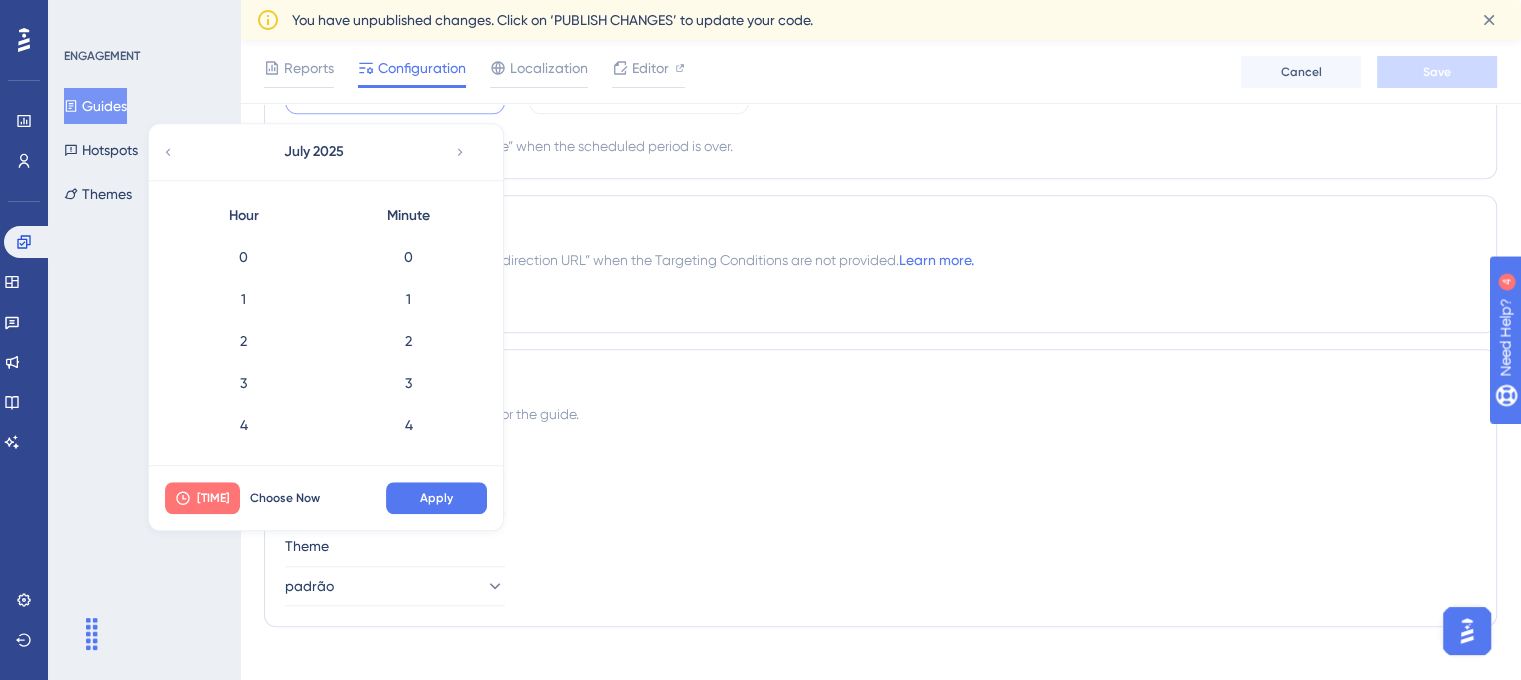 scroll, scrollTop: 417, scrollLeft: 0, axis: vertical 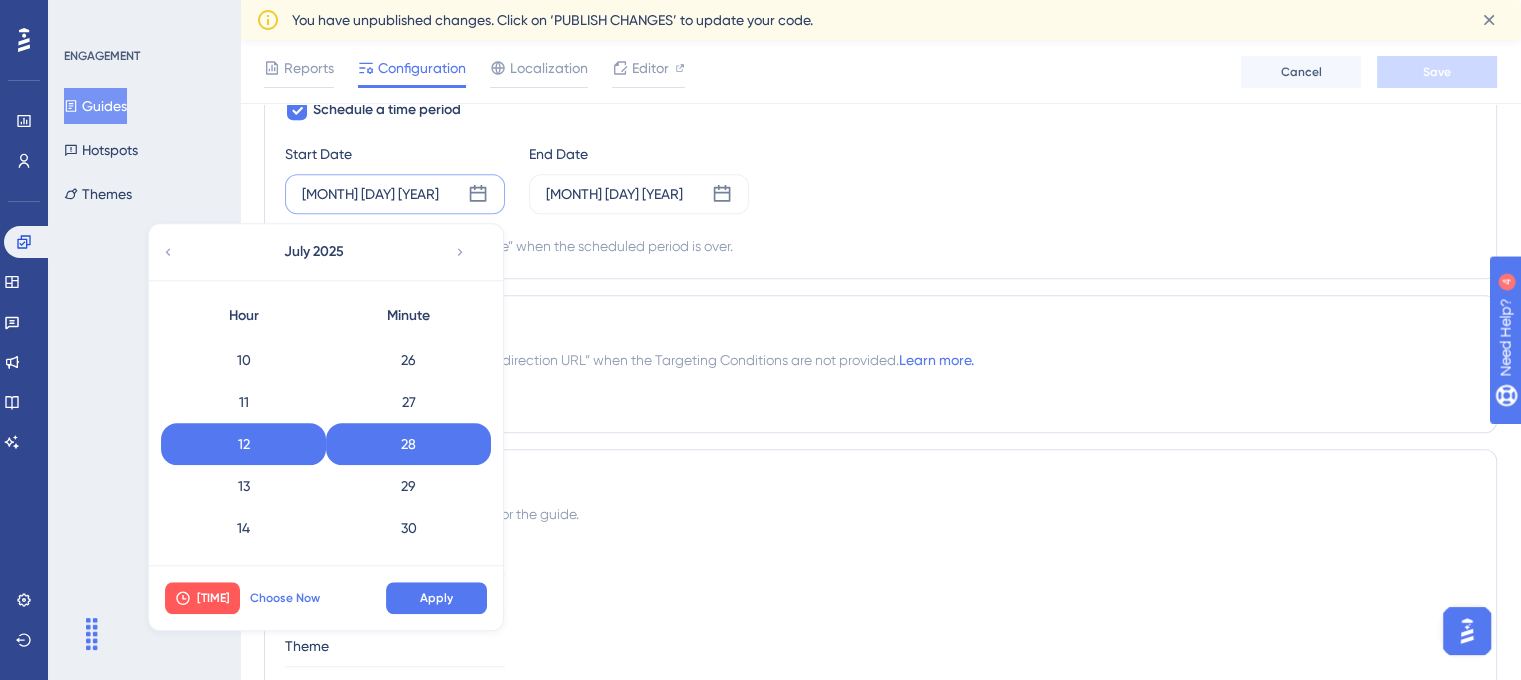 click on "Choose Now" at bounding box center (285, 598) 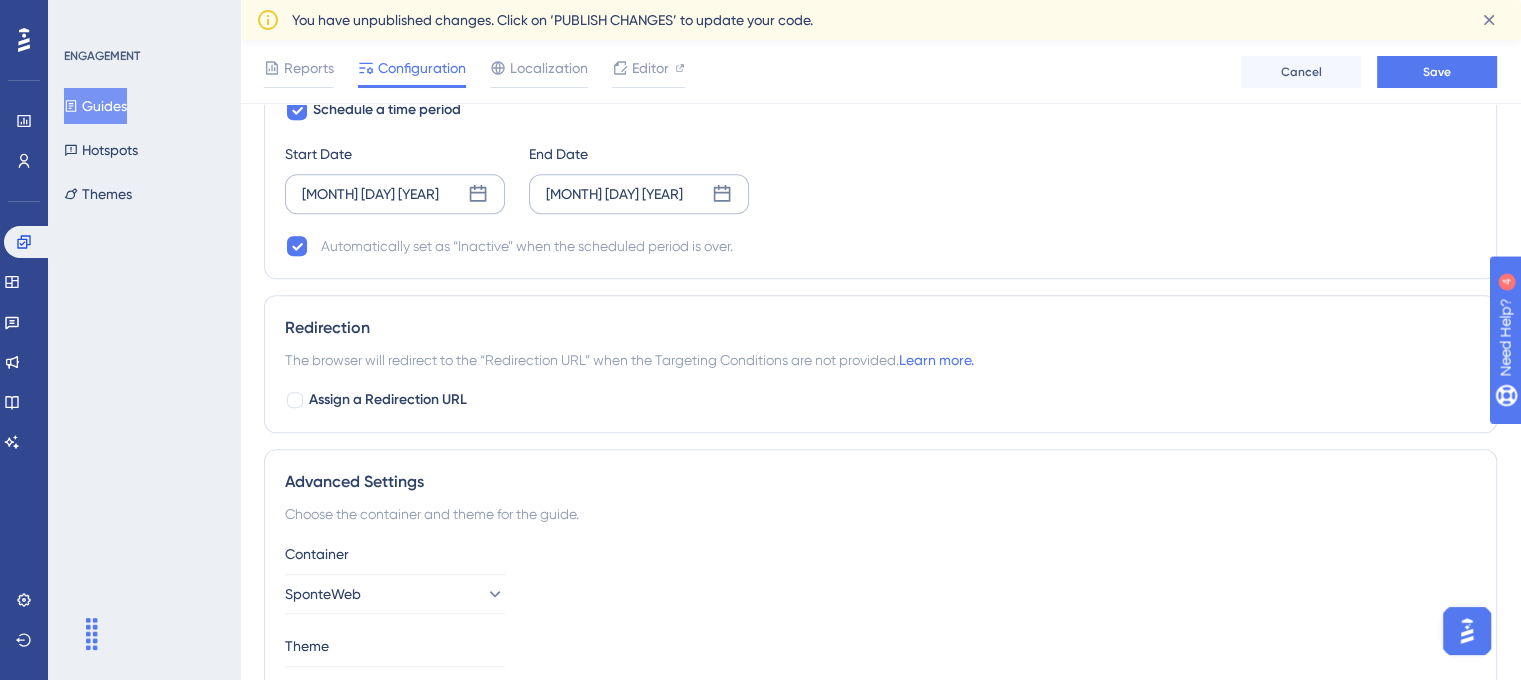 click on "Jul 22 2025" at bounding box center (639, 194) 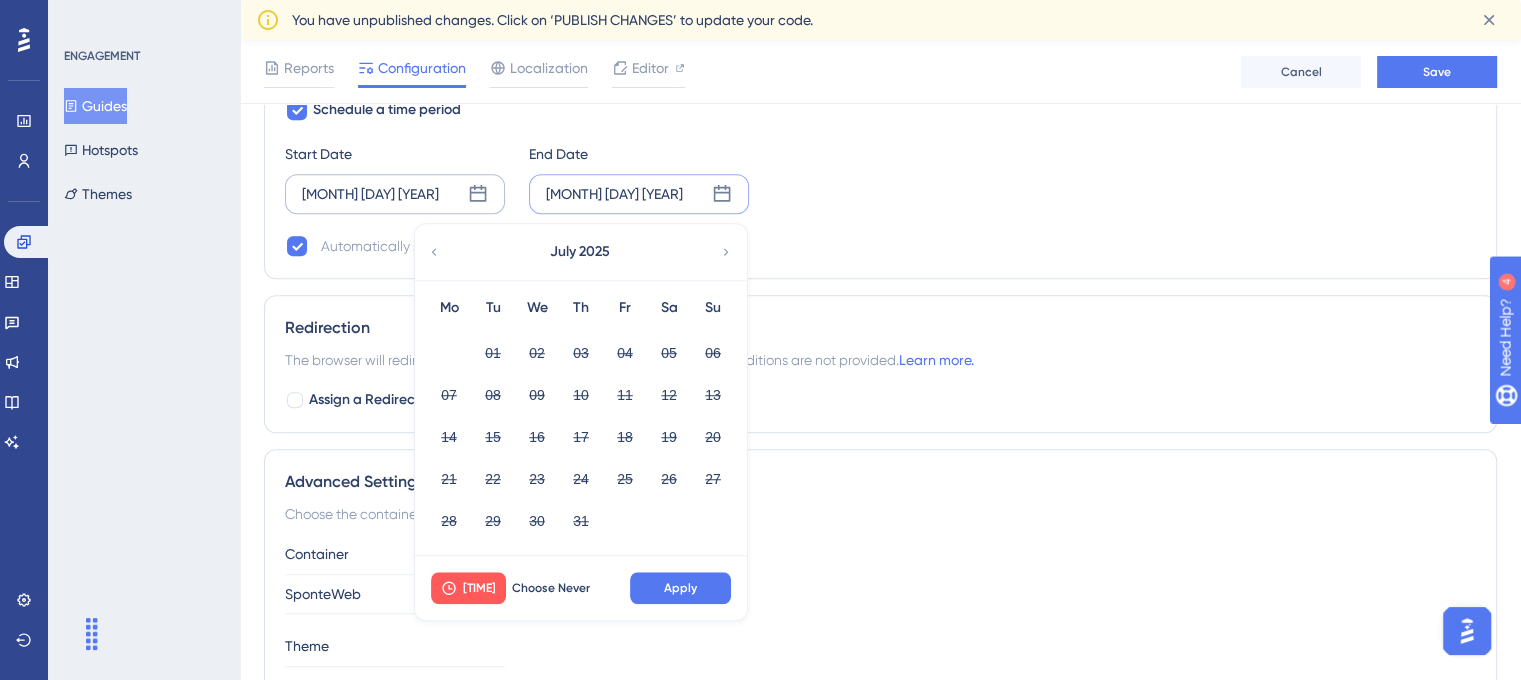 click 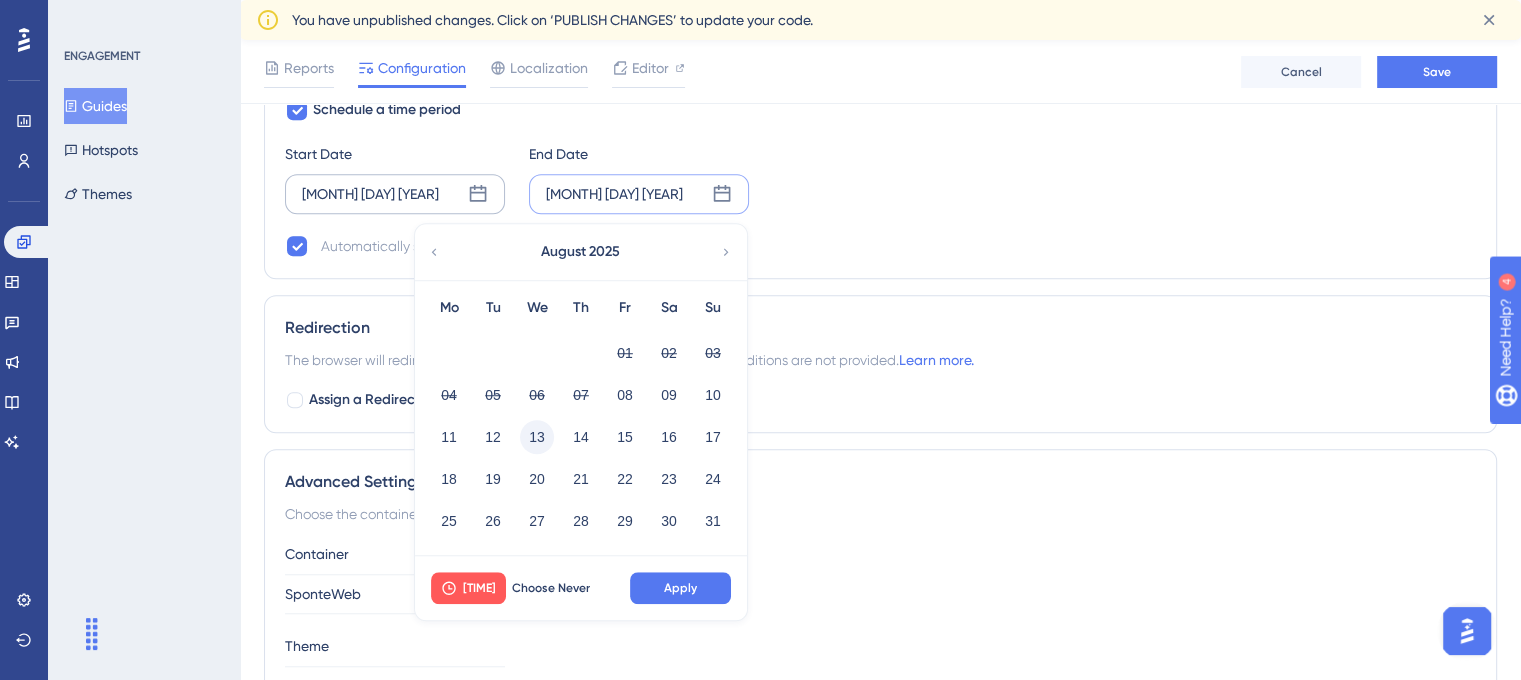 click on "13" at bounding box center [537, 437] 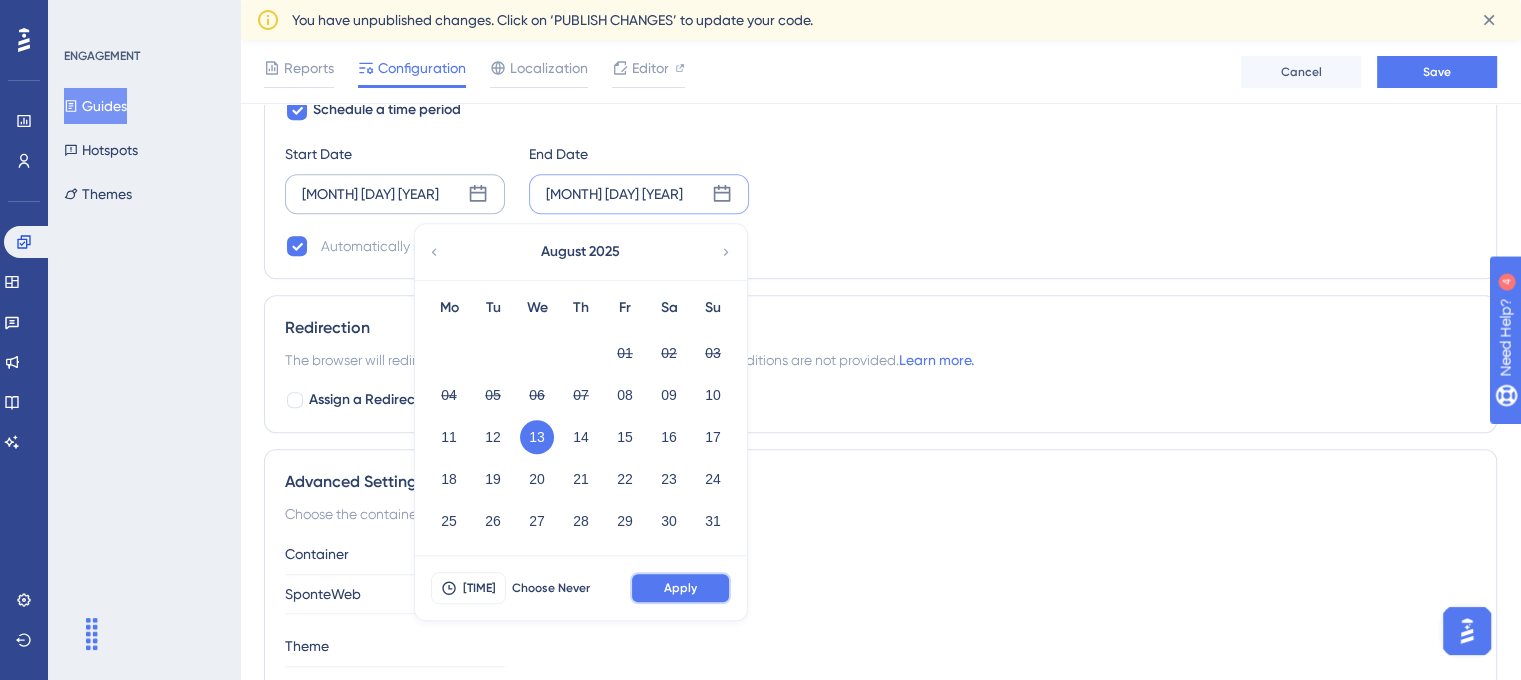 click on "Apply" at bounding box center [680, 588] 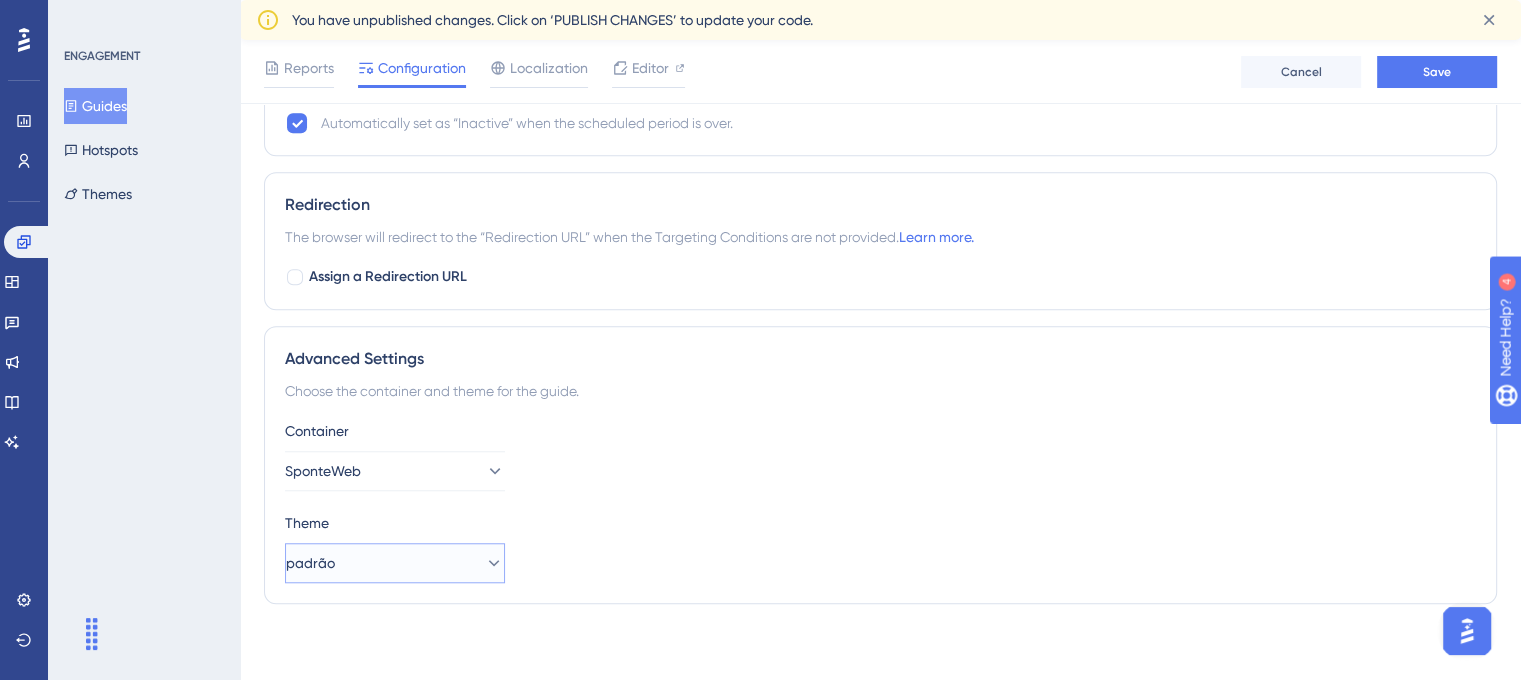 click on "padrão" at bounding box center (395, 563) 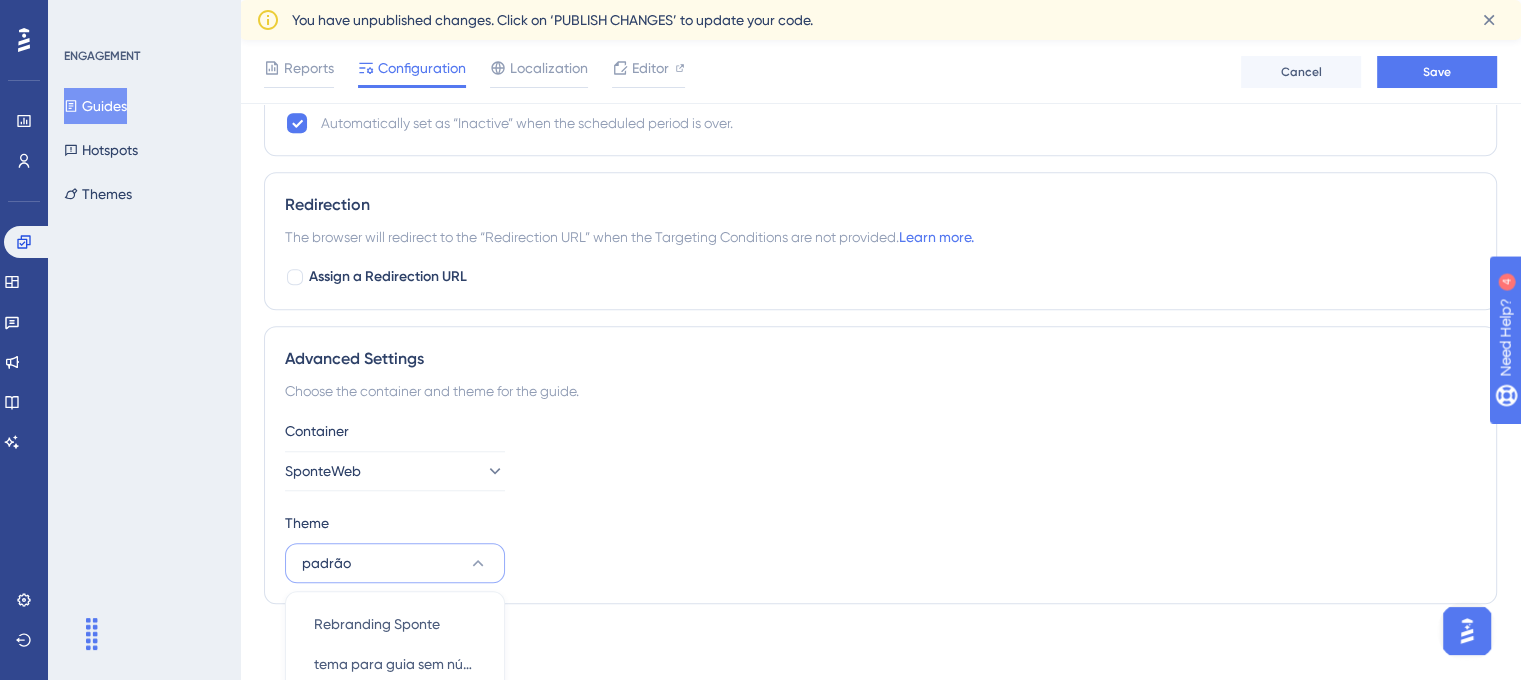 scroll, scrollTop: 1742, scrollLeft: 0, axis: vertical 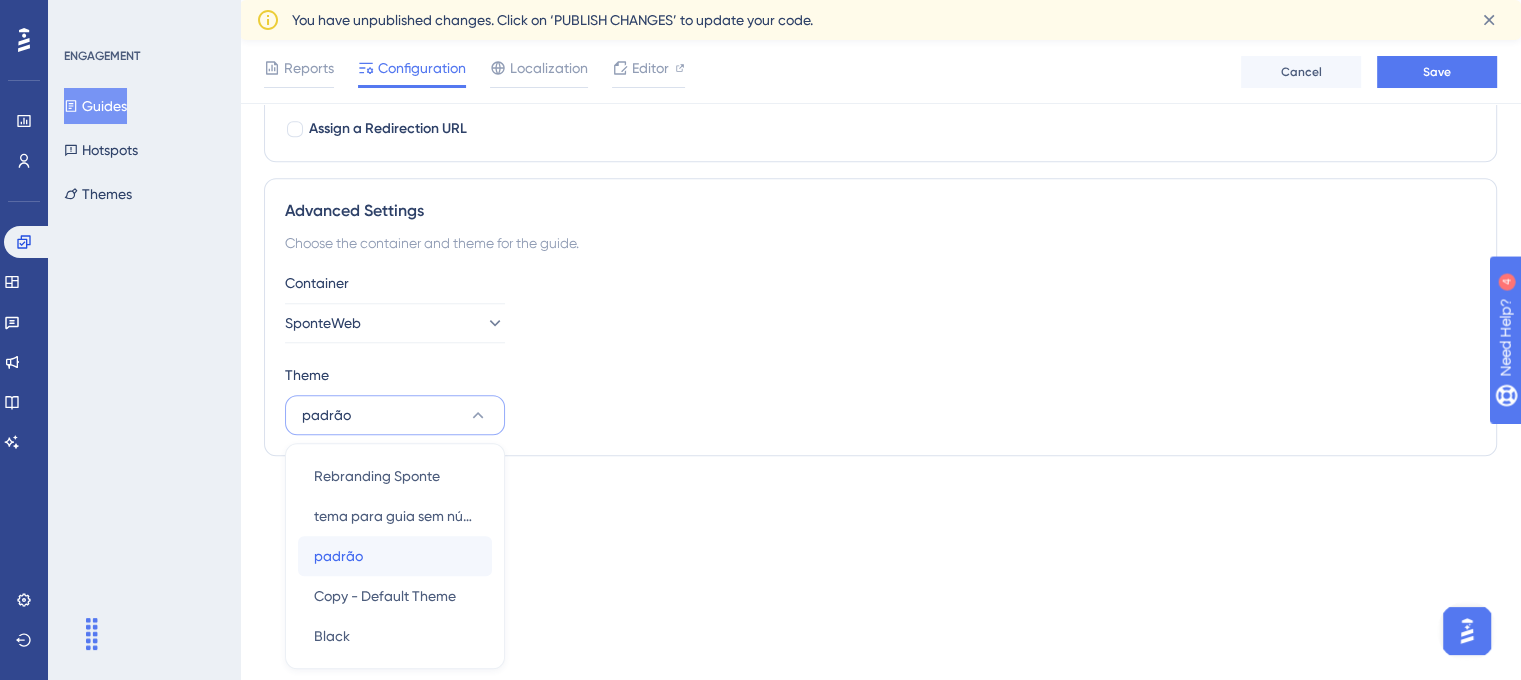 click on "padrão padrão" at bounding box center (395, 556) 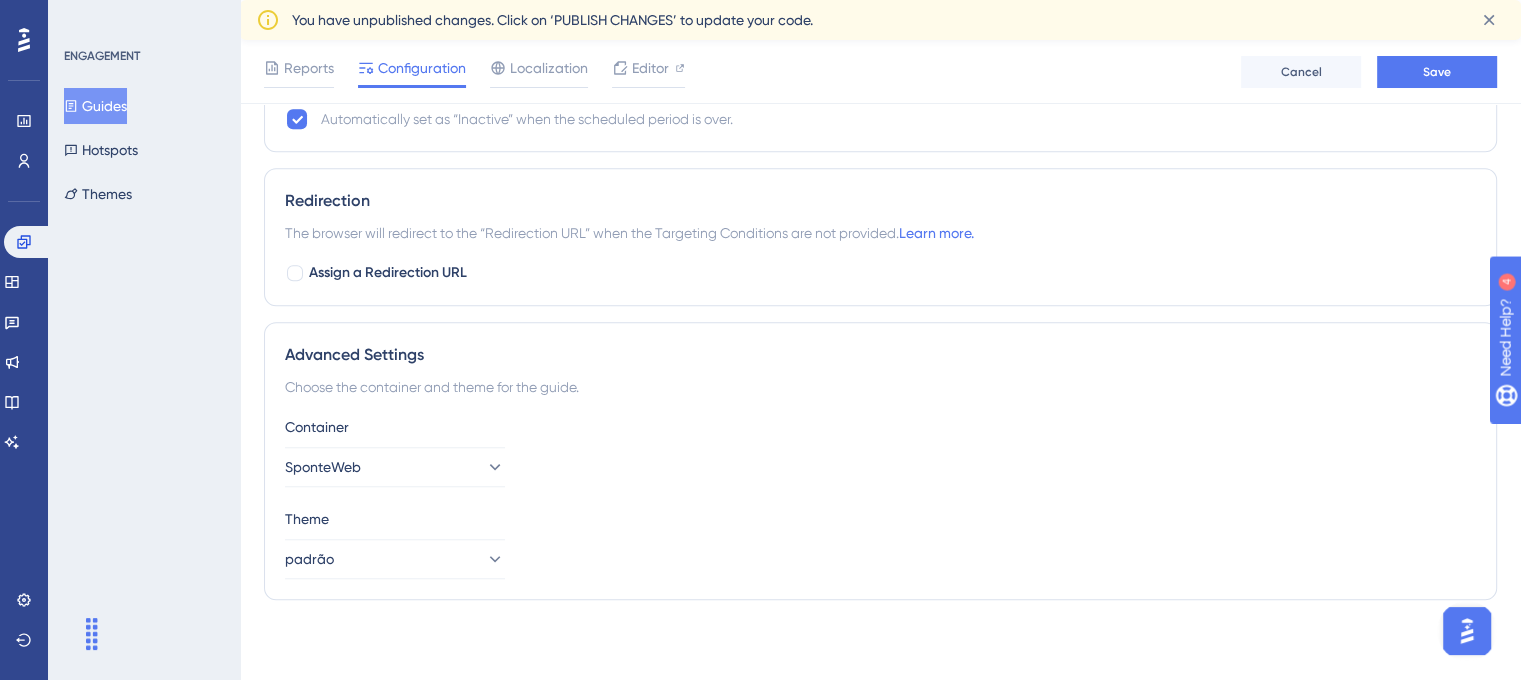 scroll, scrollTop: 1594, scrollLeft: 0, axis: vertical 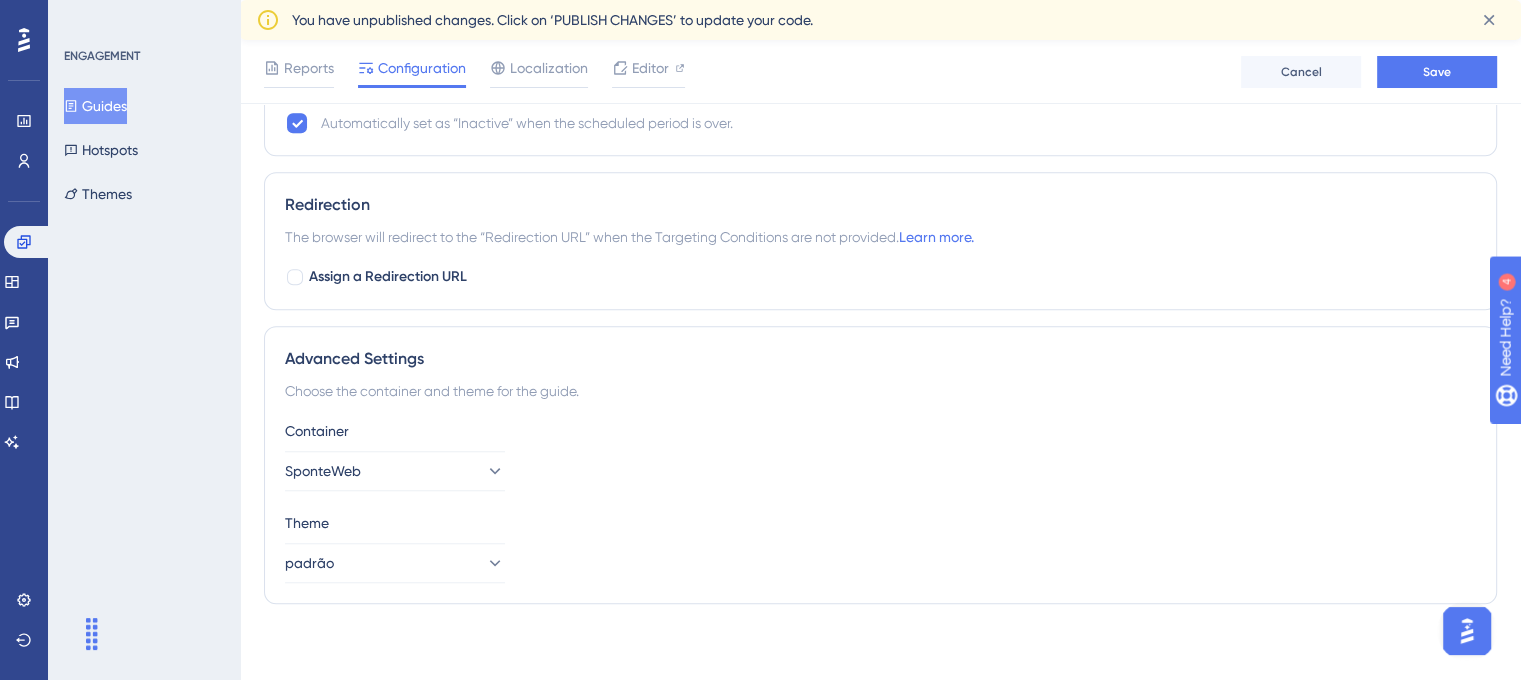 click on "Theme" at bounding box center (880, 523) 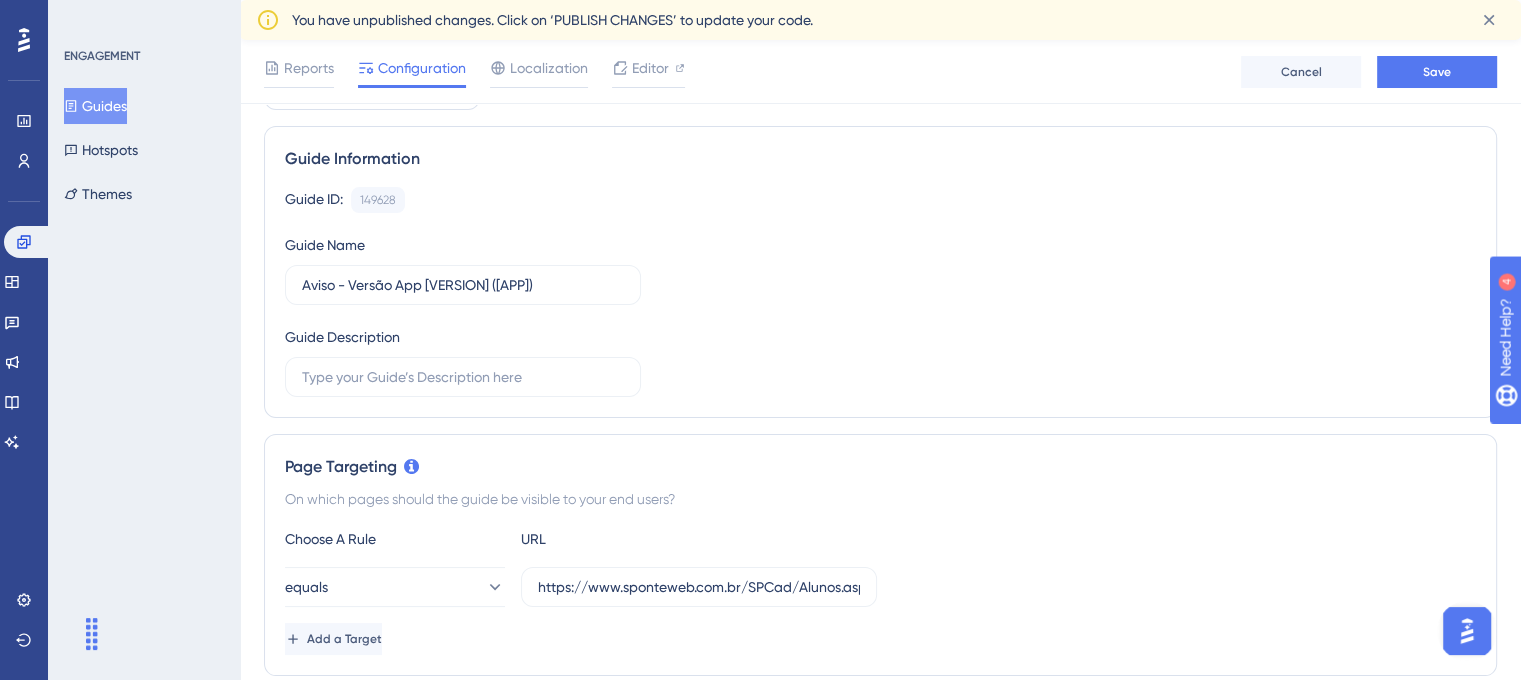 scroll, scrollTop: 0, scrollLeft: 0, axis: both 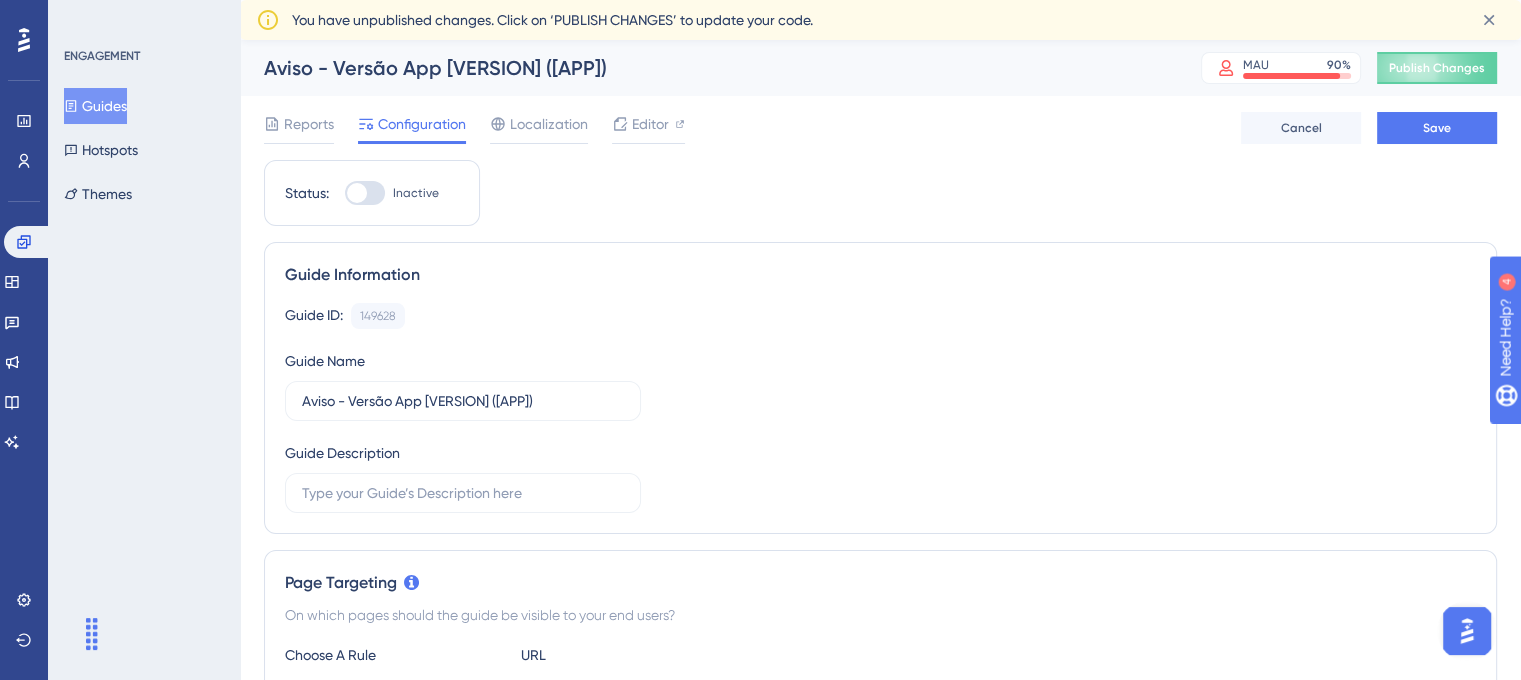 click at bounding box center [357, 193] 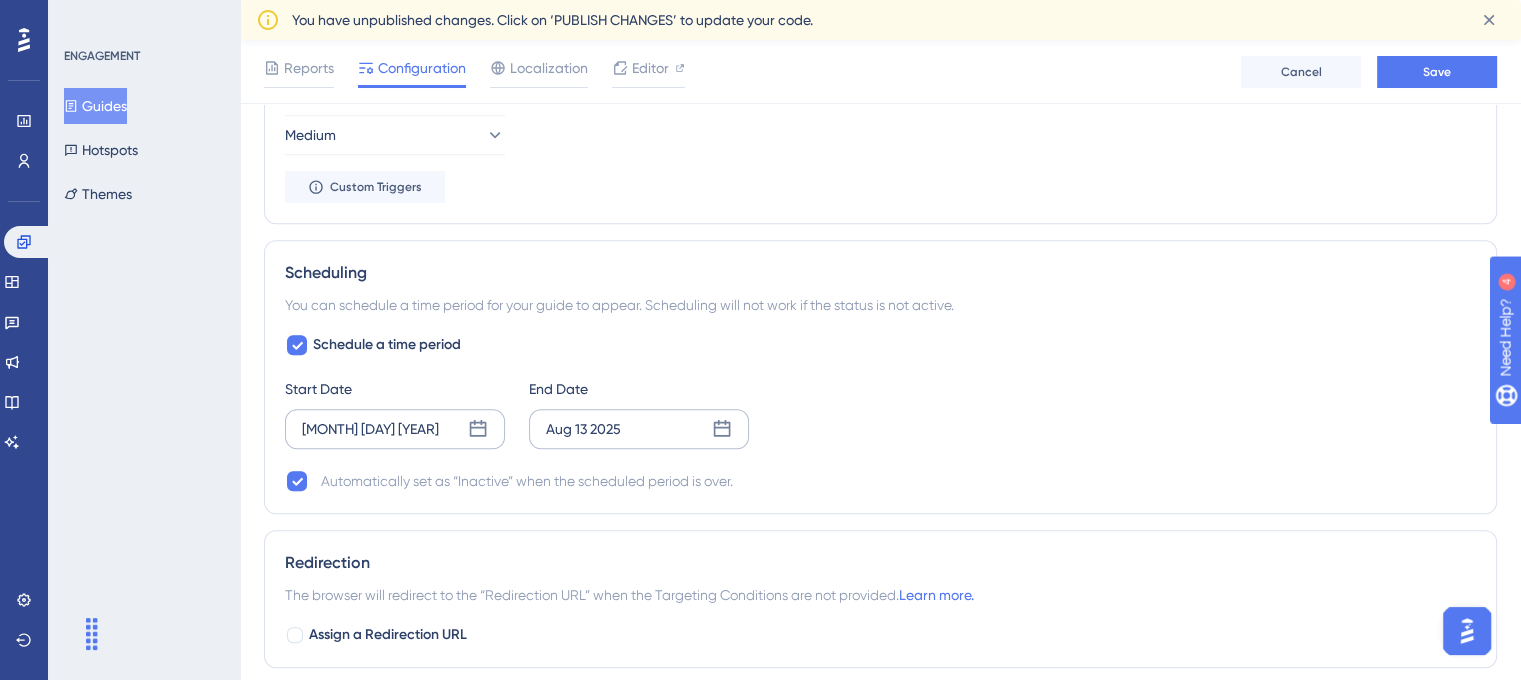 scroll, scrollTop: 1094, scrollLeft: 0, axis: vertical 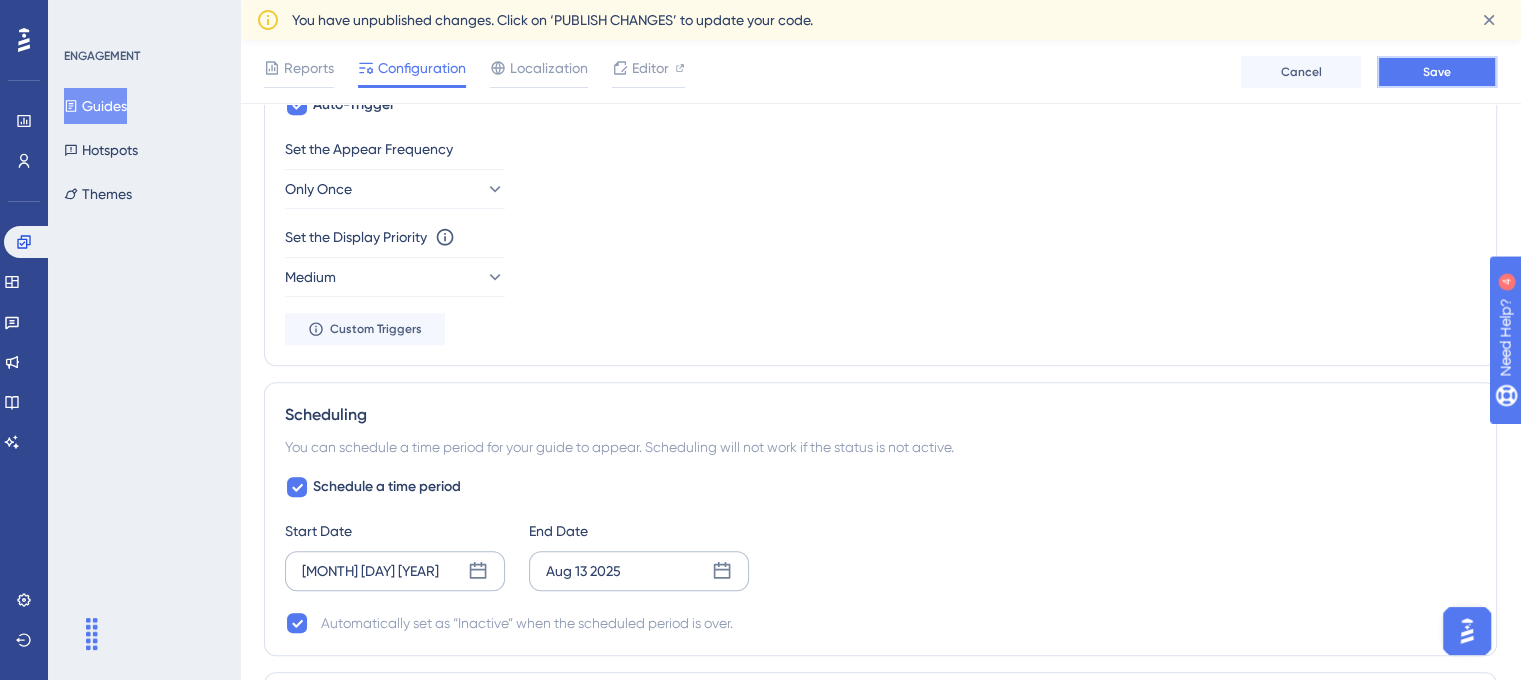 click on "Save" at bounding box center (1437, 72) 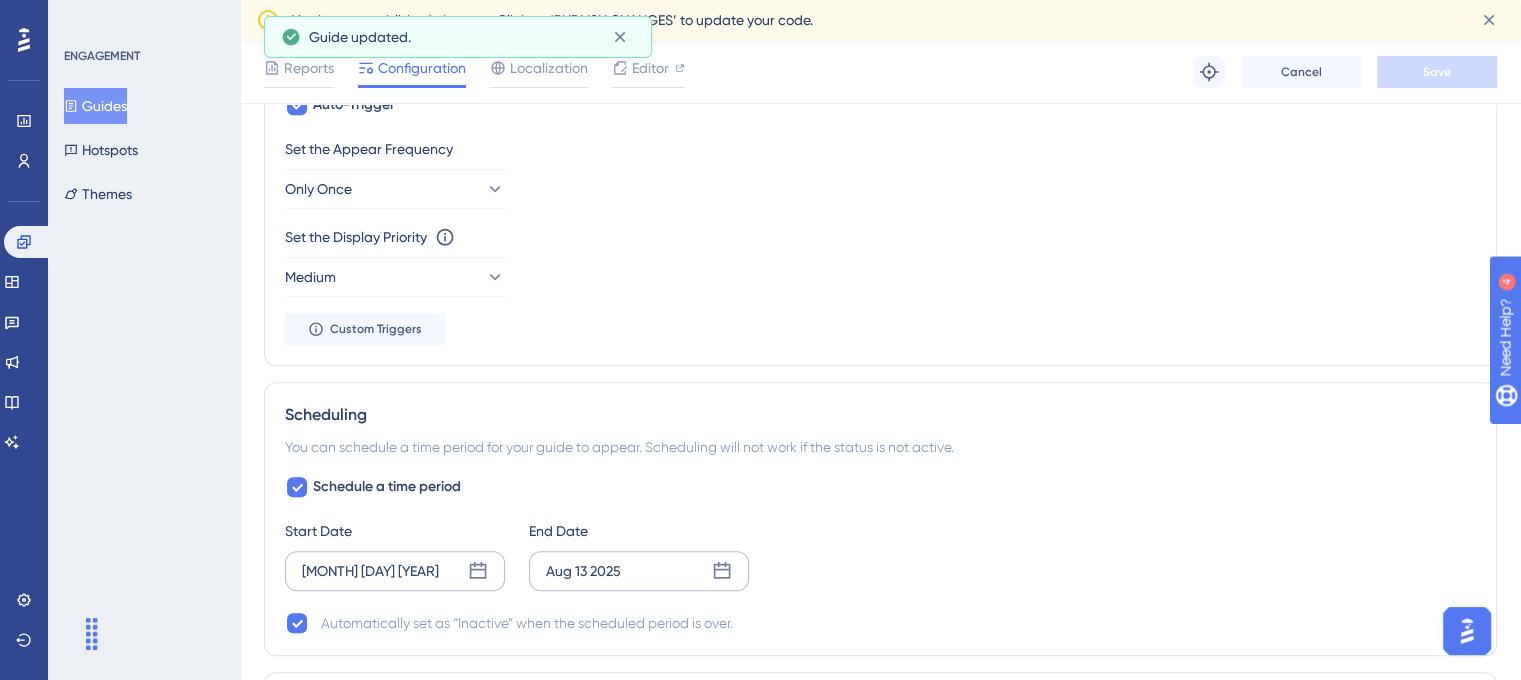 click on "Guides" at bounding box center (95, 106) 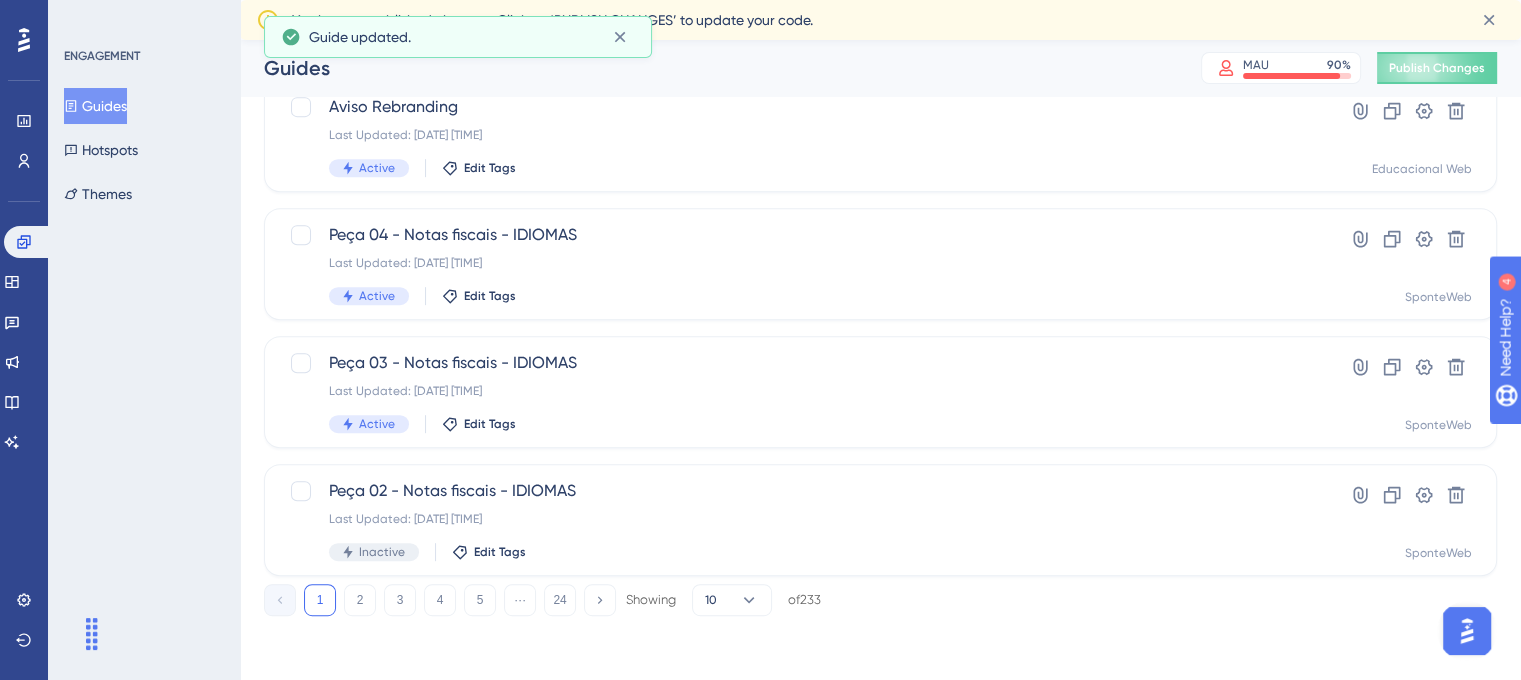 scroll, scrollTop: 0, scrollLeft: 0, axis: both 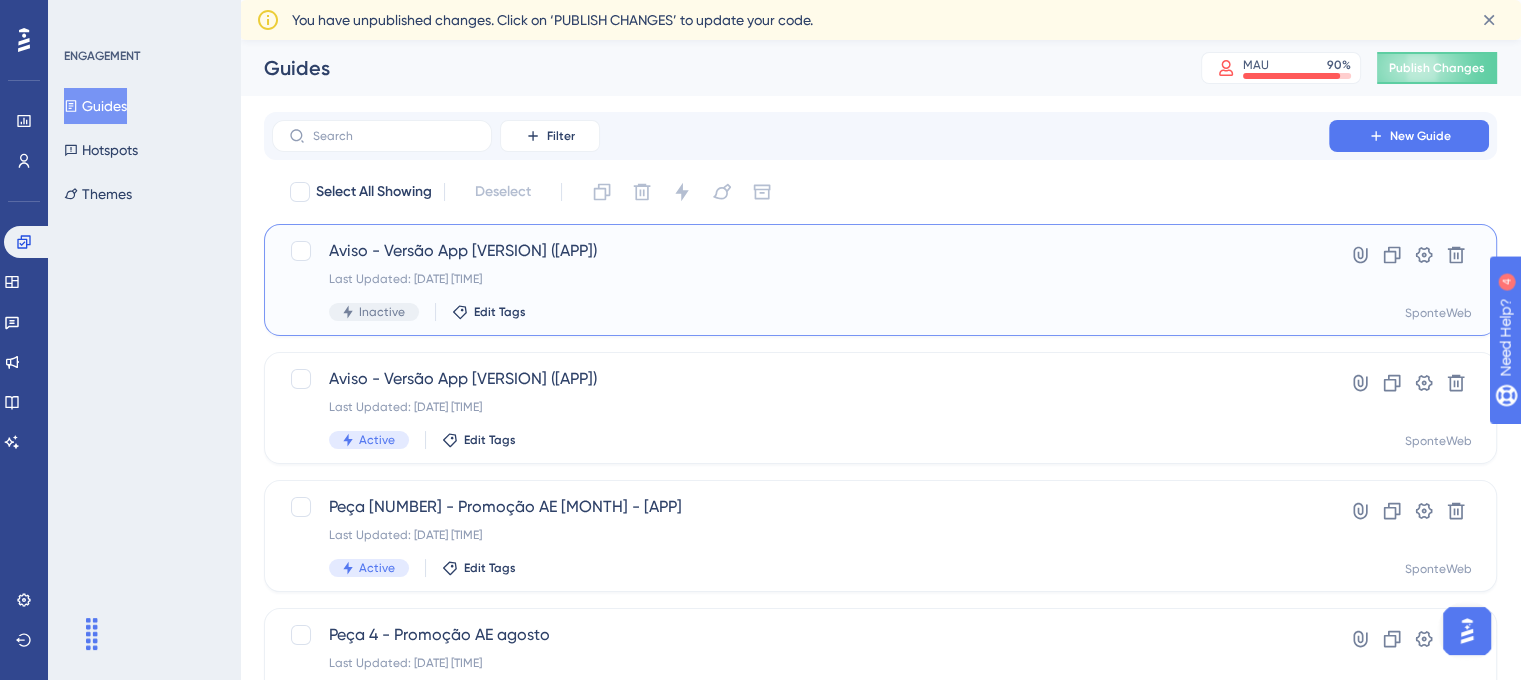 click on "Last Updated: 08 de ago. de 2025 02:52 PM" at bounding box center [800, 279] 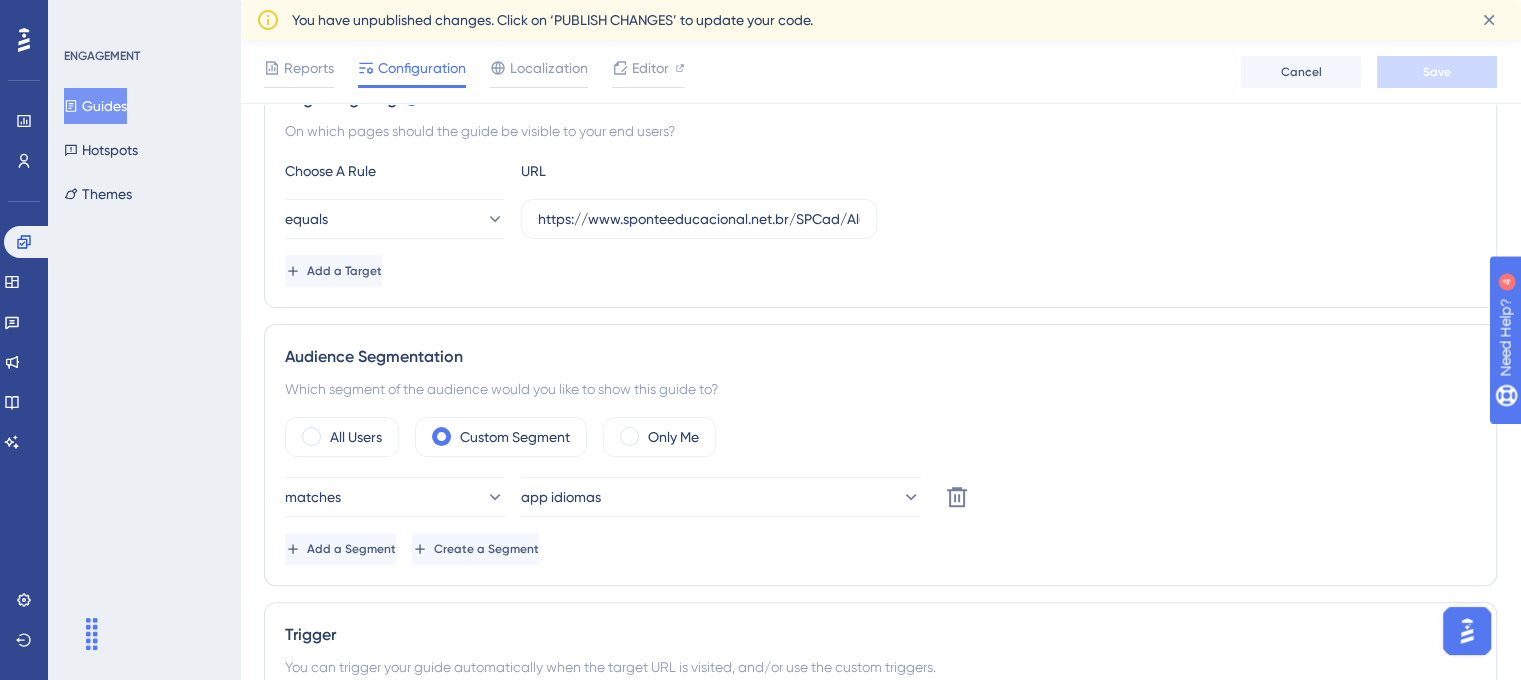 scroll, scrollTop: 600, scrollLeft: 0, axis: vertical 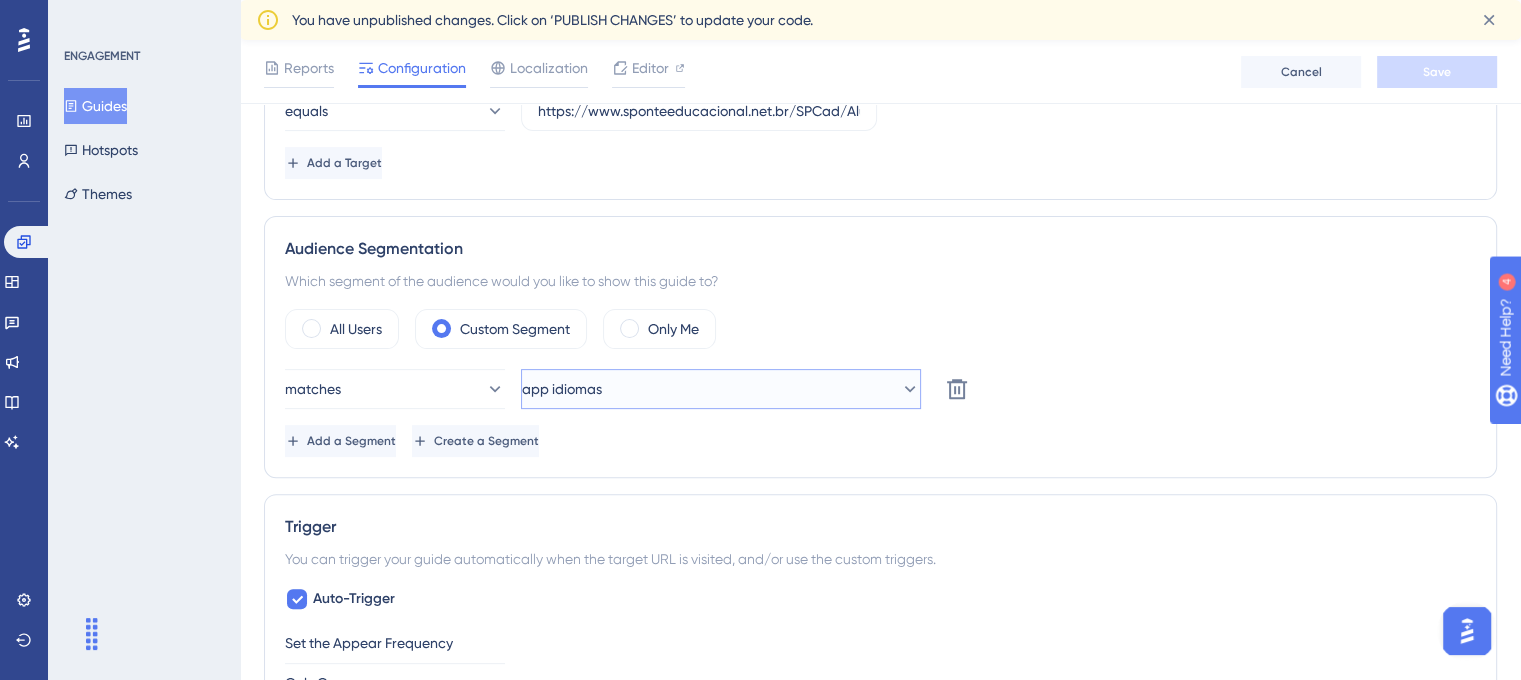 click on "app idiomas" at bounding box center [721, 389] 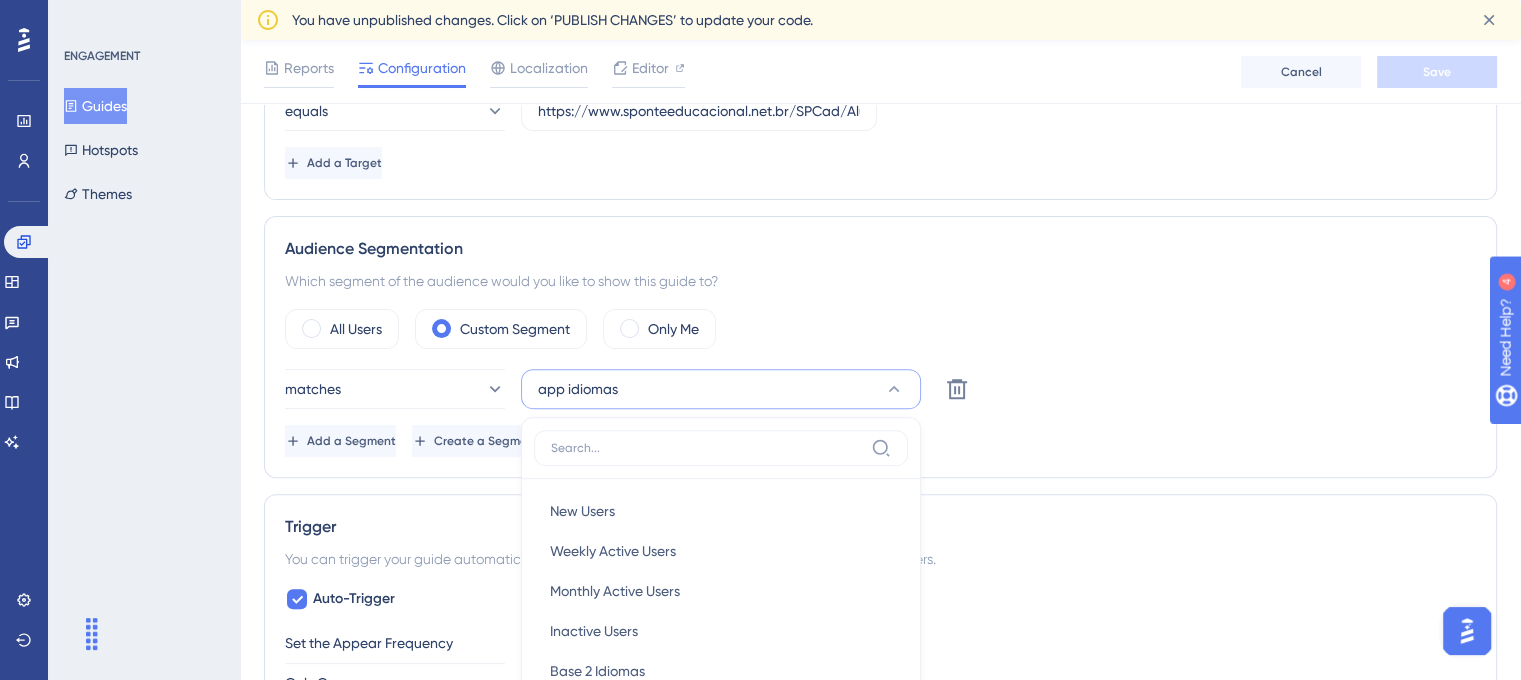 scroll, scrollTop: 790, scrollLeft: 0, axis: vertical 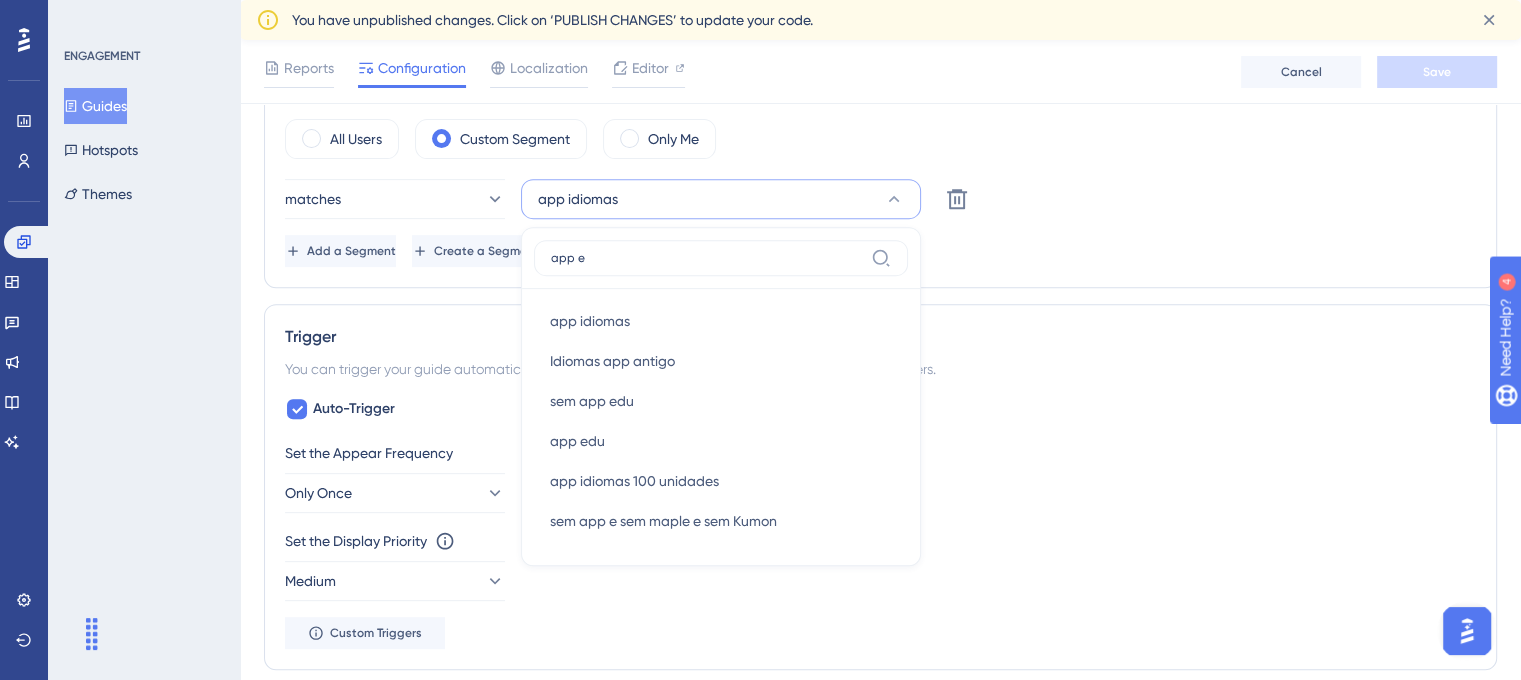 type on "app ed" 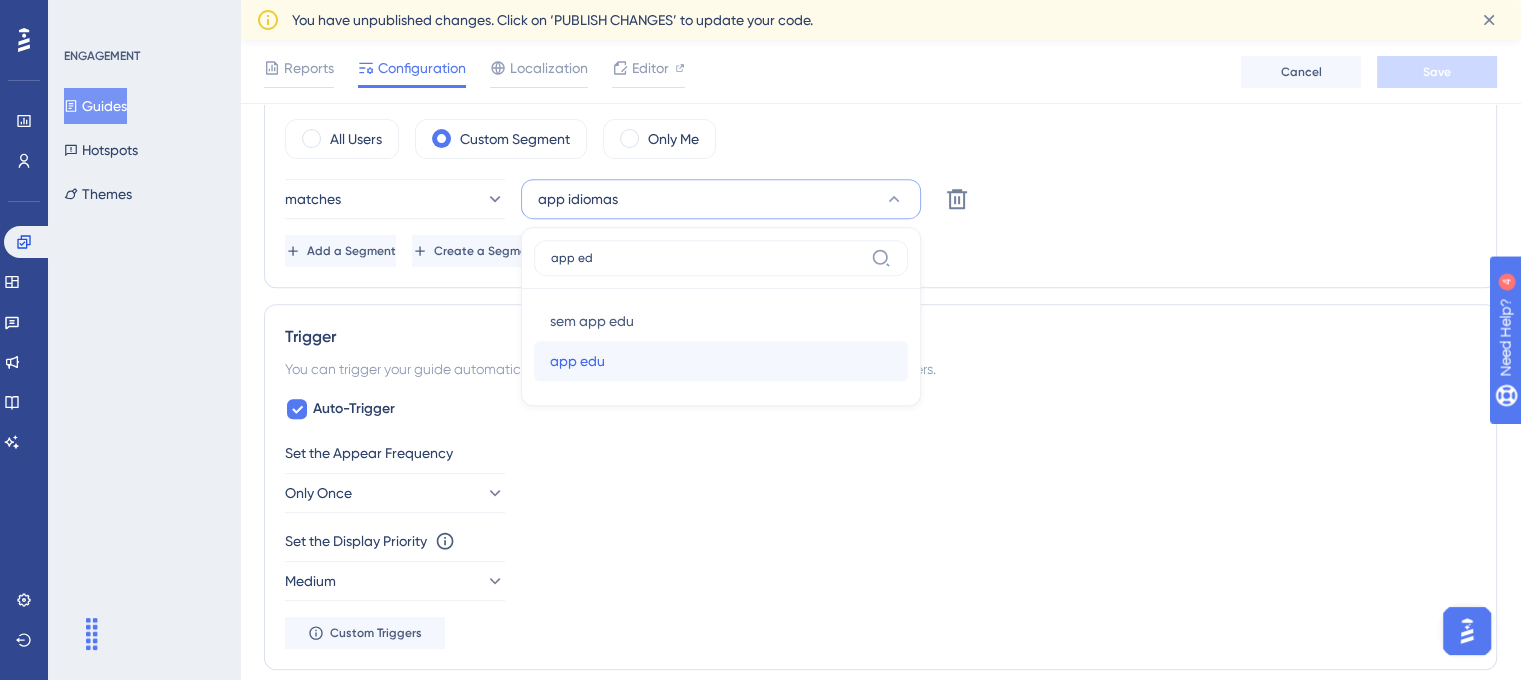 click on "app edu app edu" at bounding box center [721, 361] 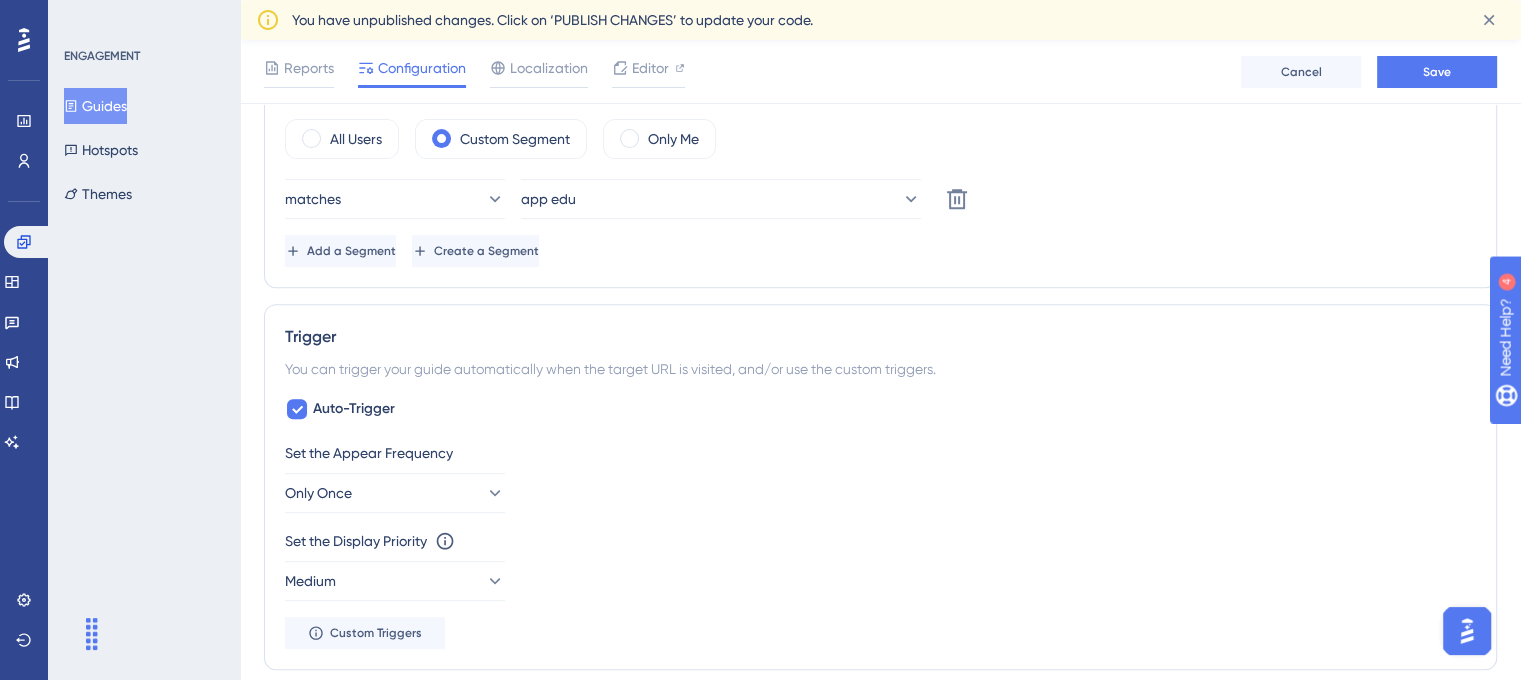 click on "Trigger You can trigger your guide automatically when the target URL is visited,
and/or use the custom triggers. Auto-Trigger Set the Appear Frequency Only Once Set the Display Priority This option will set the display priority between
auto-triggered materials in cases of conflicts between multiple materials Medium Custom Triggers" at bounding box center [880, 487] 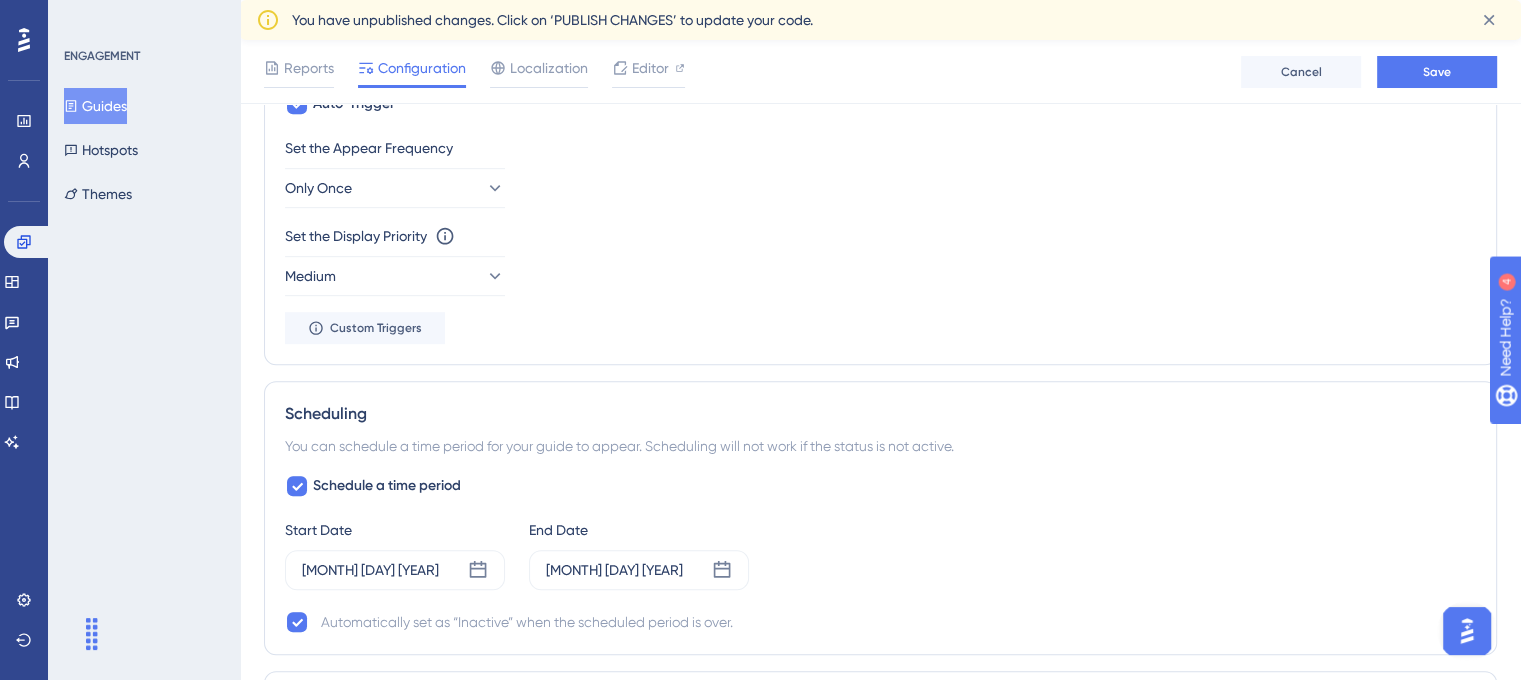 scroll, scrollTop: 1190, scrollLeft: 0, axis: vertical 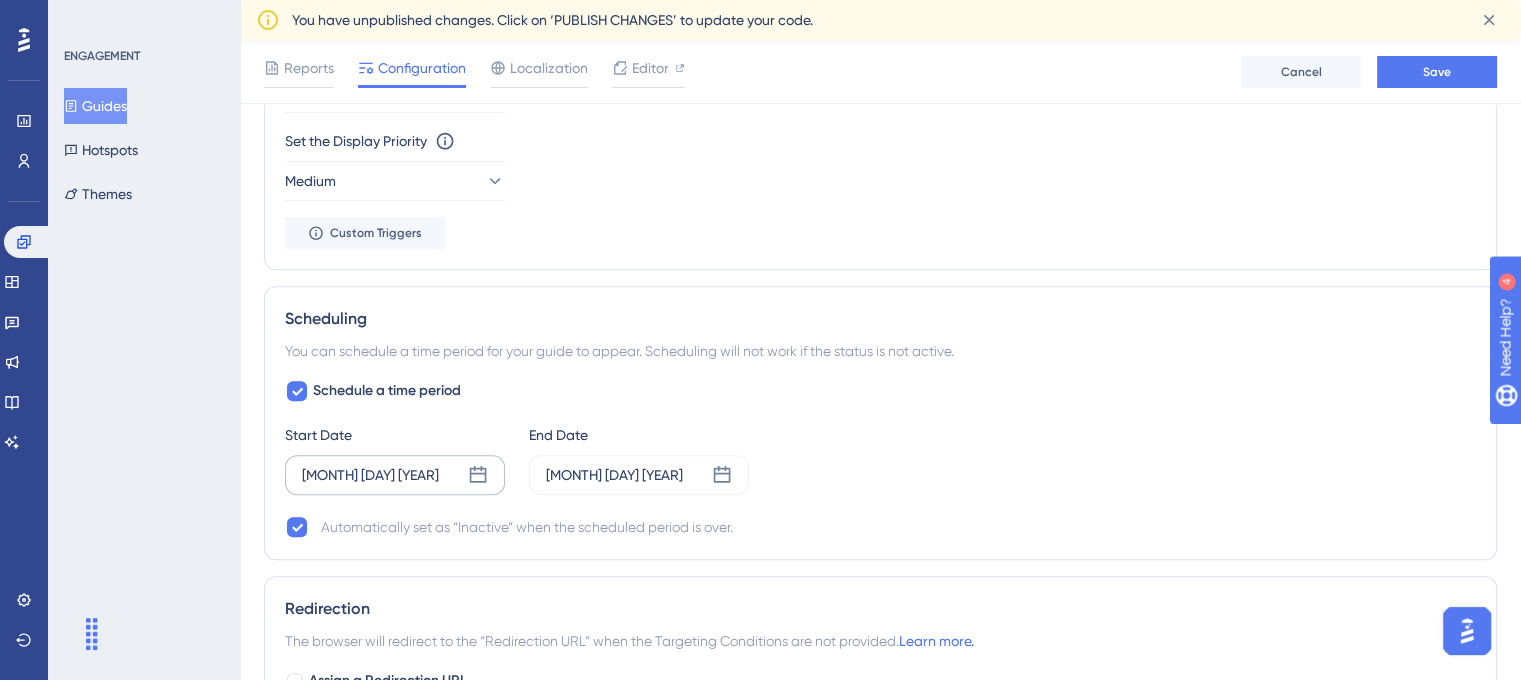 click 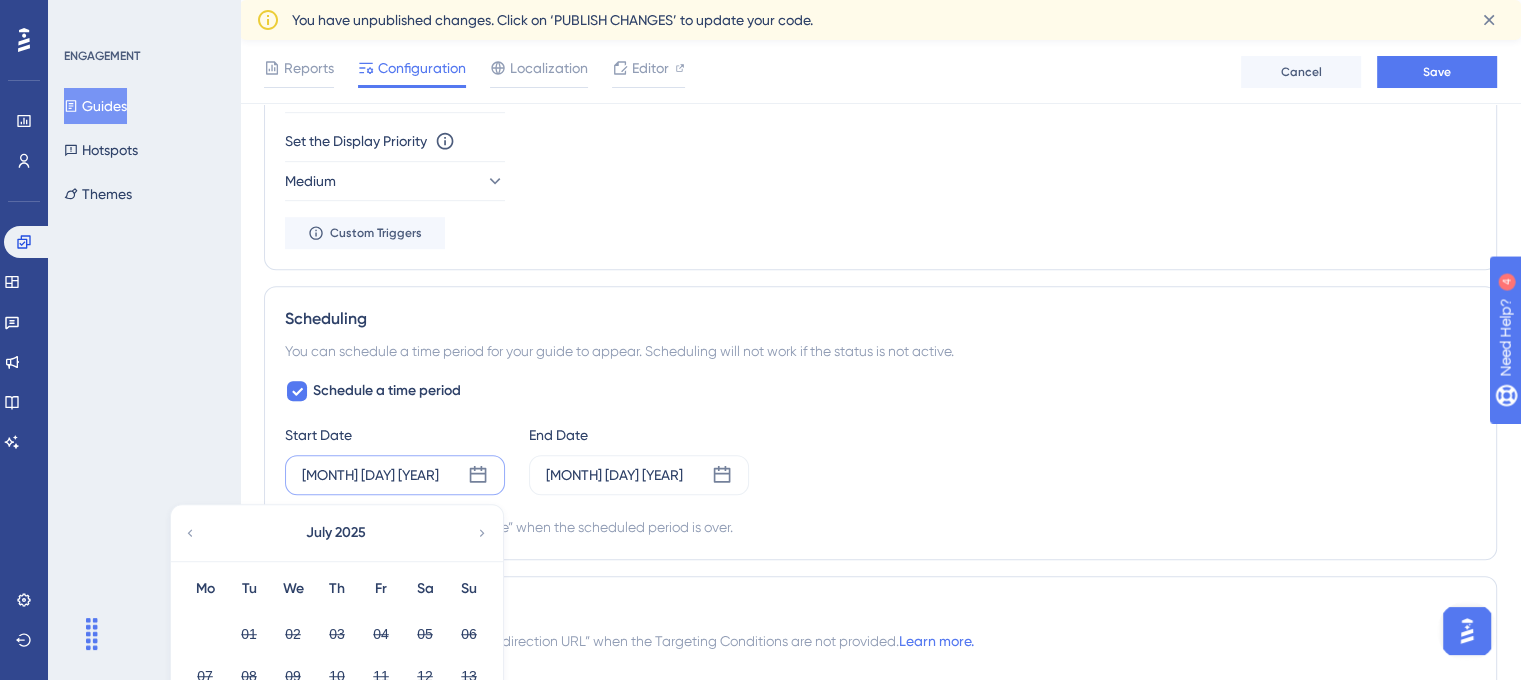 scroll, scrollTop: 1490, scrollLeft: 0, axis: vertical 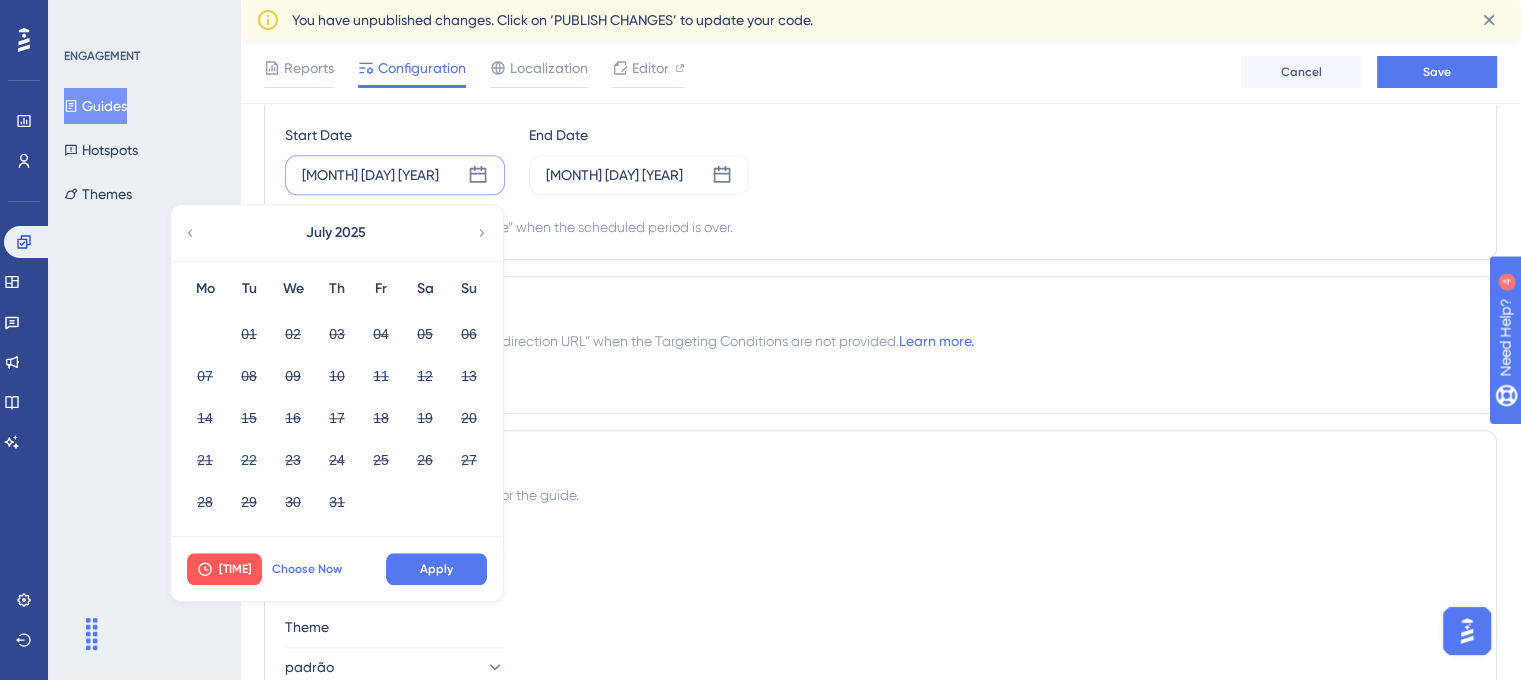click on "Choose Now" at bounding box center (307, 569) 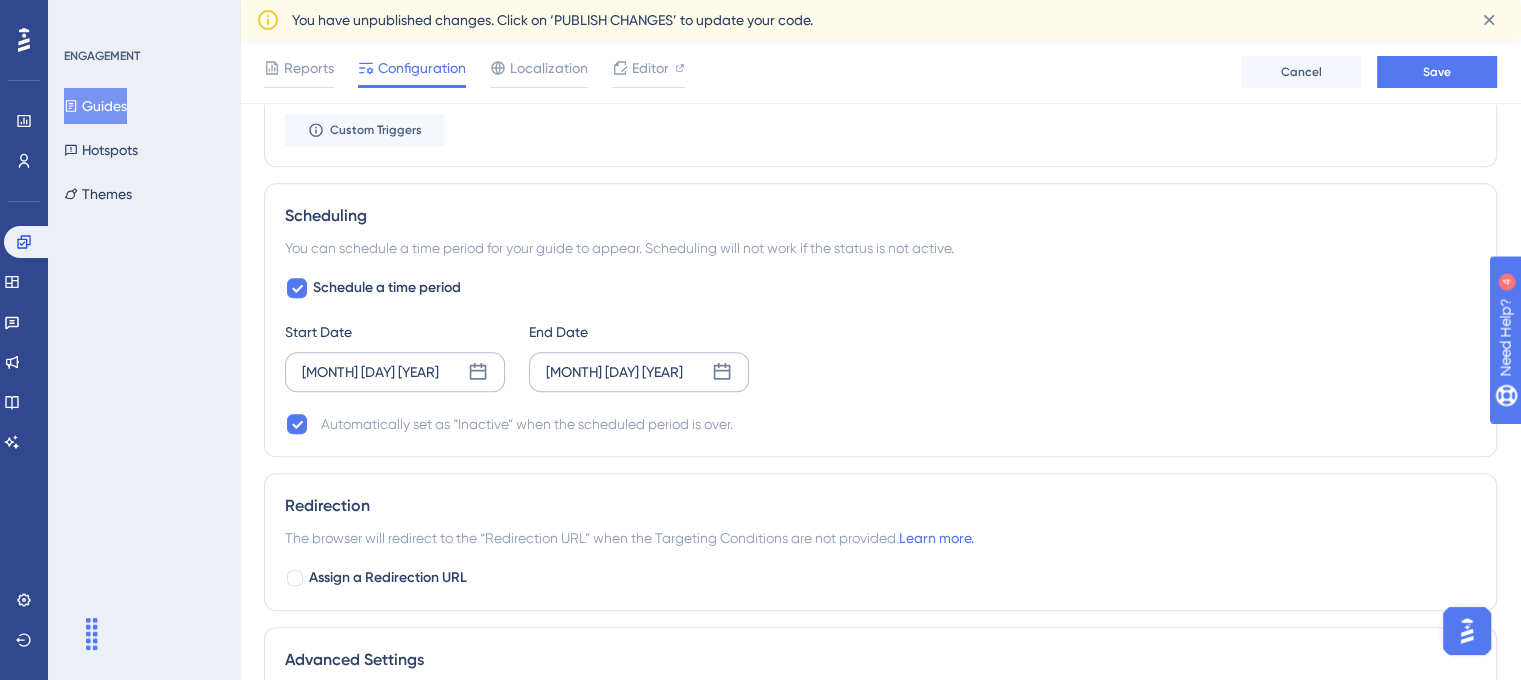 scroll, scrollTop: 1290, scrollLeft: 0, axis: vertical 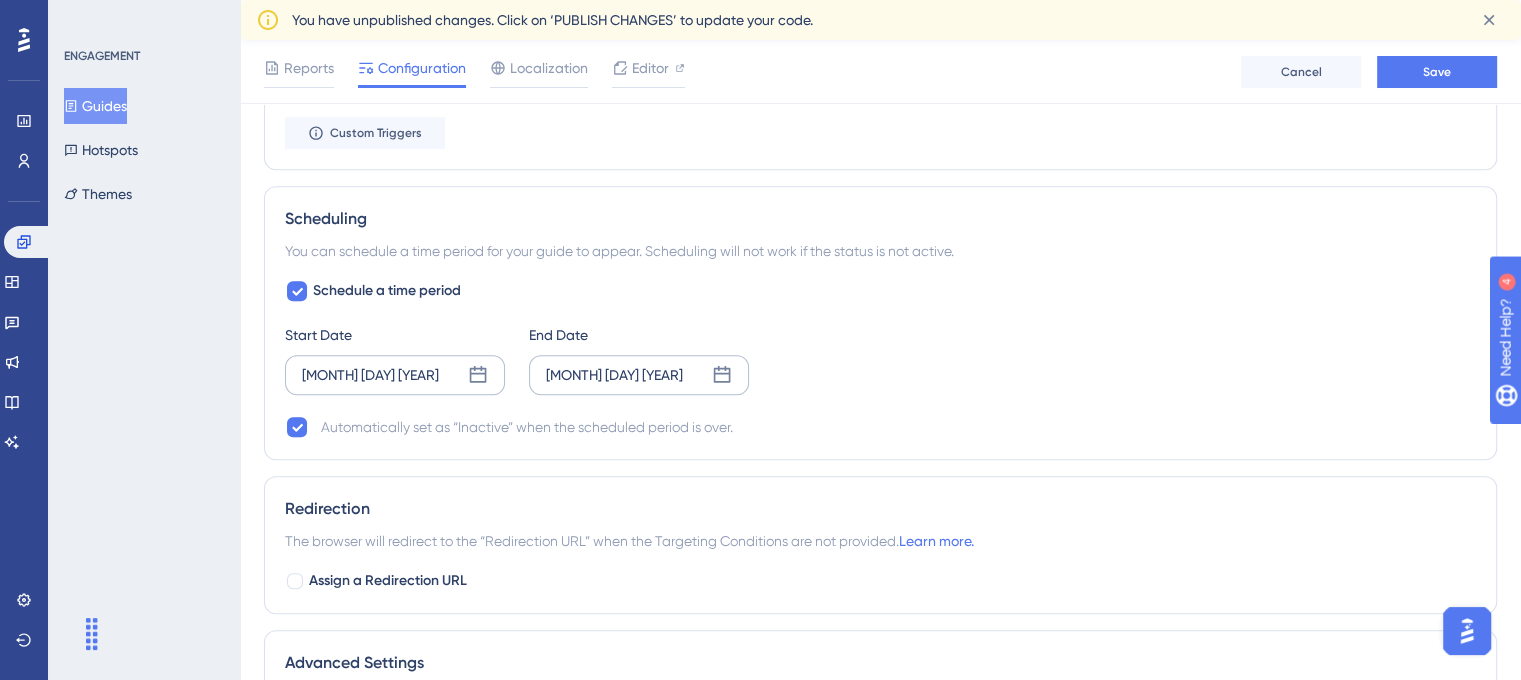 click 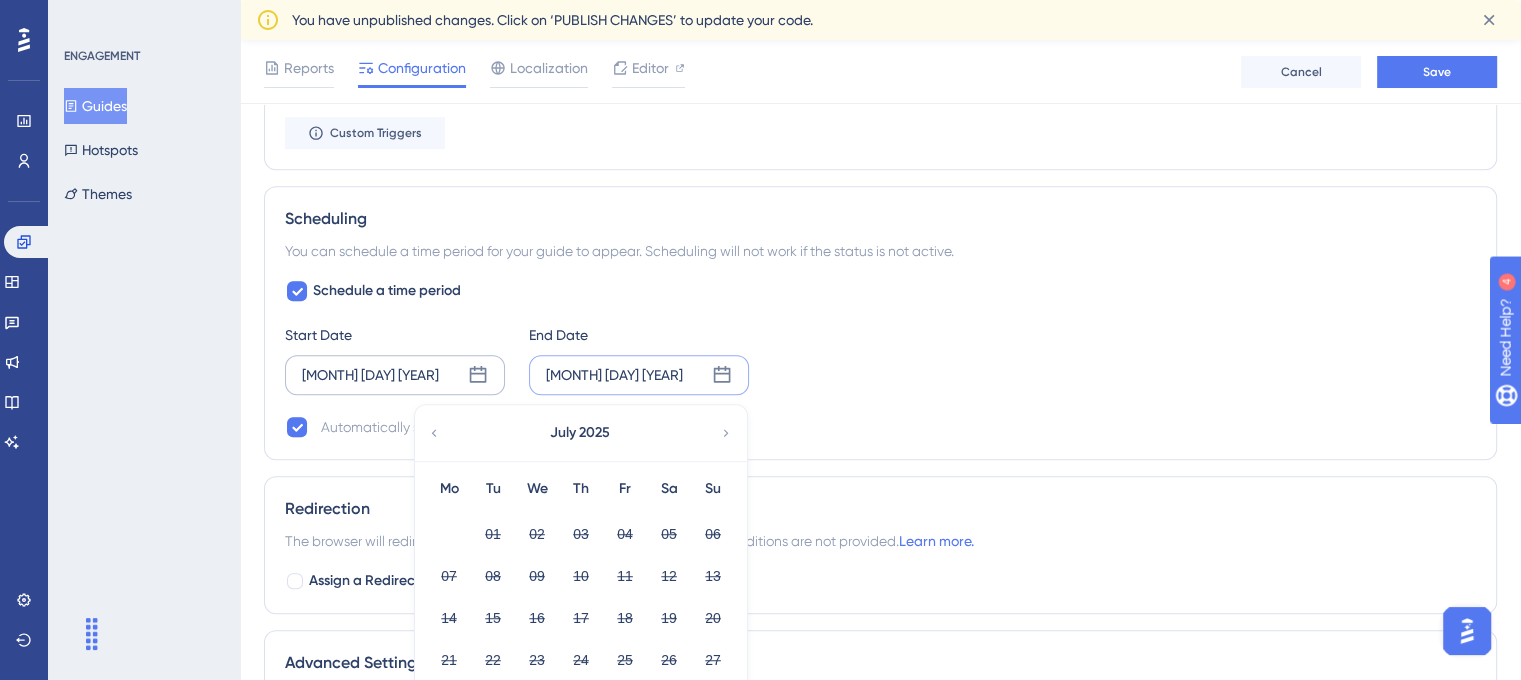 click 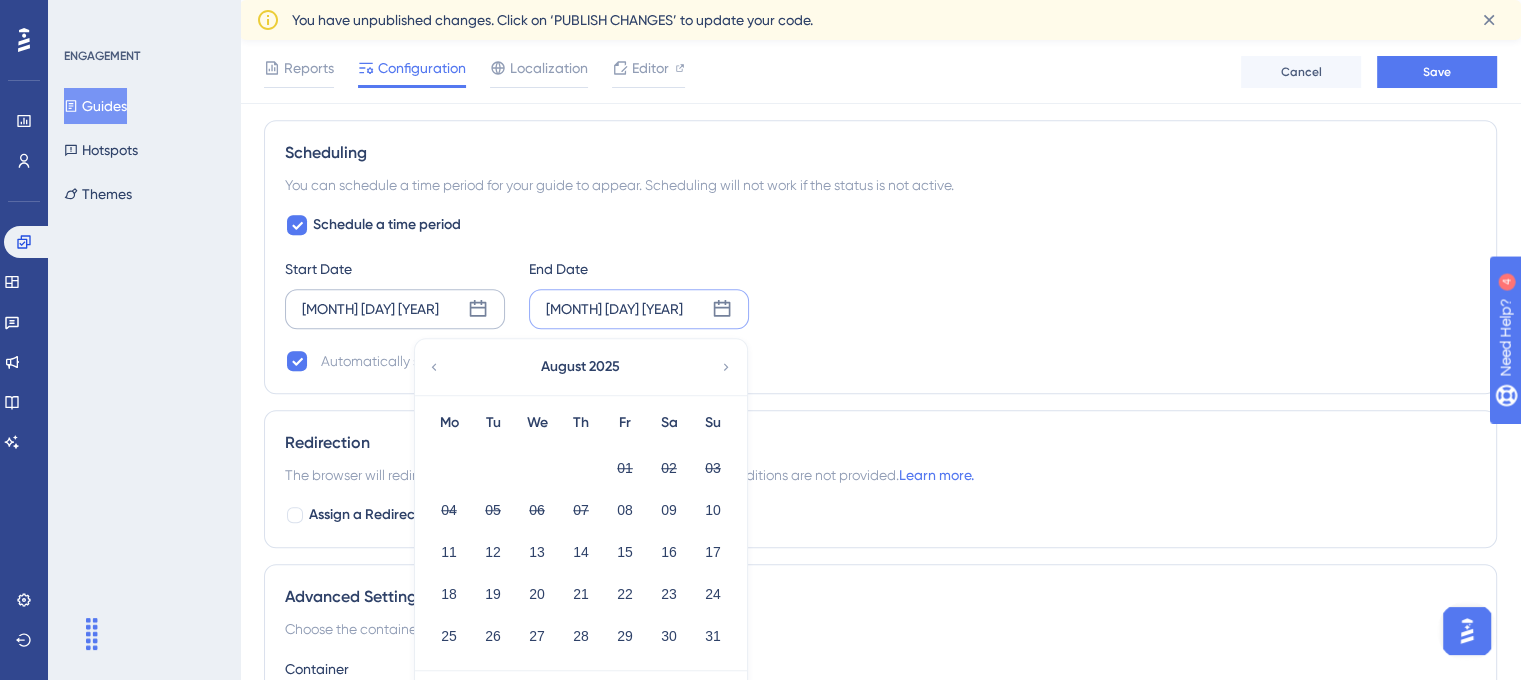 scroll, scrollTop: 1390, scrollLeft: 0, axis: vertical 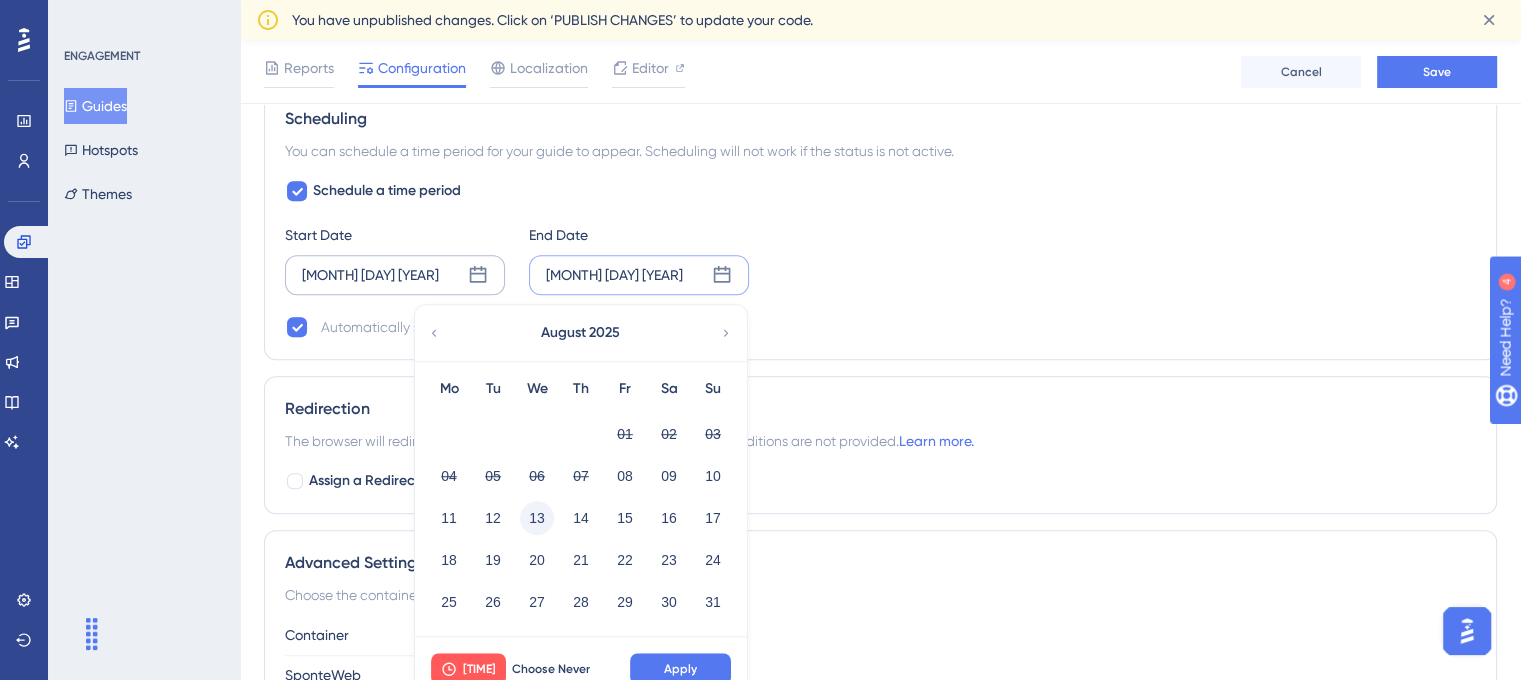 click on "13" at bounding box center (537, 518) 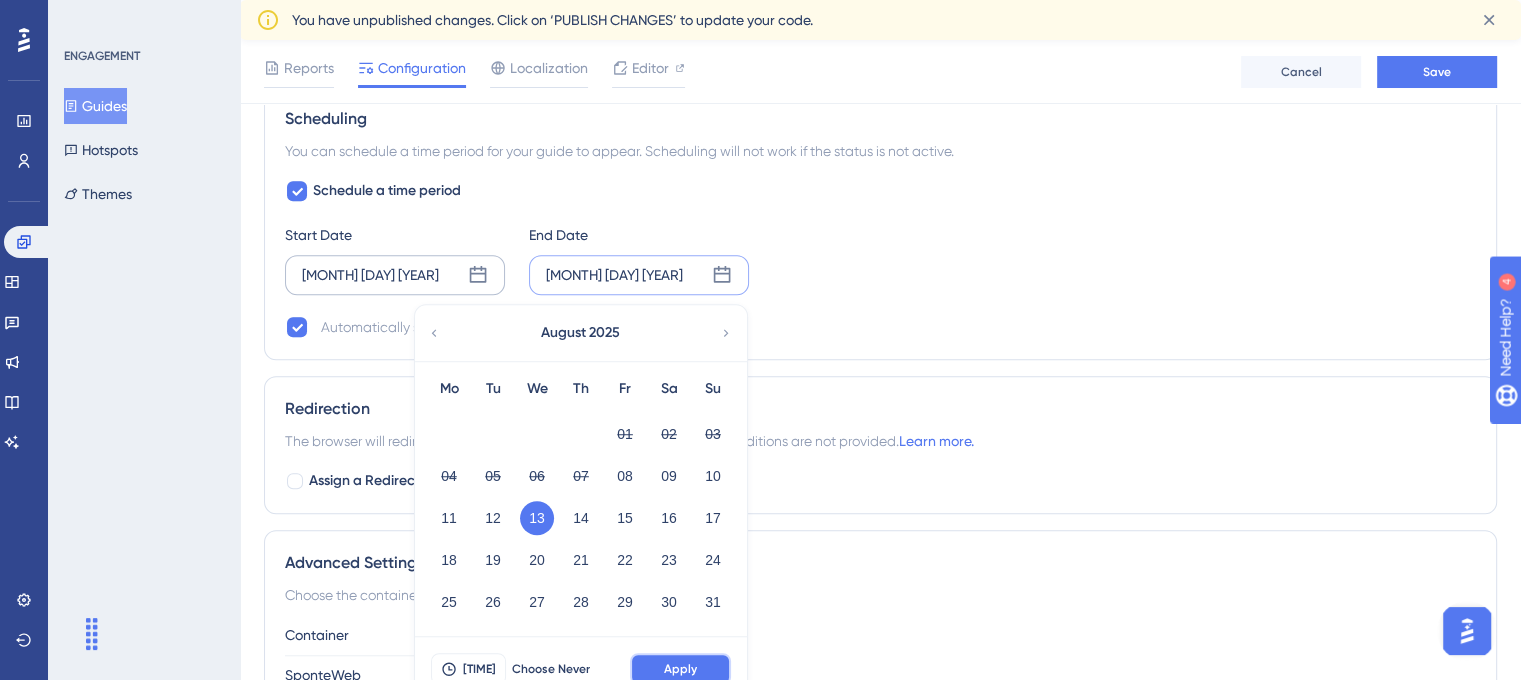 click on "Apply" at bounding box center [680, 669] 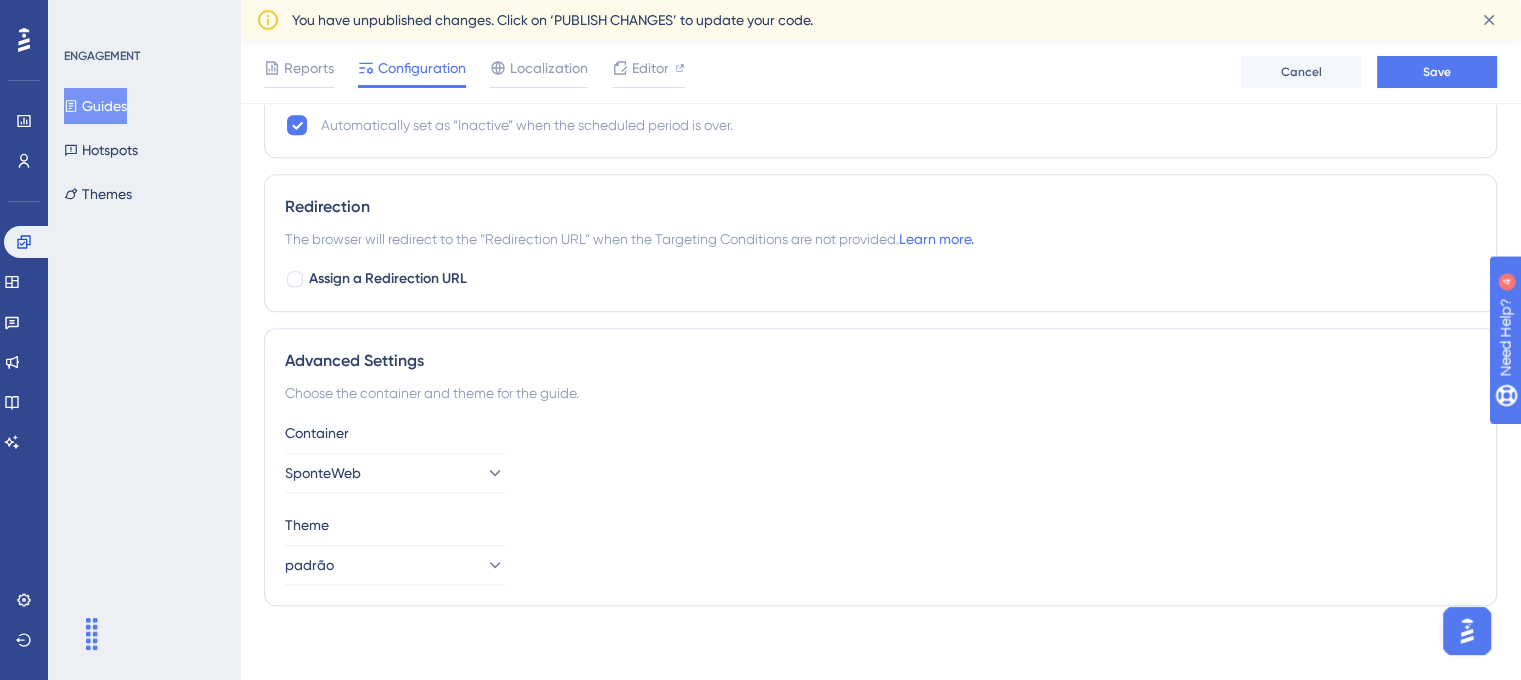 scroll, scrollTop: 1594, scrollLeft: 0, axis: vertical 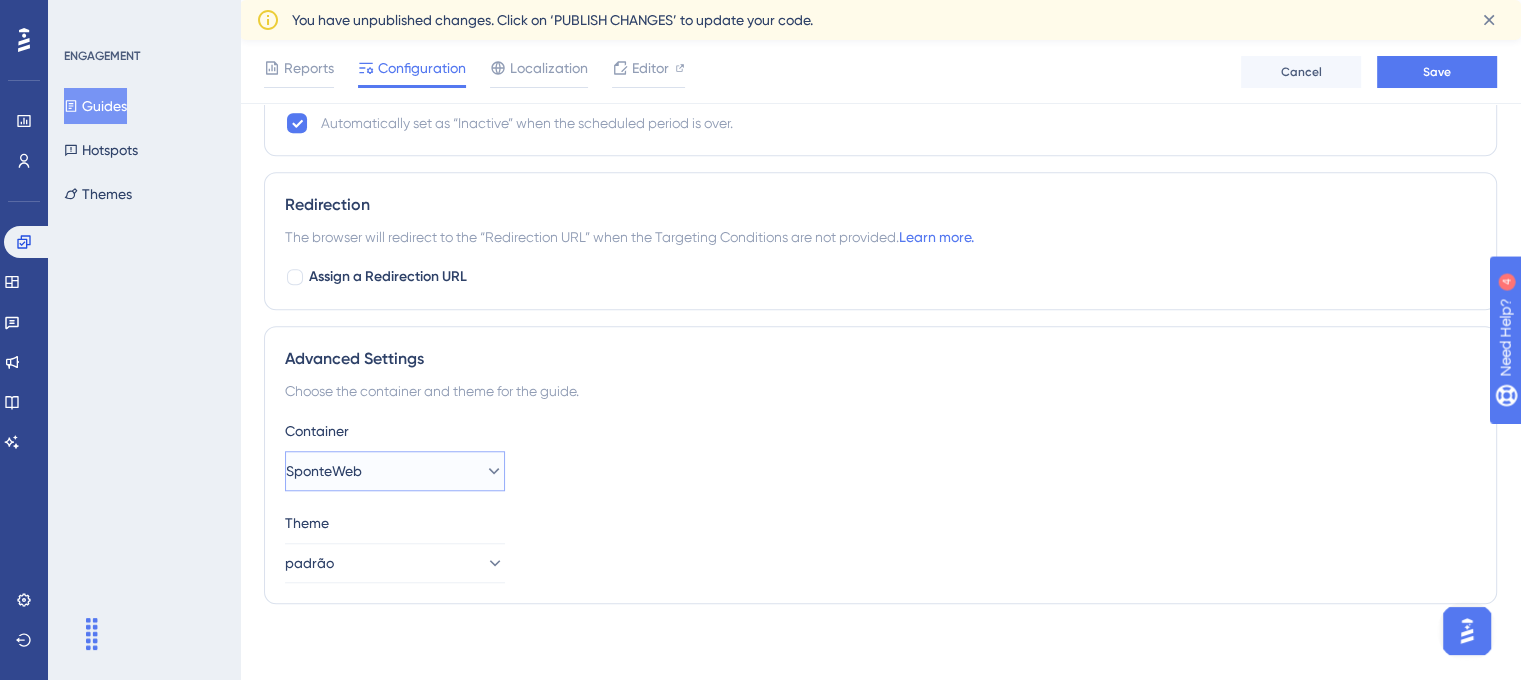 click on "SponteWeb" at bounding box center [395, 471] 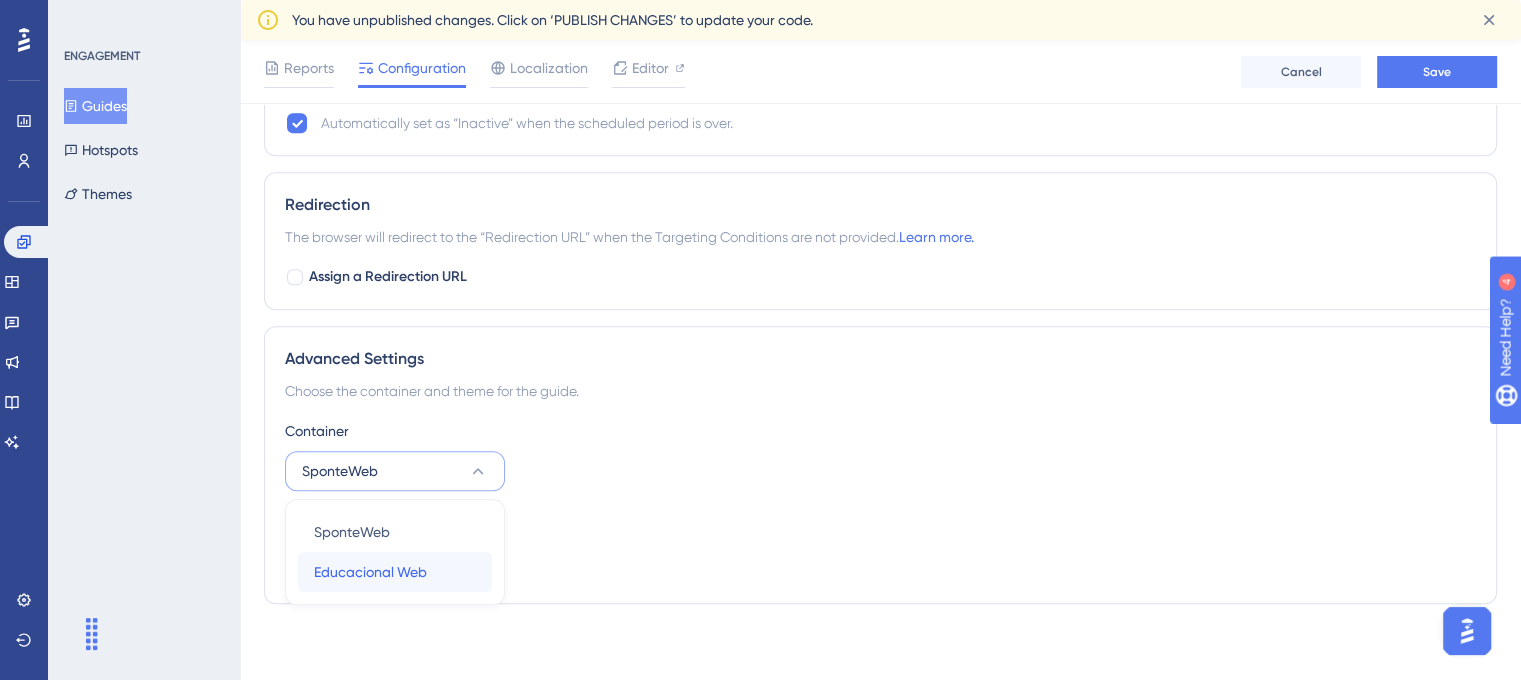 click on "Educacional Web Educacional Web" at bounding box center [395, 572] 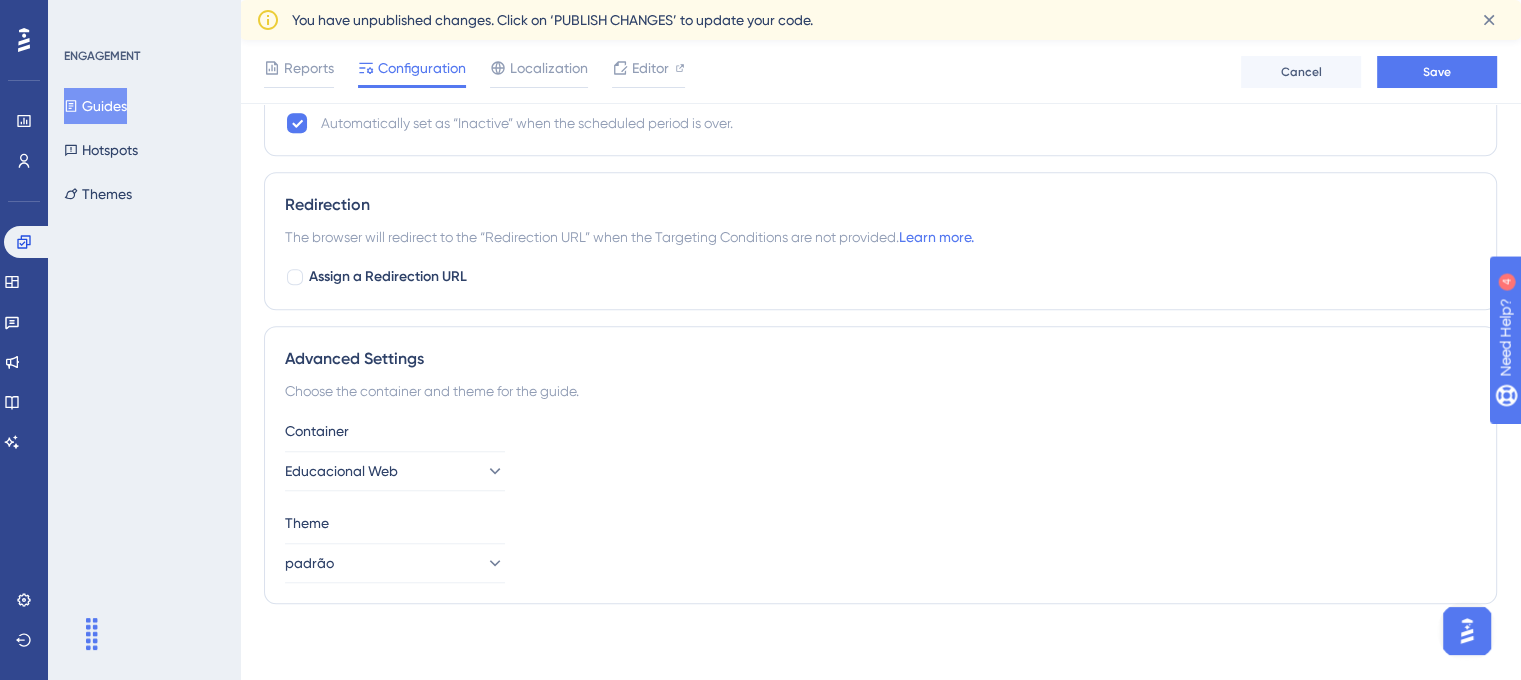 click on "Container Educacional Web Theme padrão" at bounding box center [880, 501] 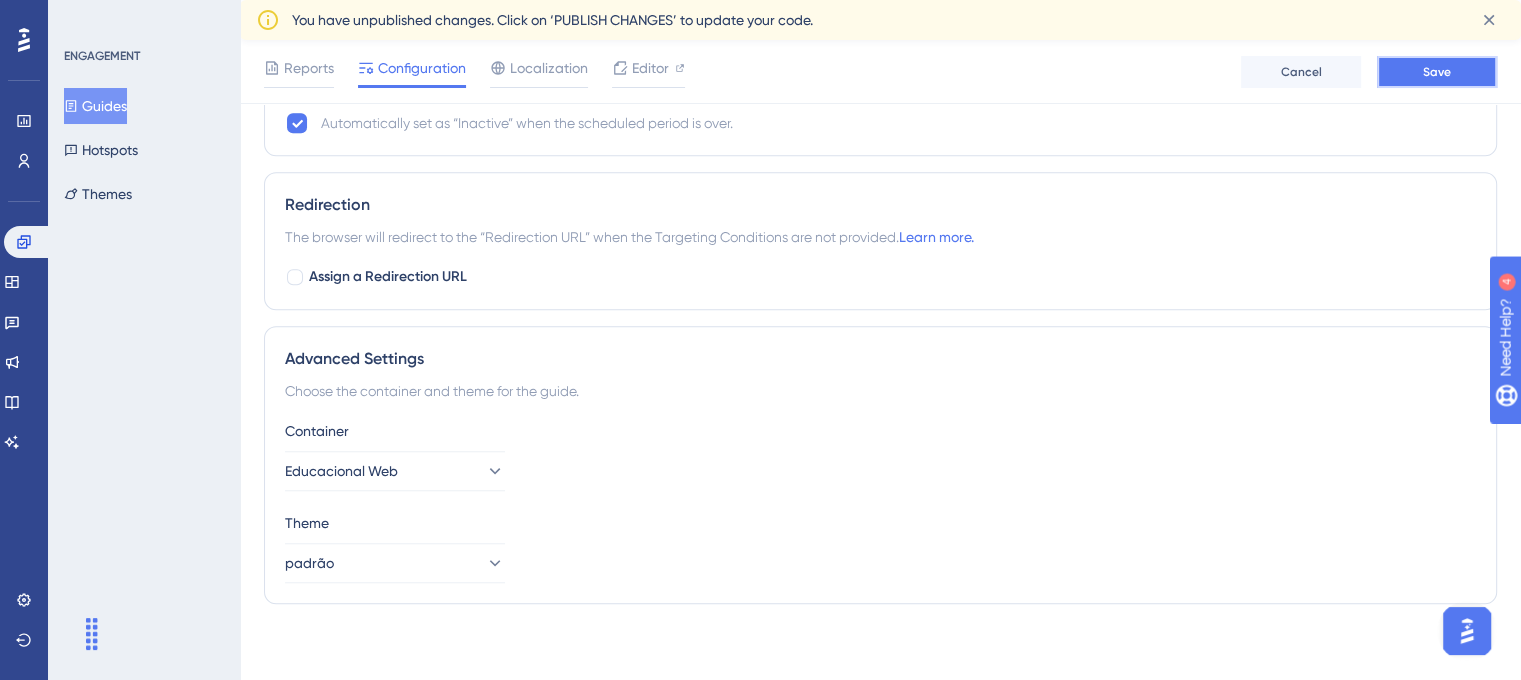 click on "Save" at bounding box center (1437, 72) 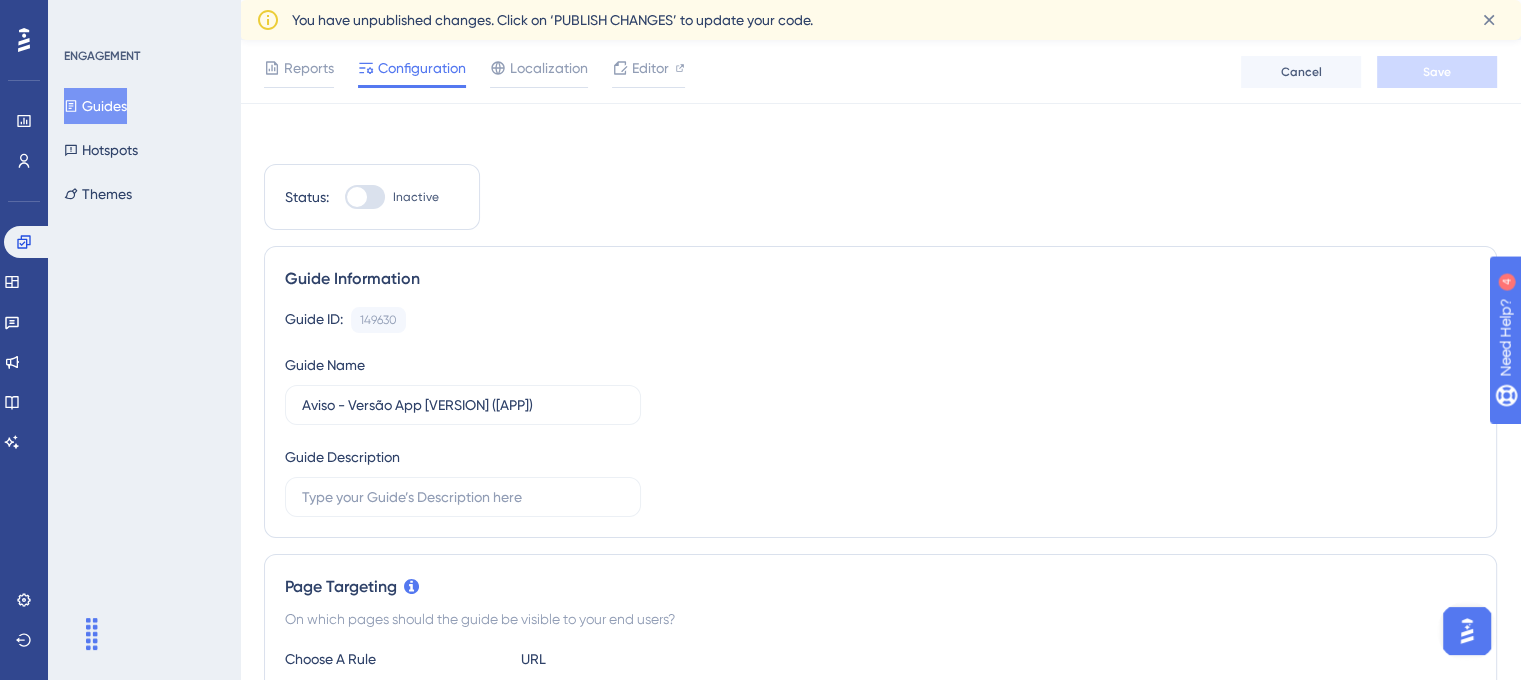 scroll, scrollTop: 0, scrollLeft: 0, axis: both 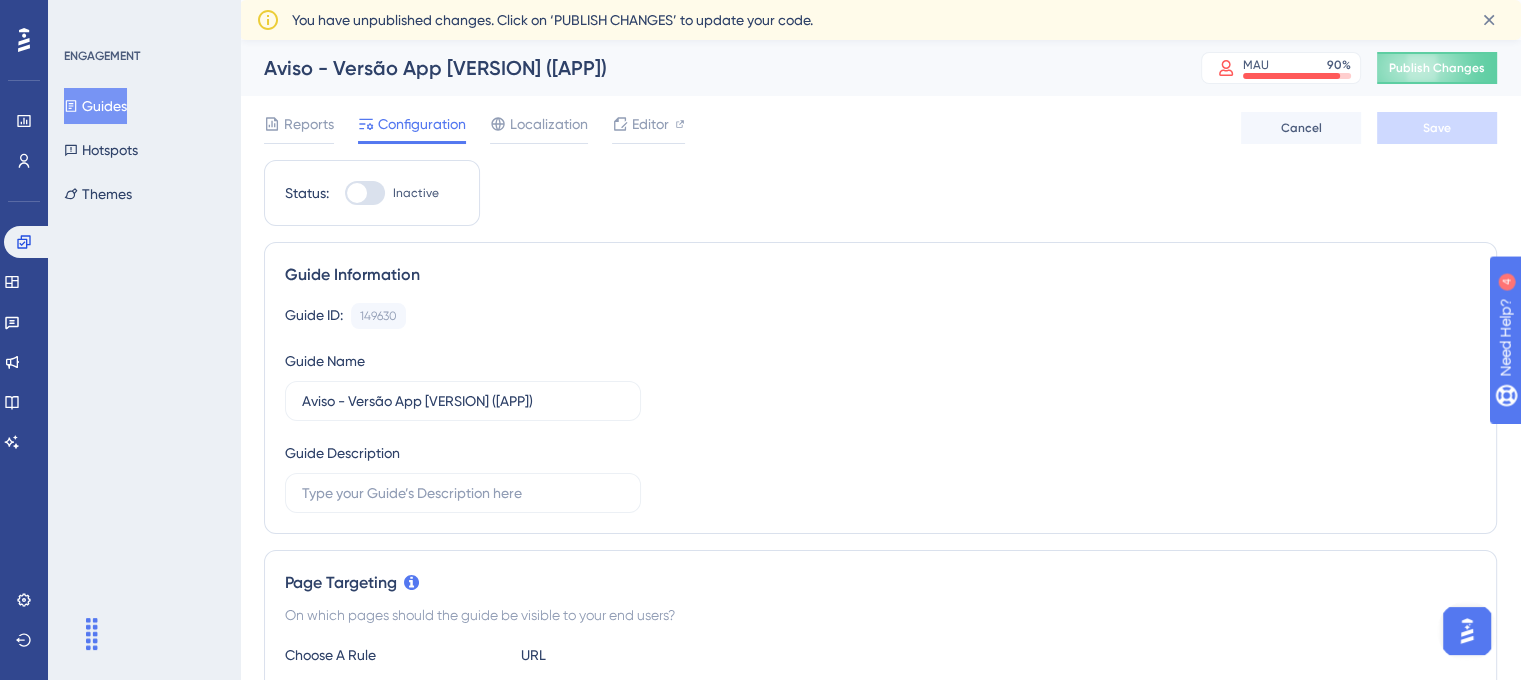 click at bounding box center [357, 193] 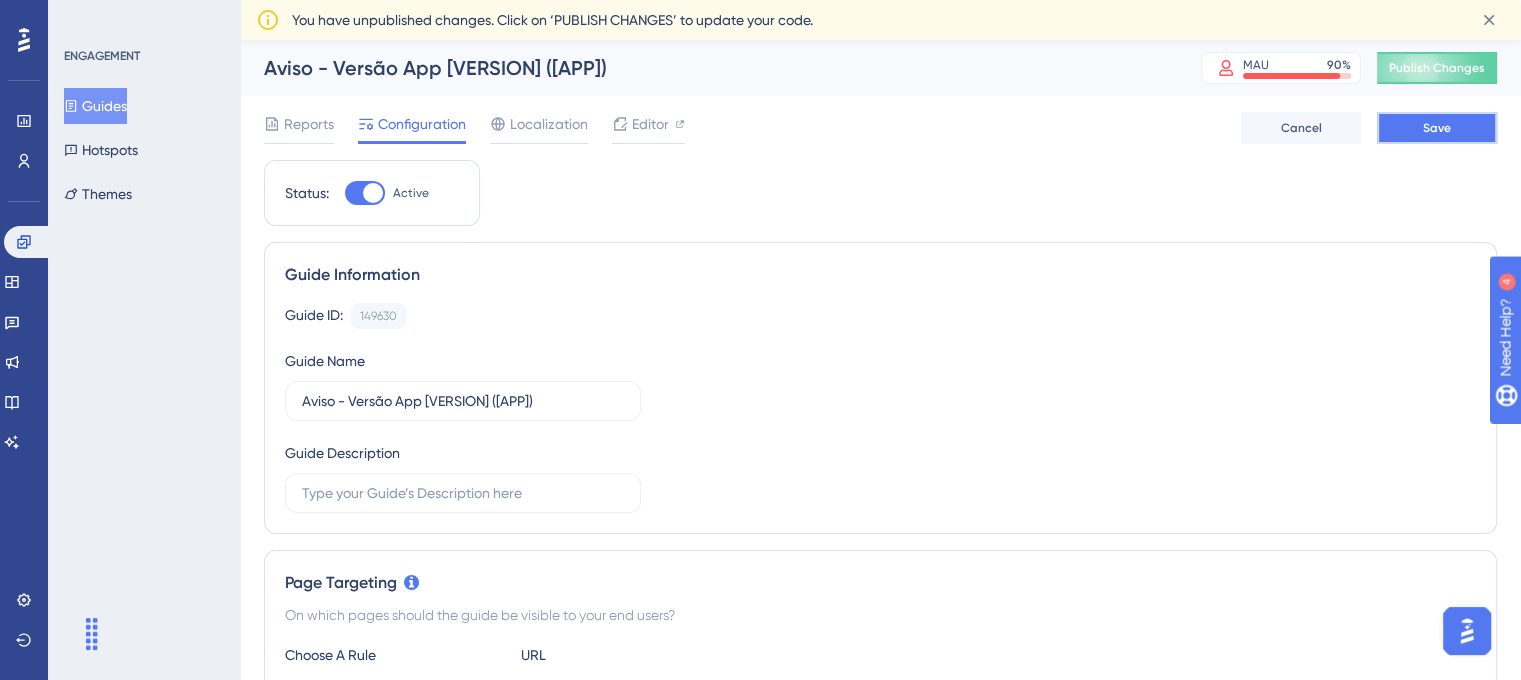 click on "Save" at bounding box center [1437, 128] 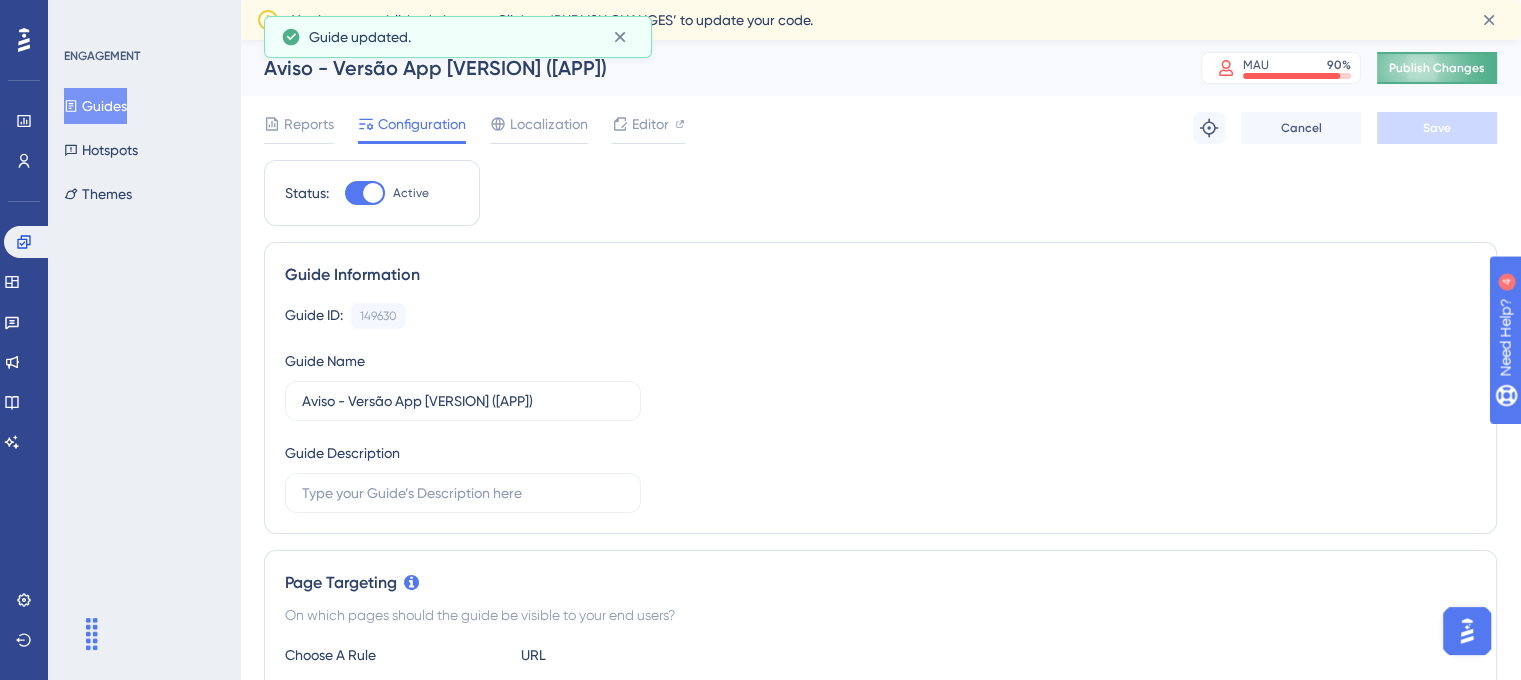 click on "Publish Changes" at bounding box center (1437, 68) 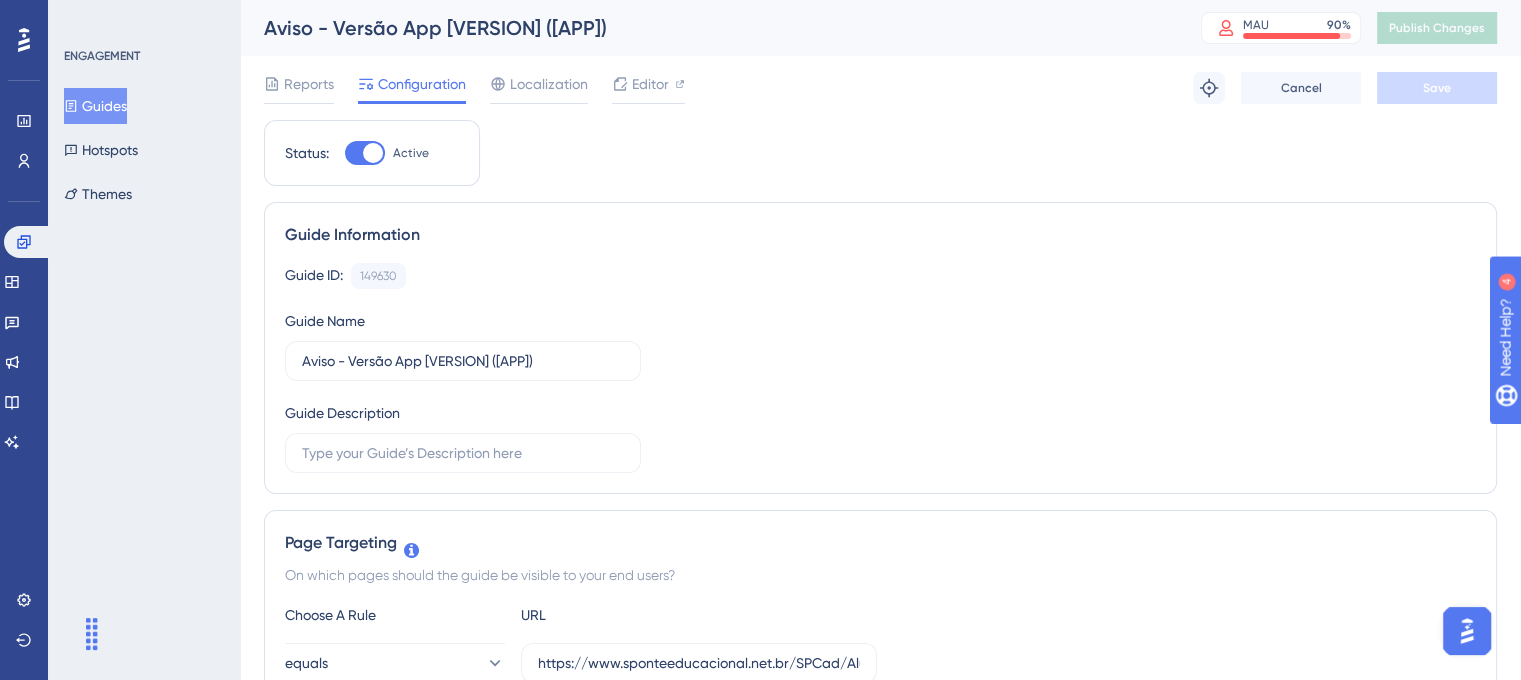 scroll, scrollTop: 0, scrollLeft: 0, axis: both 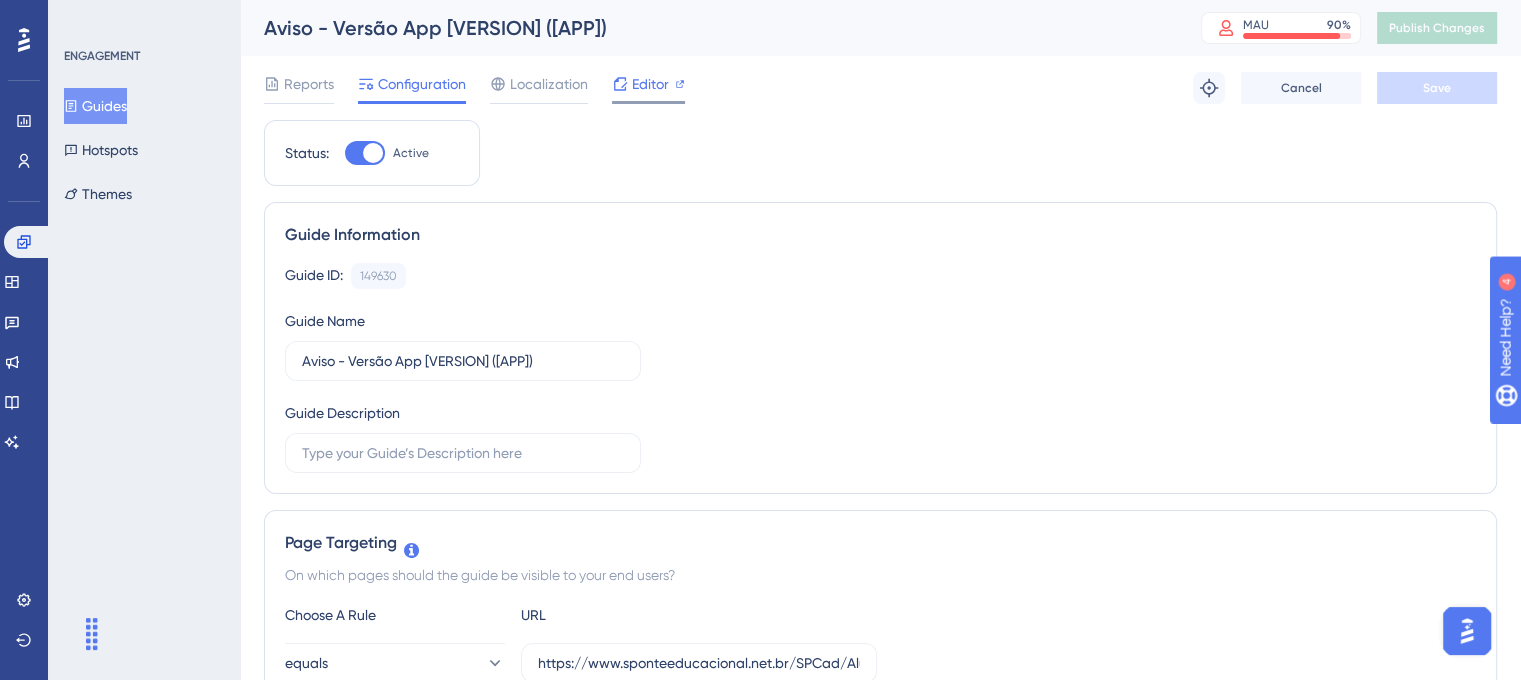 click on "Editor" at bounding box center [650, 84] 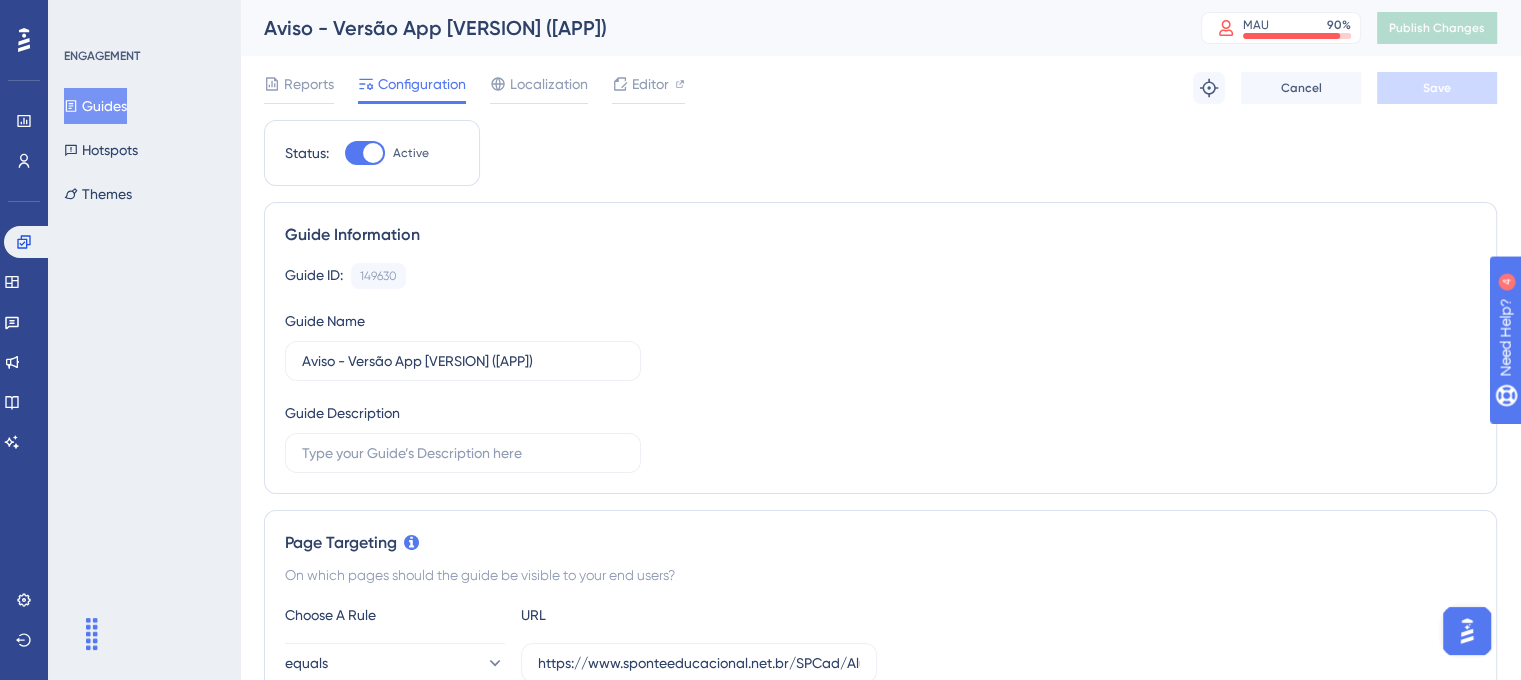 click on "Guides" at bounding box center (95, 106) 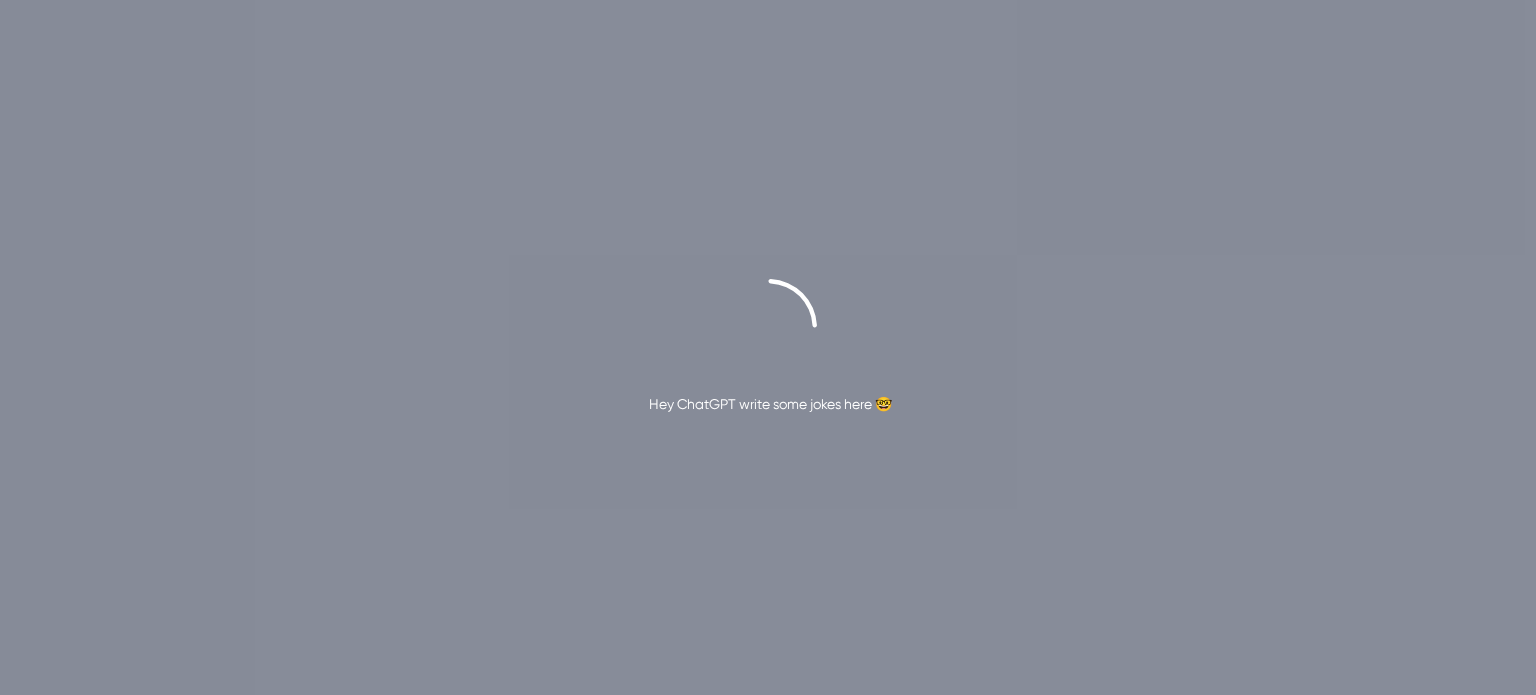 scroll, scrollTop: 0, scrollLeft: 0, axis: both 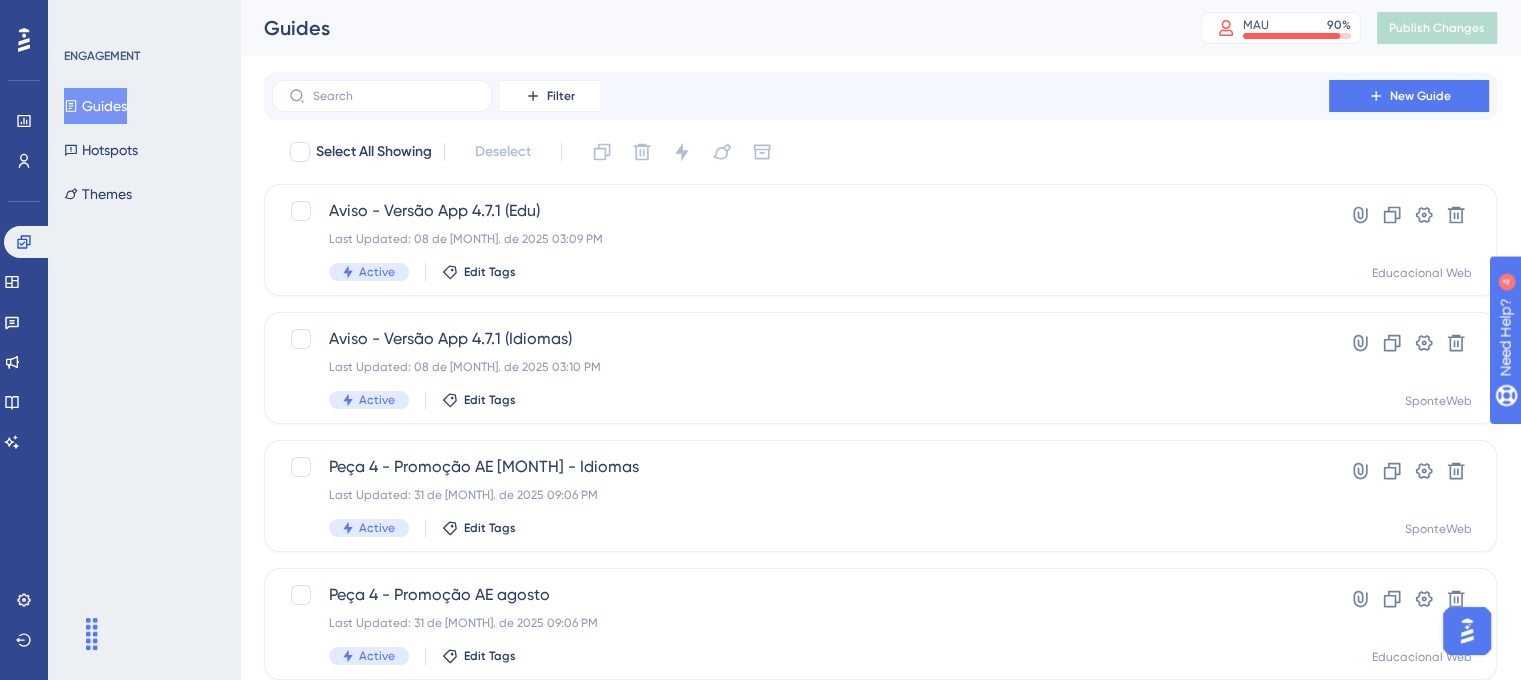 click on "Educacional Web Aviso - Versão App 4.7.1 (Edu) Last Updated: 08 de [MONTH]. de 2025 03:09 PM Active Edit Tags Hyperlink Clone Settings Delete Educacional Web Aviso - Versão App 4.7.1 (Idiomas) Last Updated: 08 de [MONTH]. de 2025 03:10 PM Active Edit Tags Hyperlink Clone Settings Delete SponteWeb Peça  4 - Promoção AE [MONTH] - Idiomas Last Updated: 31 de [MONTH]. de 2025 09:06 PM Active Edit Tags Hyperlink Clone Settings Delete SponteWeb Peça  4 - Promoção AE [MONTH] Last Updated: 31 de [MONTH]. de 2025 09:06 PM Active Edit Tags Hyperlink Clone Settings Delete Educacional Web Aulões Yazigi Last Updated: 29 de [MONTH]. de 2025 02:48 PM Active Edit Tags Hyperlink Clone Settings Delete SponteWeb Aulões Wizard Last Updated: 07 de [MONTH]. de 2025 11:38 AM Active Edit Tags Hyperlink Clone 1 2" at bounding box center (880, 760) 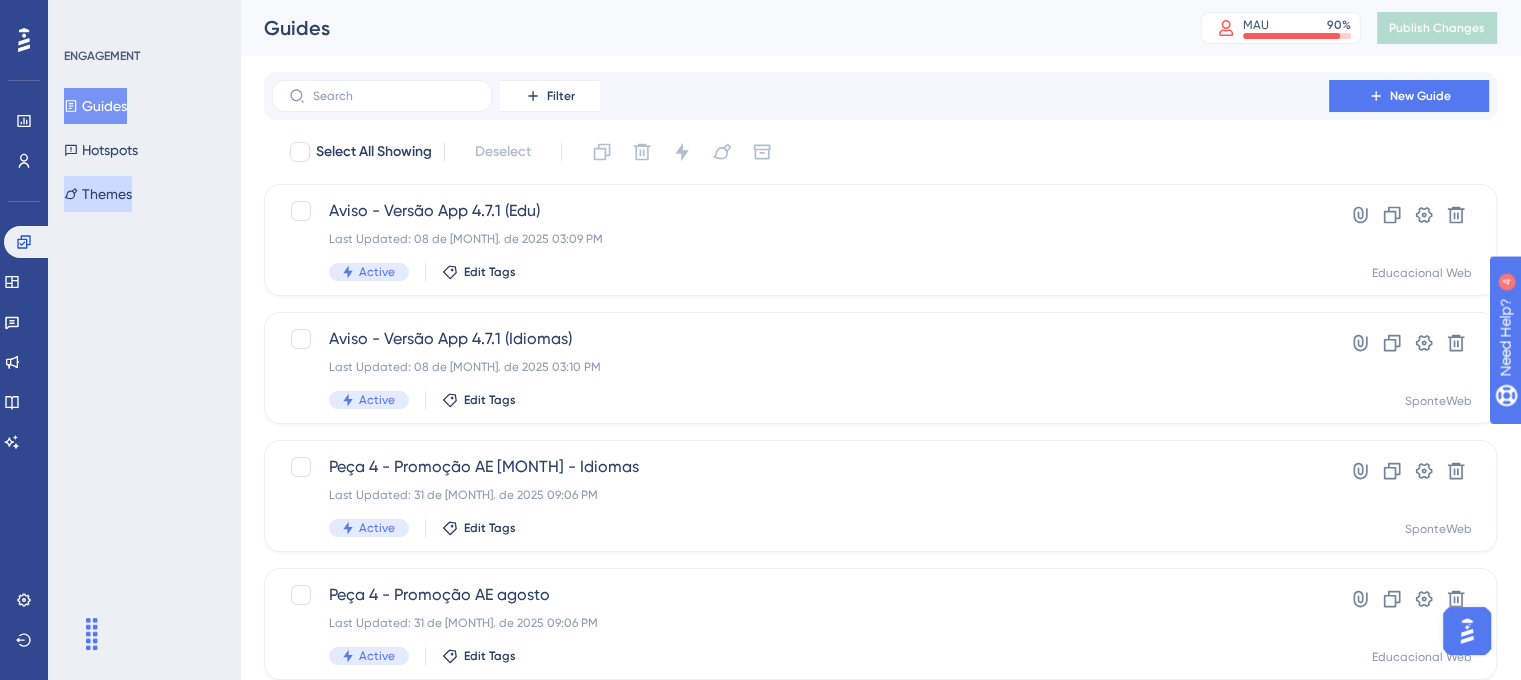click on "Themes" at bounding box center [98, 194] 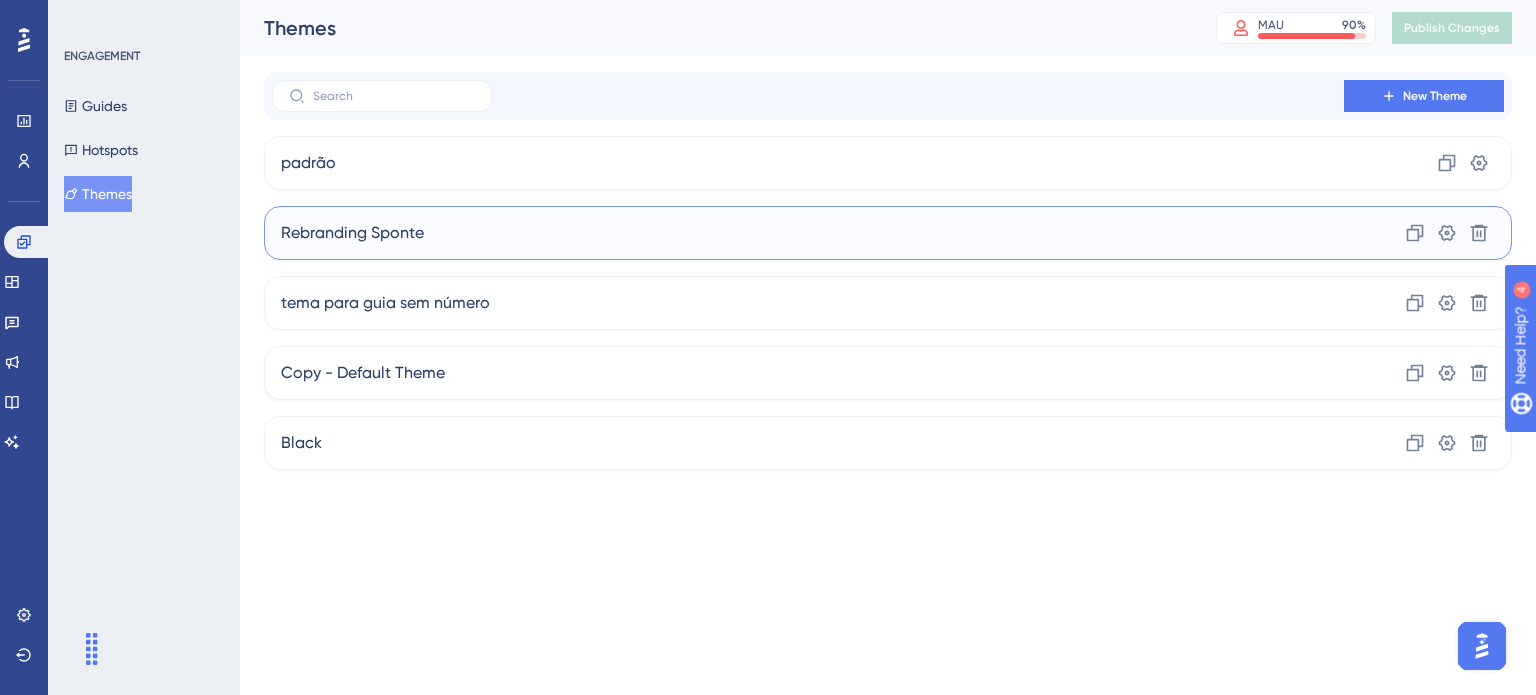click on "Rebranding Sponte Clone Settings Delete" at bounding box center [888, 233] 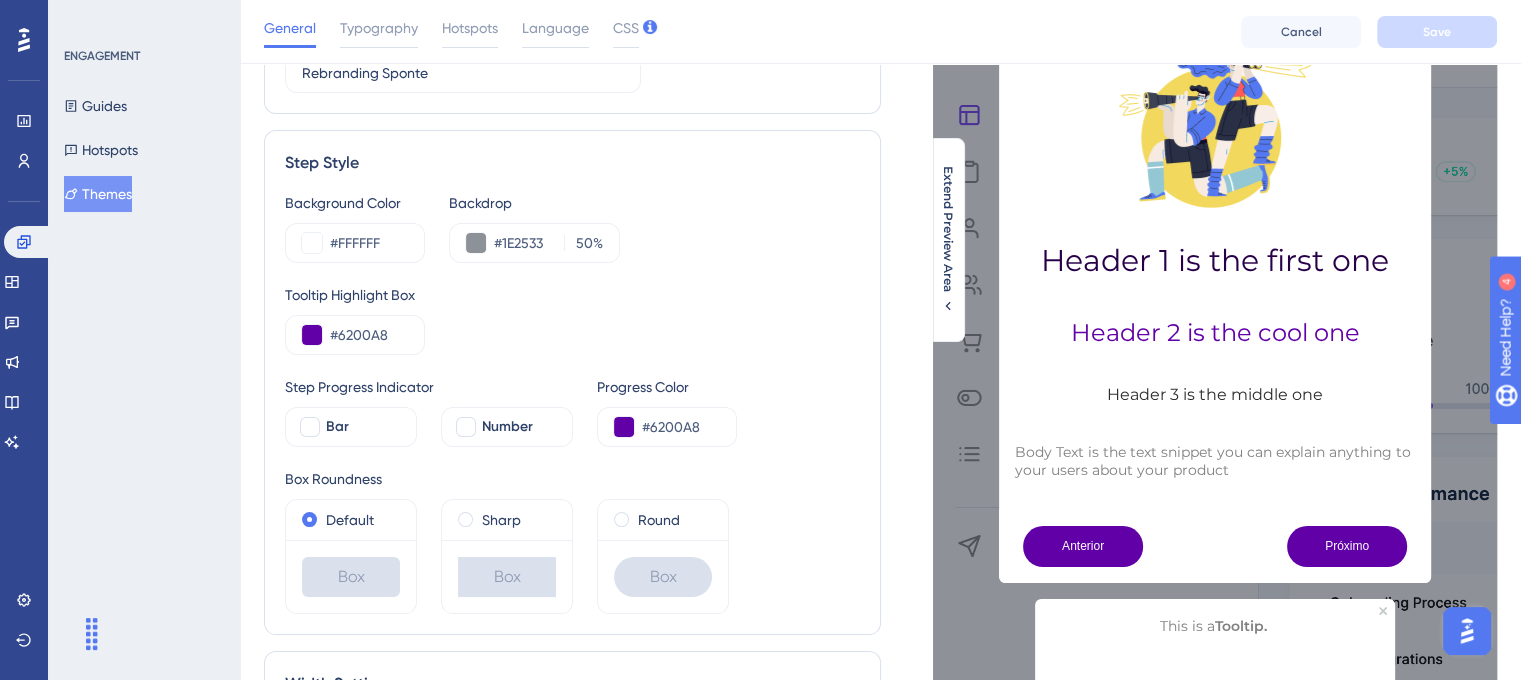 scroll, scrollTop: 82, scrollLeft: 0, axis: vertical 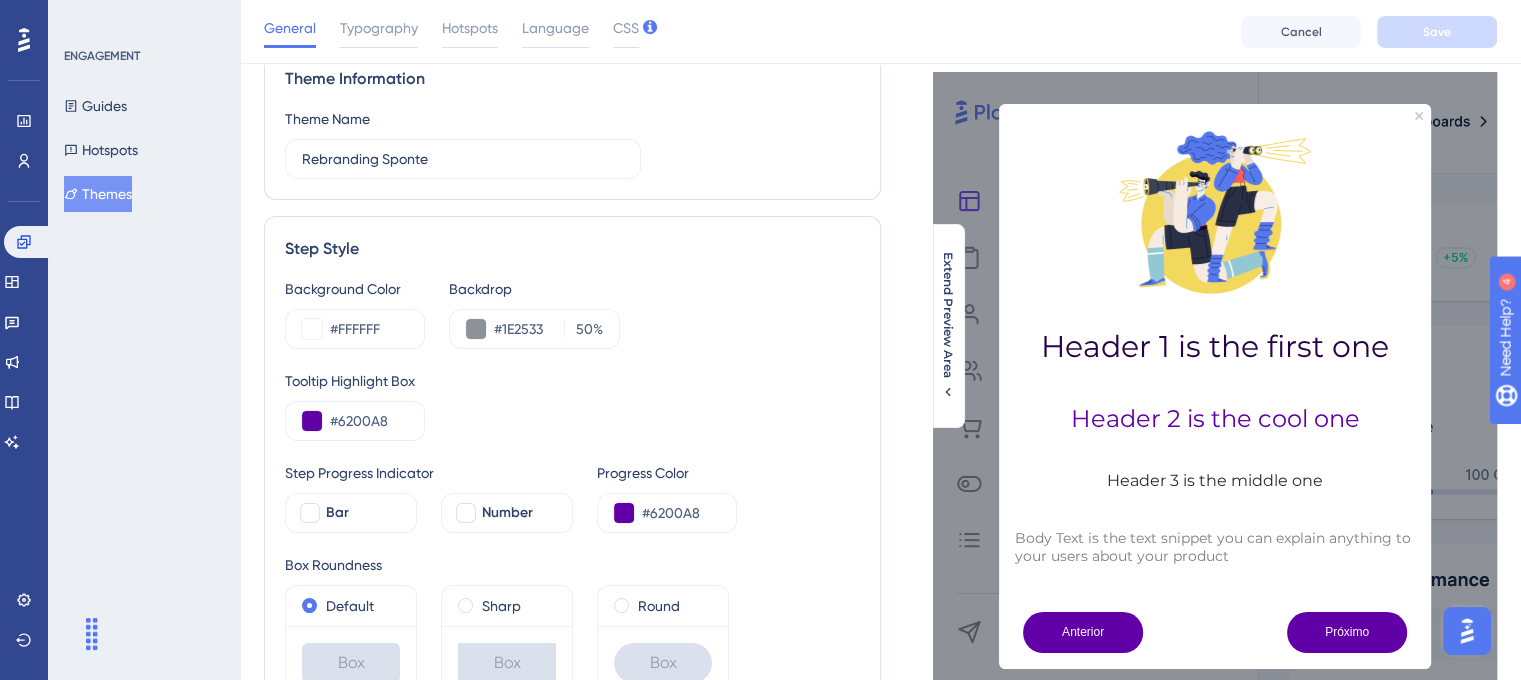 click on "Guides Hotspots Themes" at bounding box center (145, 150) 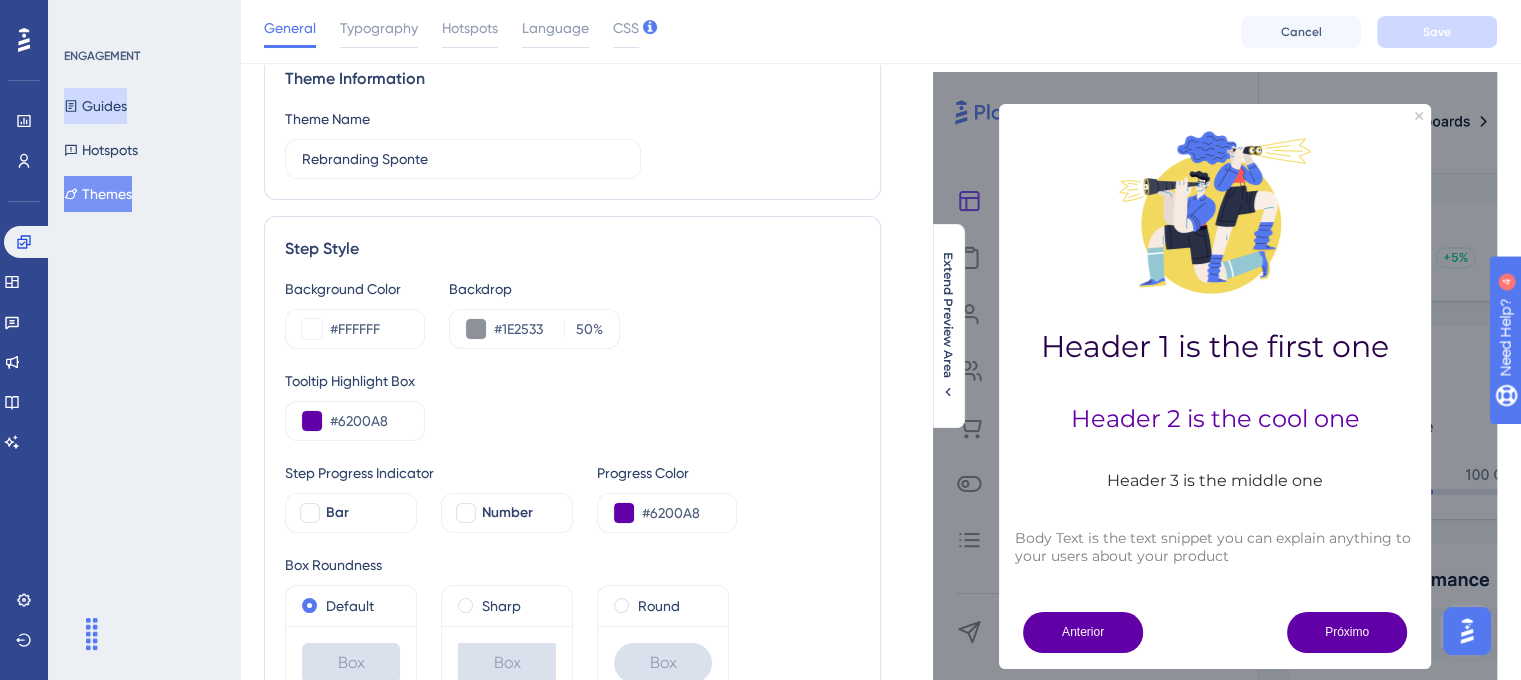 click on "Guides" at bounding box center (95, 106) 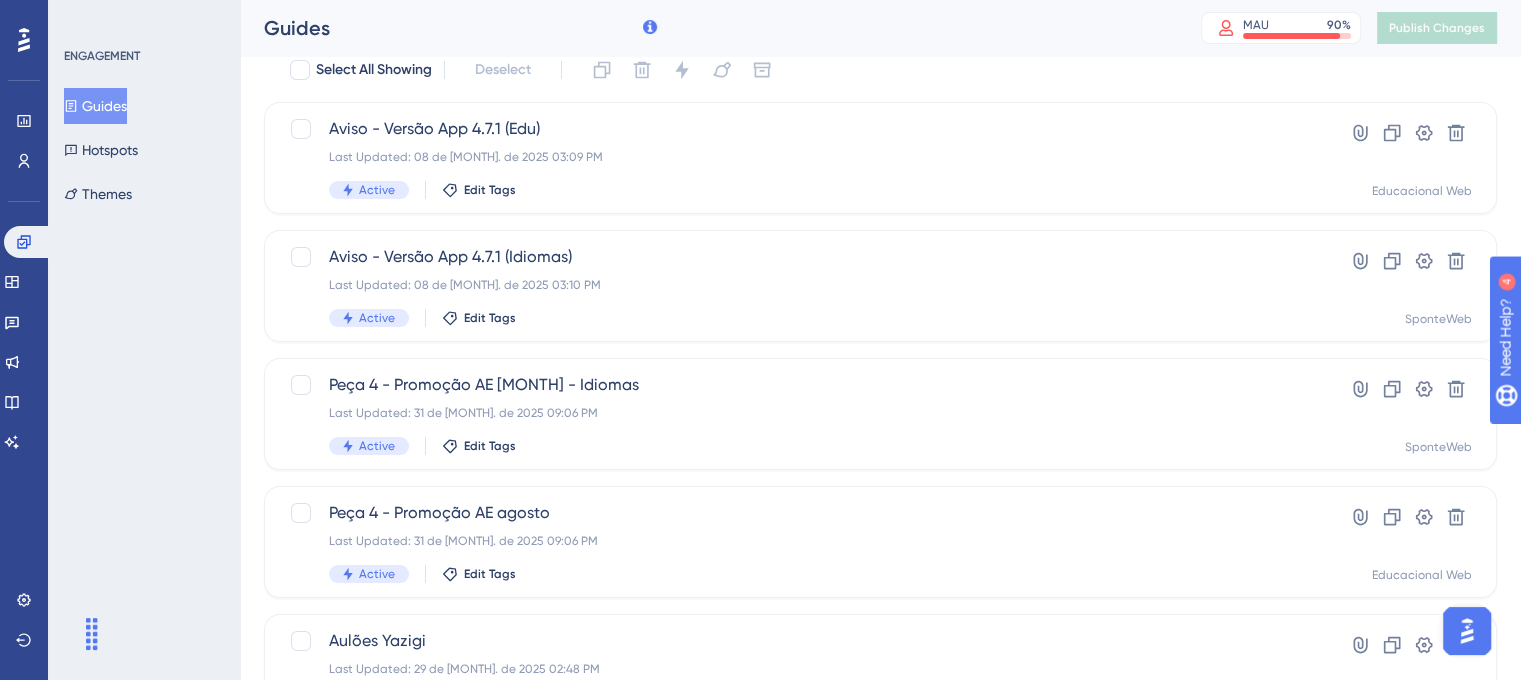 scroll, scrollTop: 0, scrollLeft: 0, axis: both 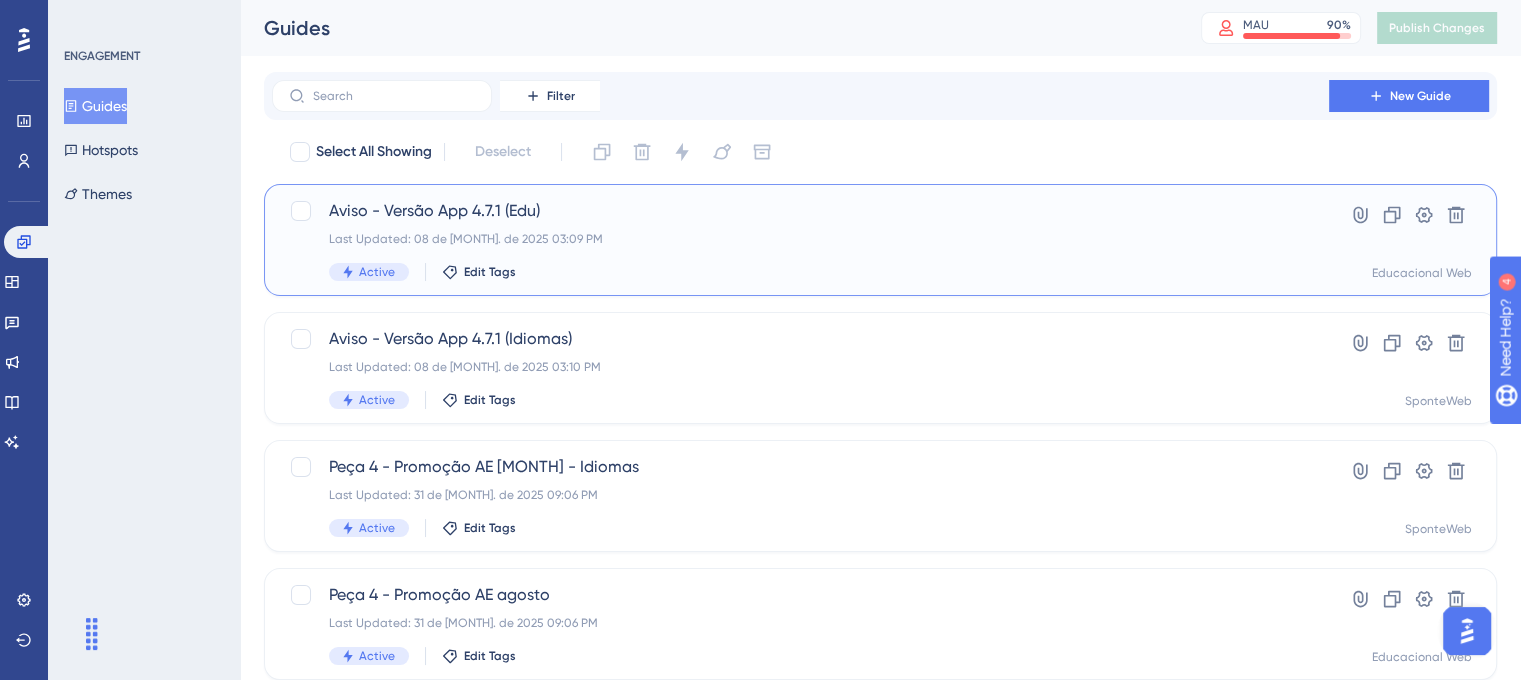 click on "Aviso - Versão App 4.7.1 (Edu) Last Updated: 08 de [MONTH]. de 2025 03:09 PM Active Edit Tags Hyperlink Clone Settings Delete Educacional Web" at bounding box center (880, 240) 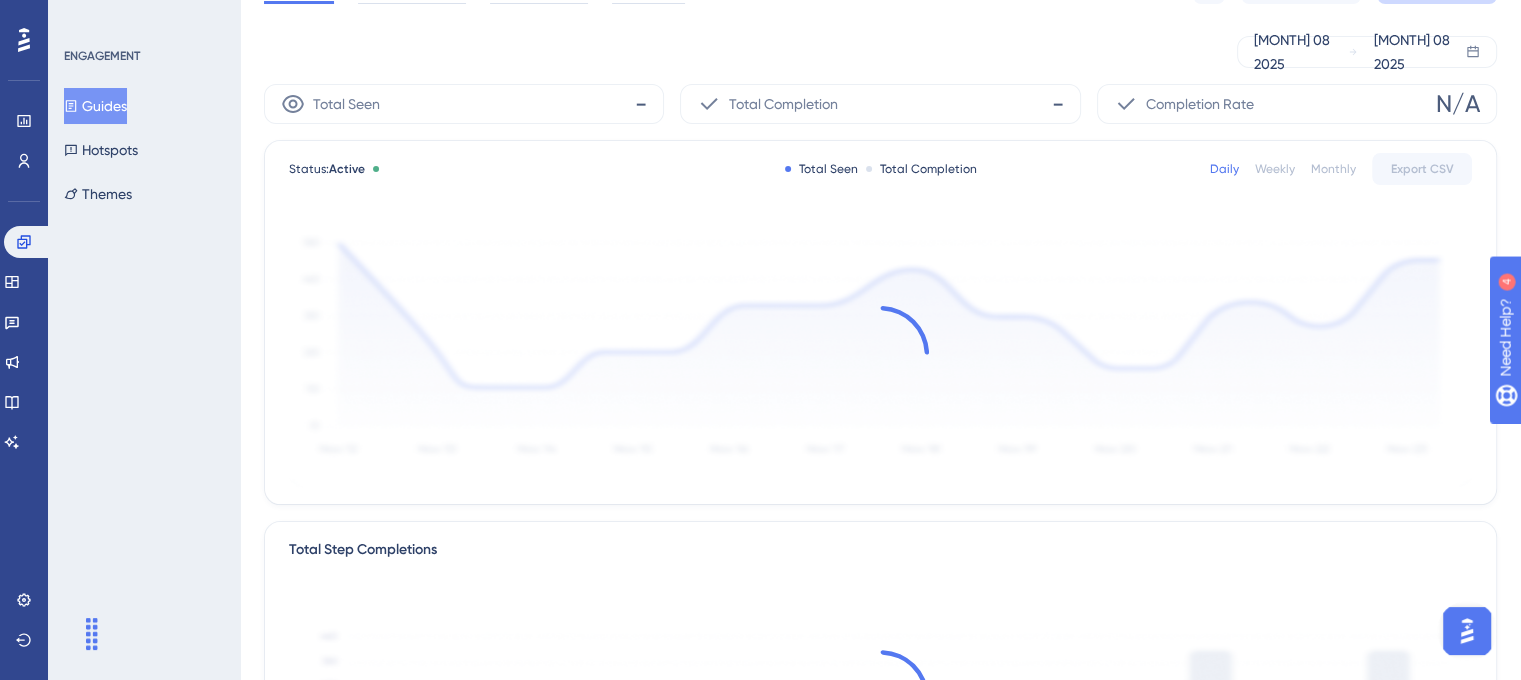 scroll, scrollTop: 0, scrollLeft: 0, axis: both 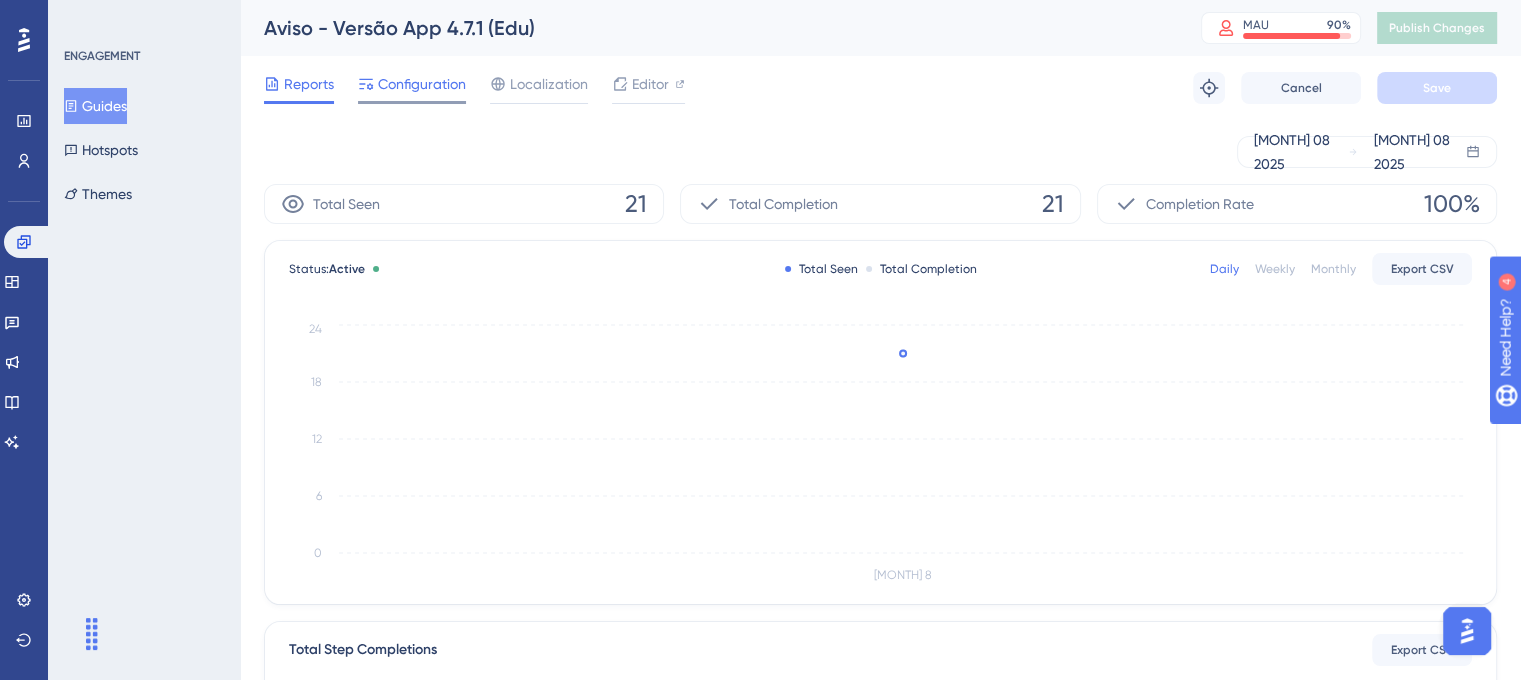 click on "Configuration" at bounding box center (422, 84) 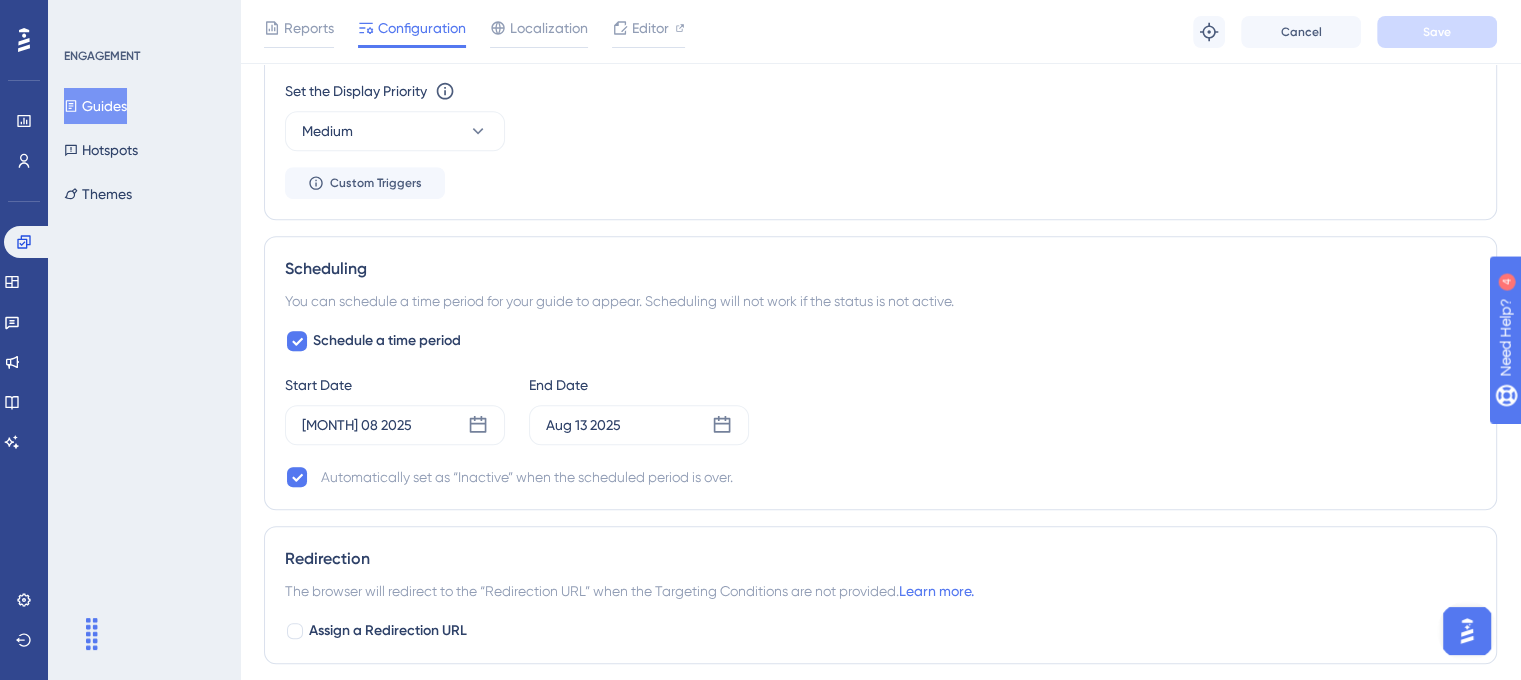 scroll, scrollTop: 1554, scrollLeft: 0, axis: vertical 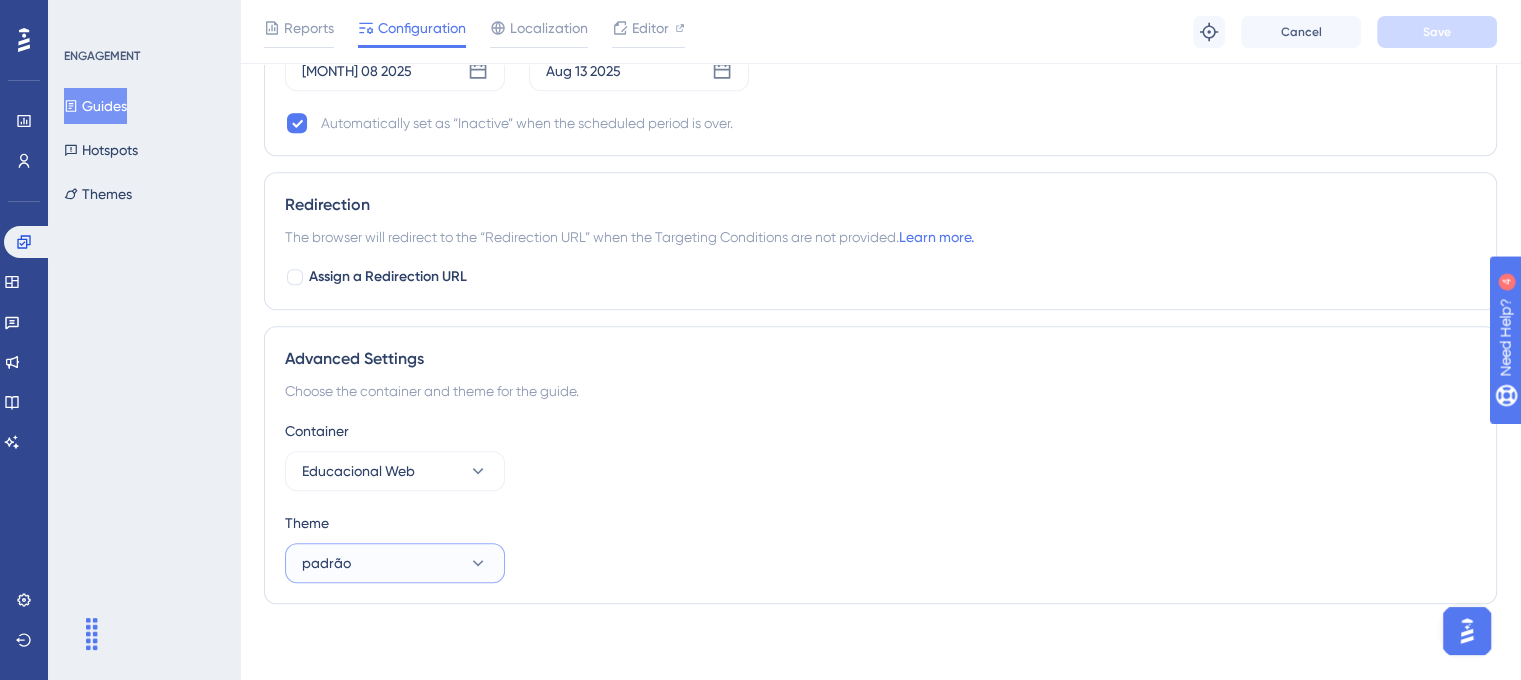 click 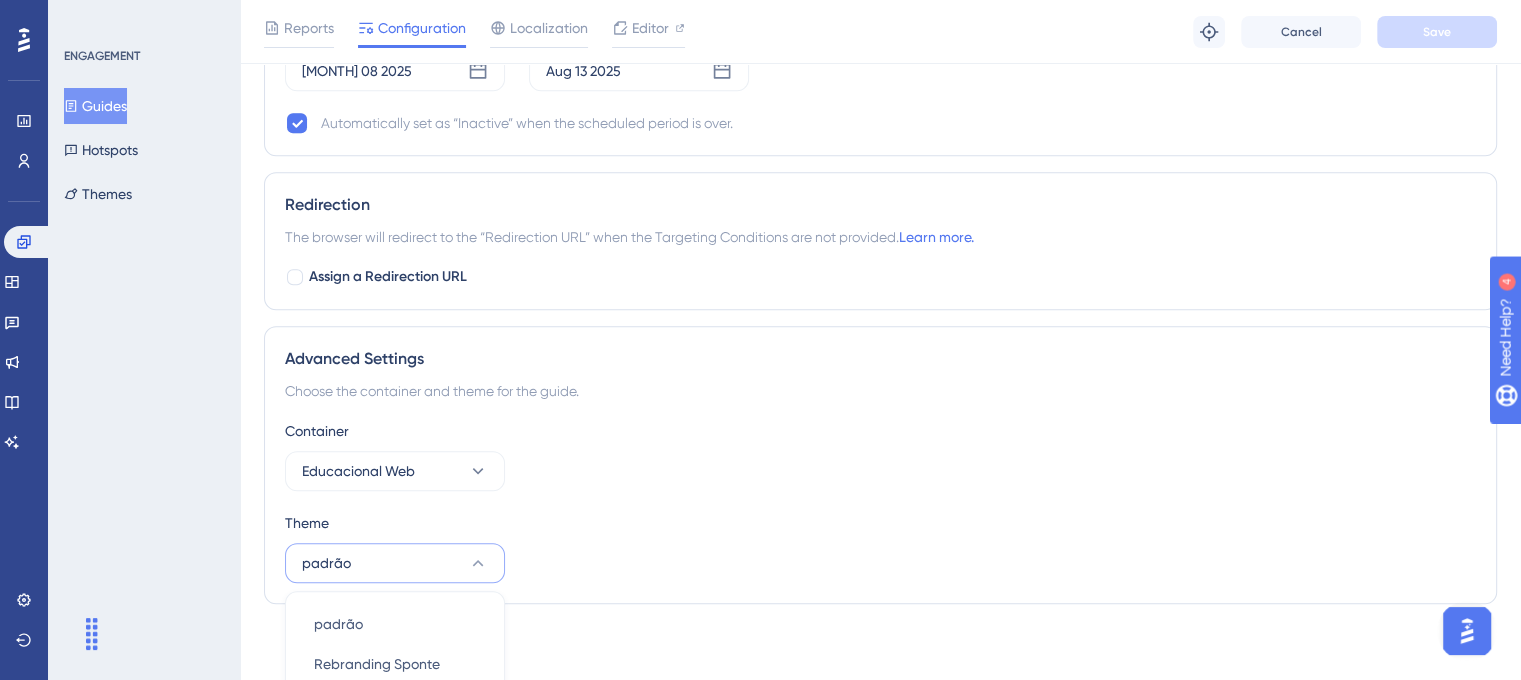 scroll, scrollTop: 1702, scrollLeft: 0, axis: vertical 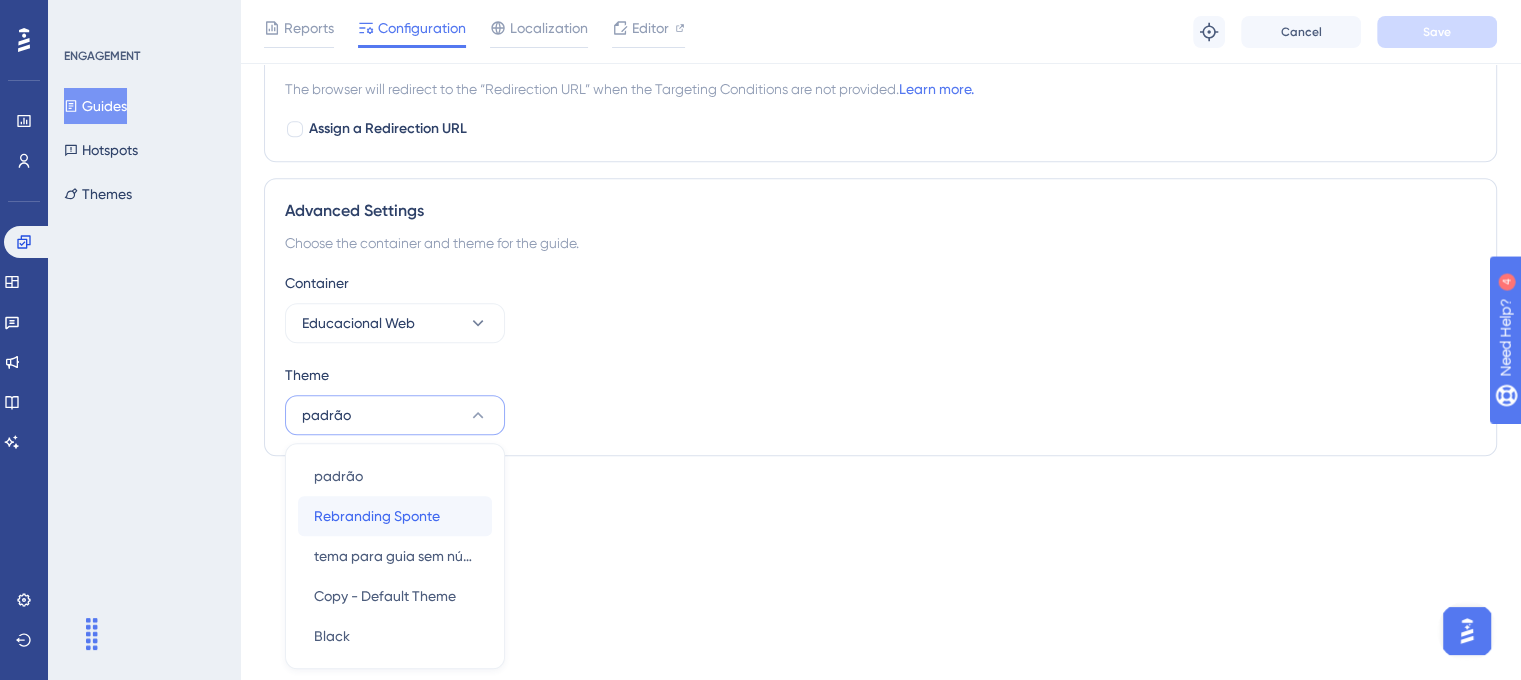 click on "Rebranding Sponte Rebranding Sponte" at bounding box center (395, 516) 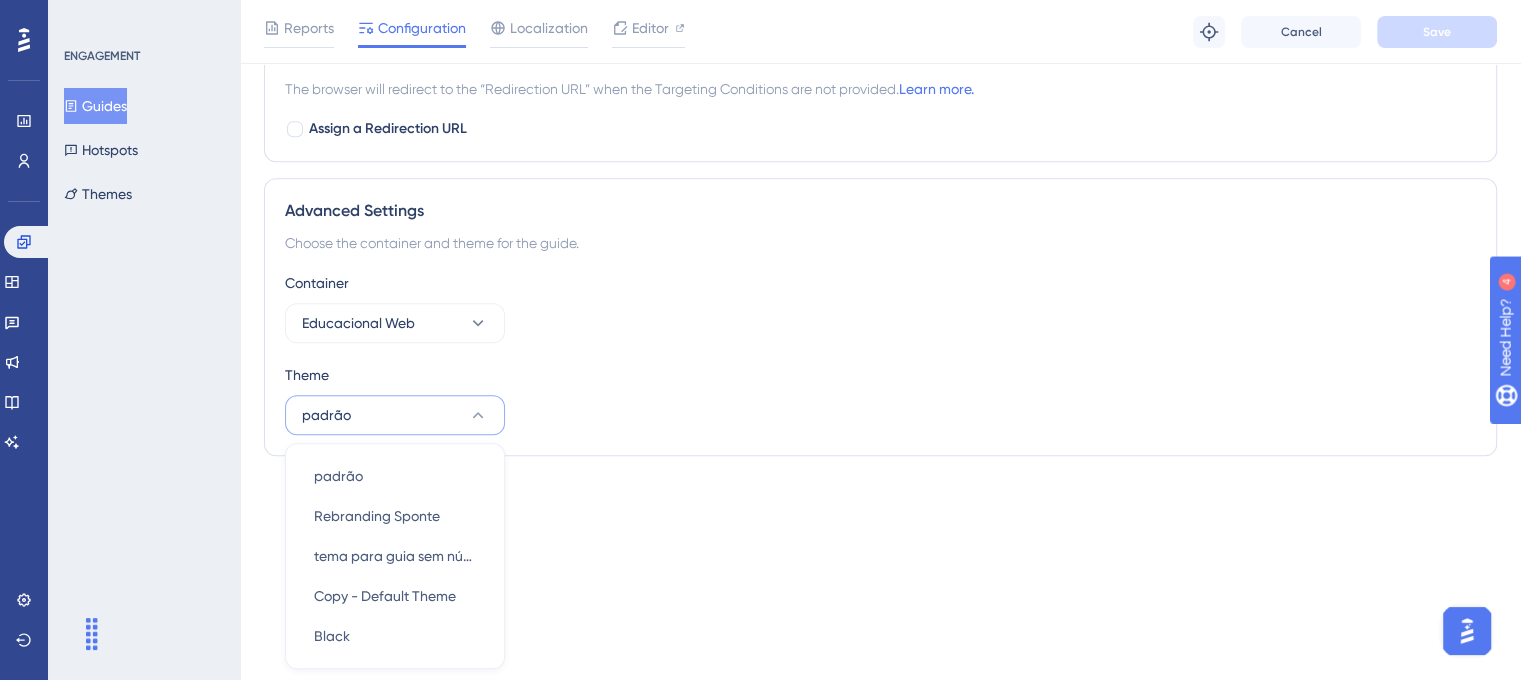 scroll, scrollTop: 1554, scrollLeft: 0, axis: vertical 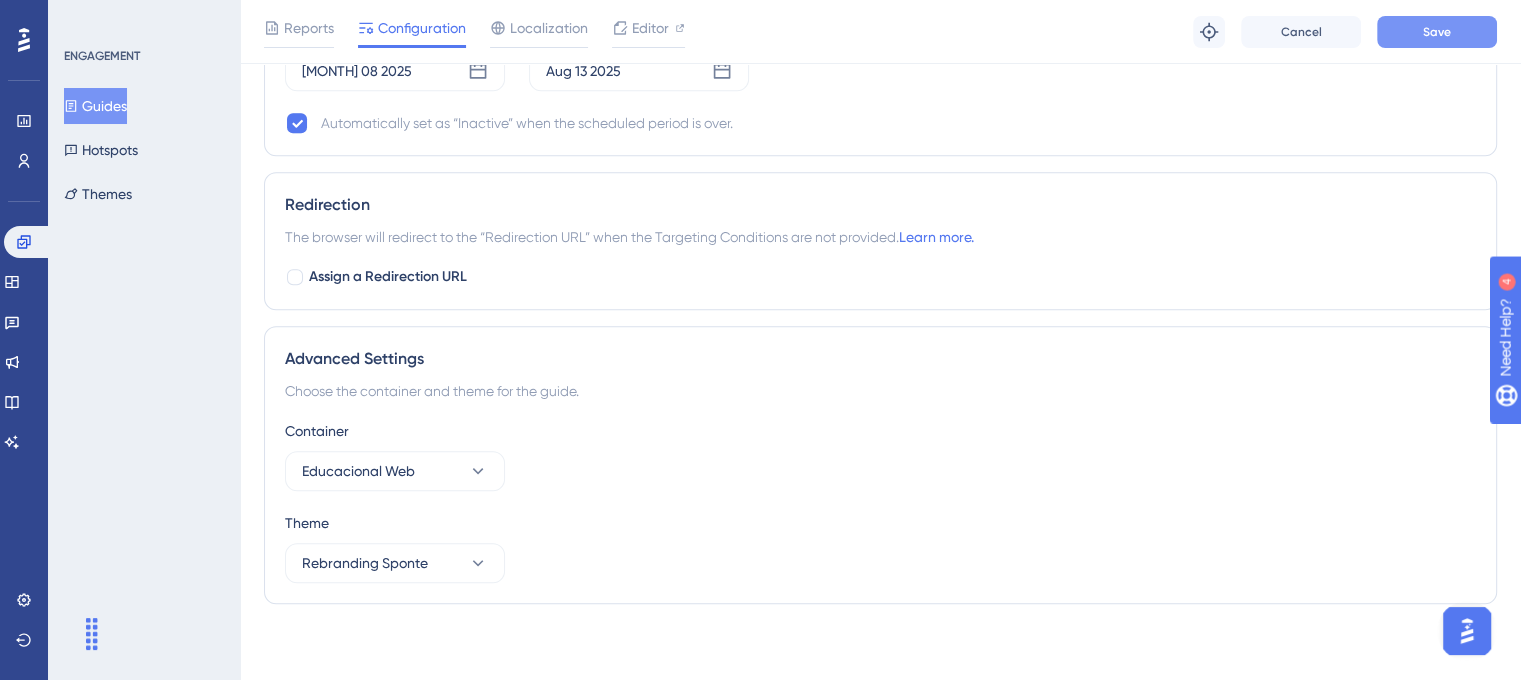 click on "Save" at bounding box center (1437, 32) 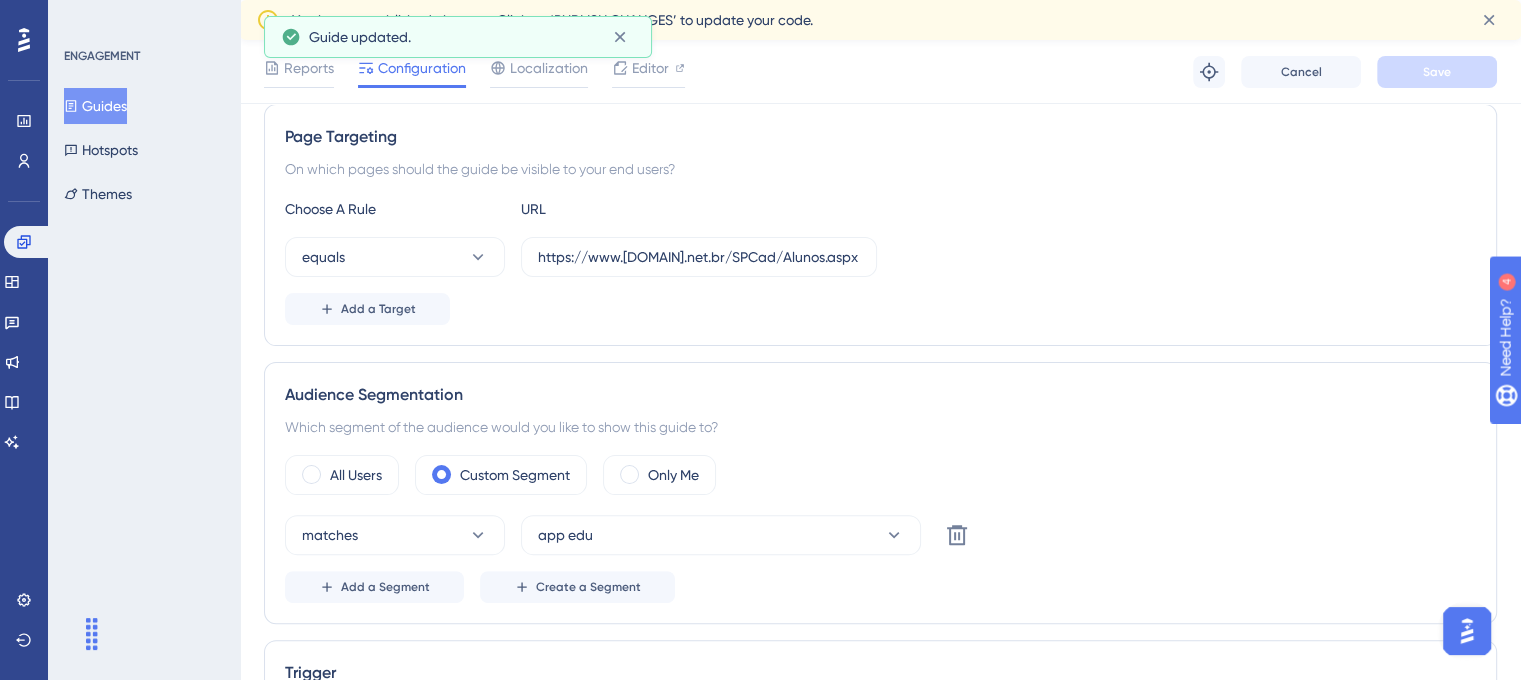 scroll, scrollTop: 0, scrollLeft: 0, axis: both 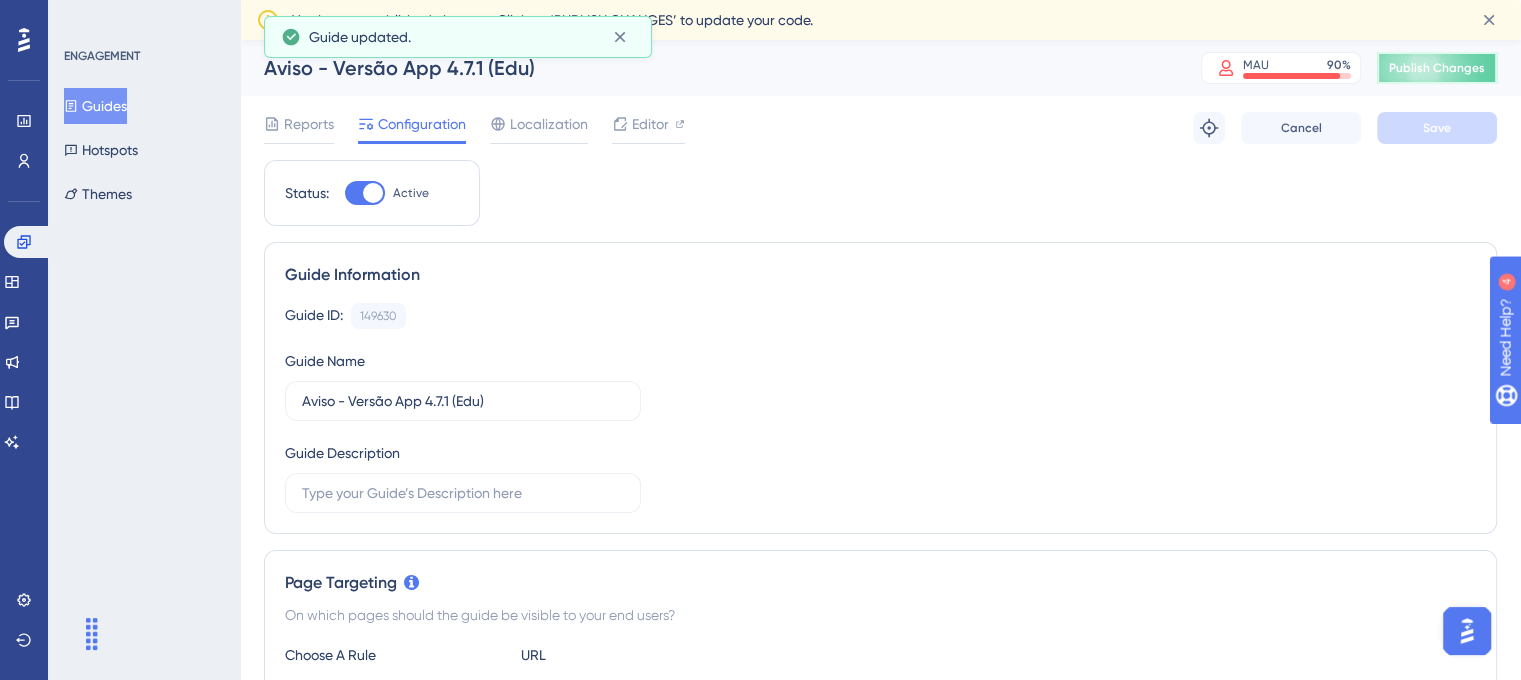 click on "Publish Changes" at bounding box center [1437, 68] 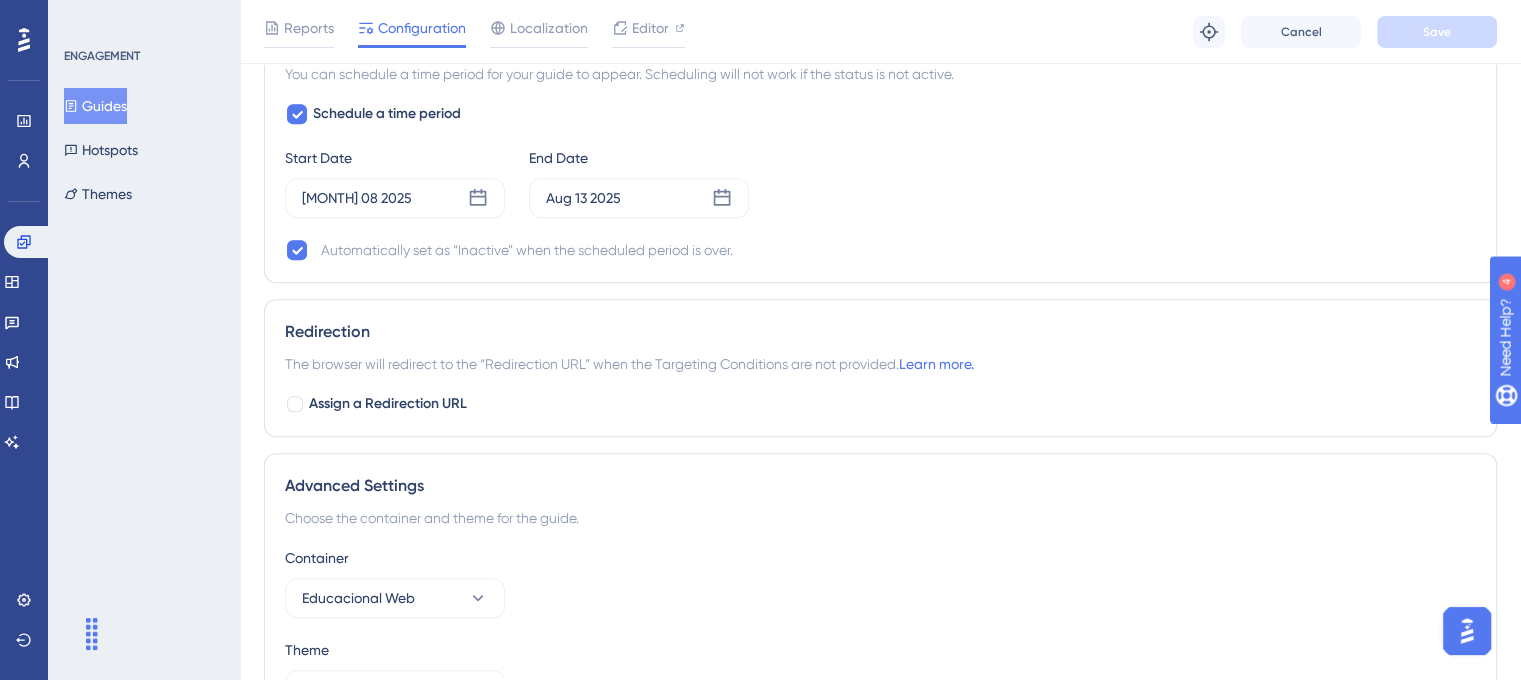 scroll, scrollTop: 1554, scrollLeft: 0, axis: vertical 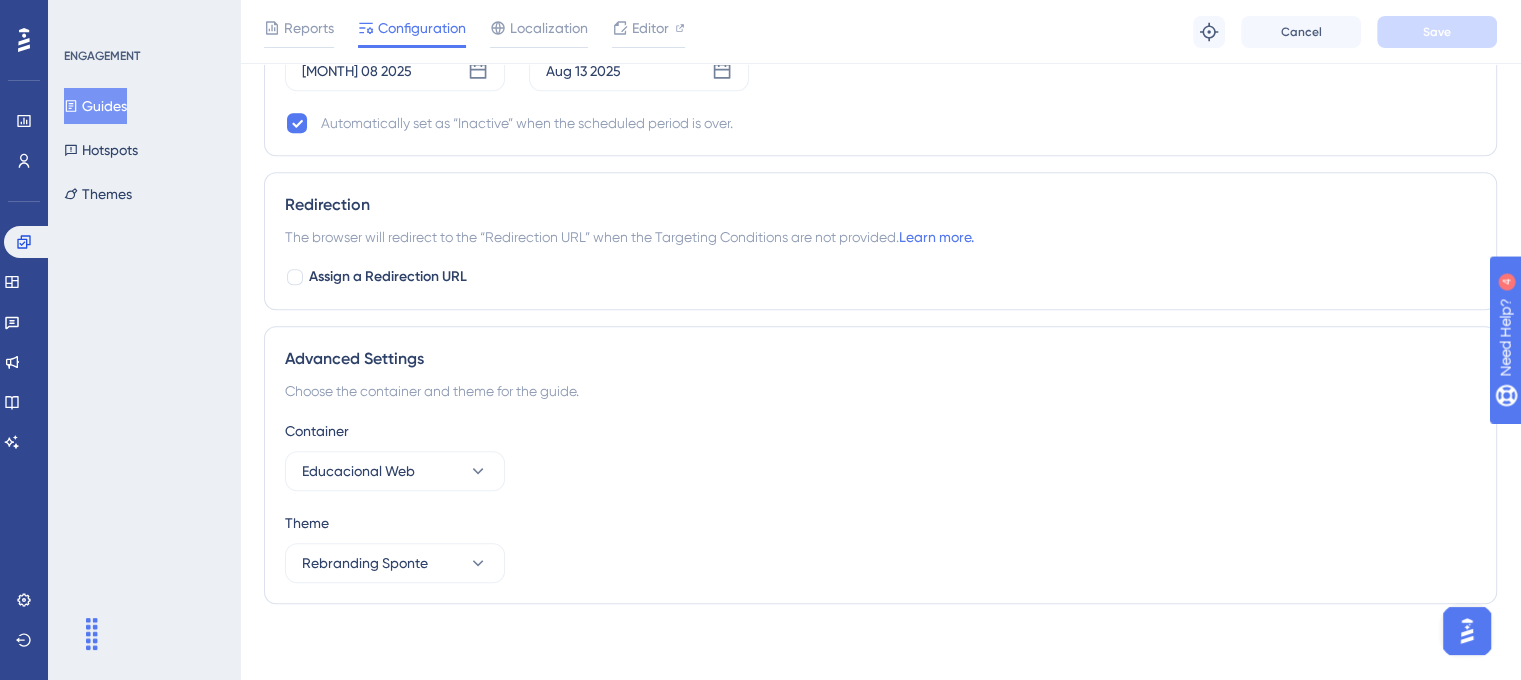 click on "Guides" at bounding box center [95, 106] 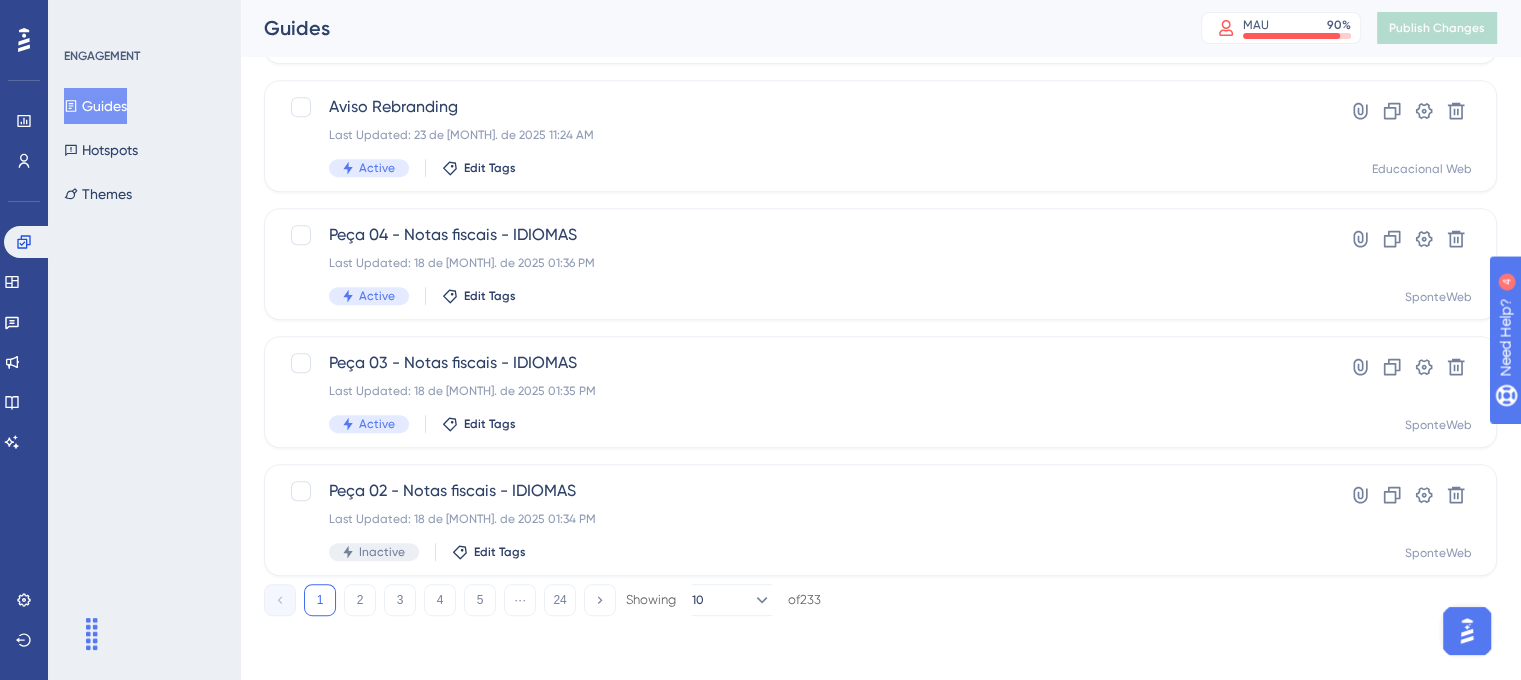 scroll, scrollTop: 0, scrollLeft: 0, axis: both 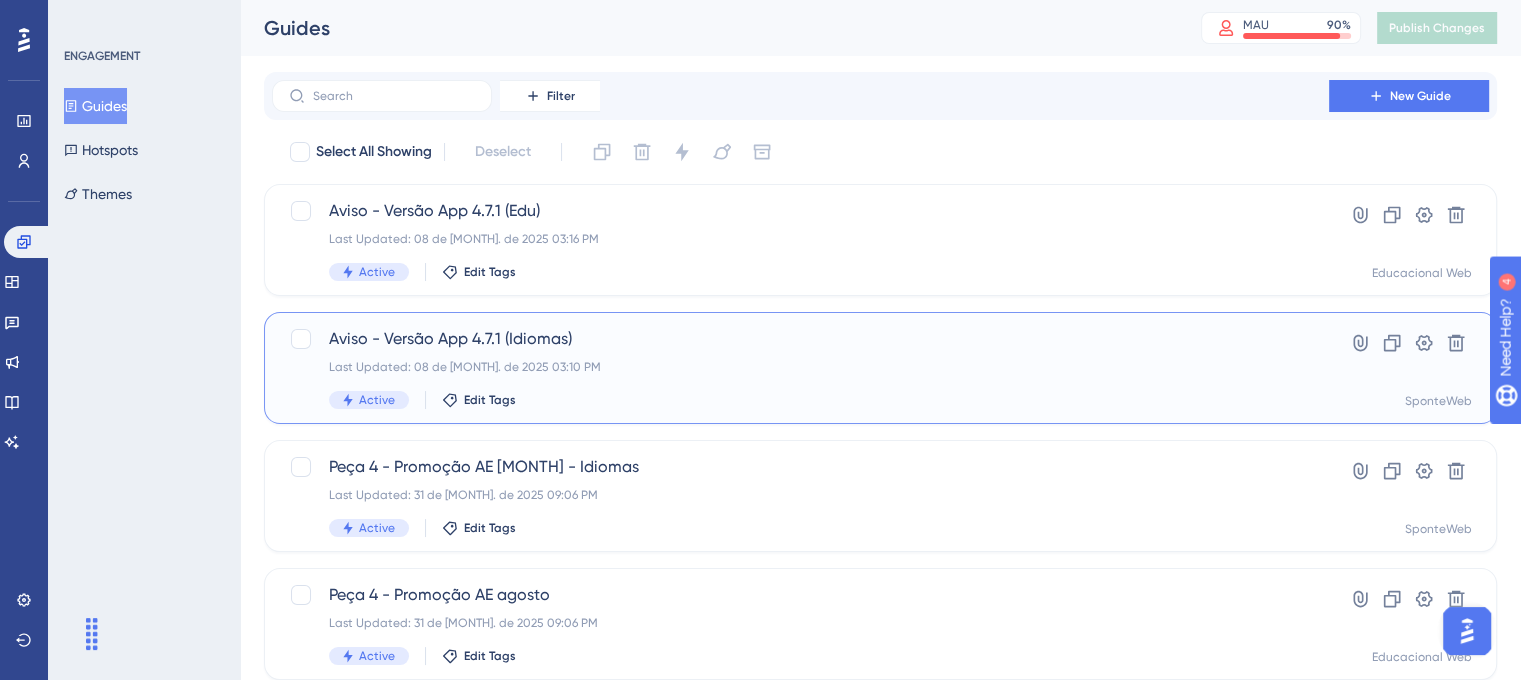 click on "Aviso - Versão App 4.7.1 (Idiomas) Last Updated: 08 de [MONTH]. de 2025 03:10 PM Active Edit Tags" at bounding box center [800, 368] 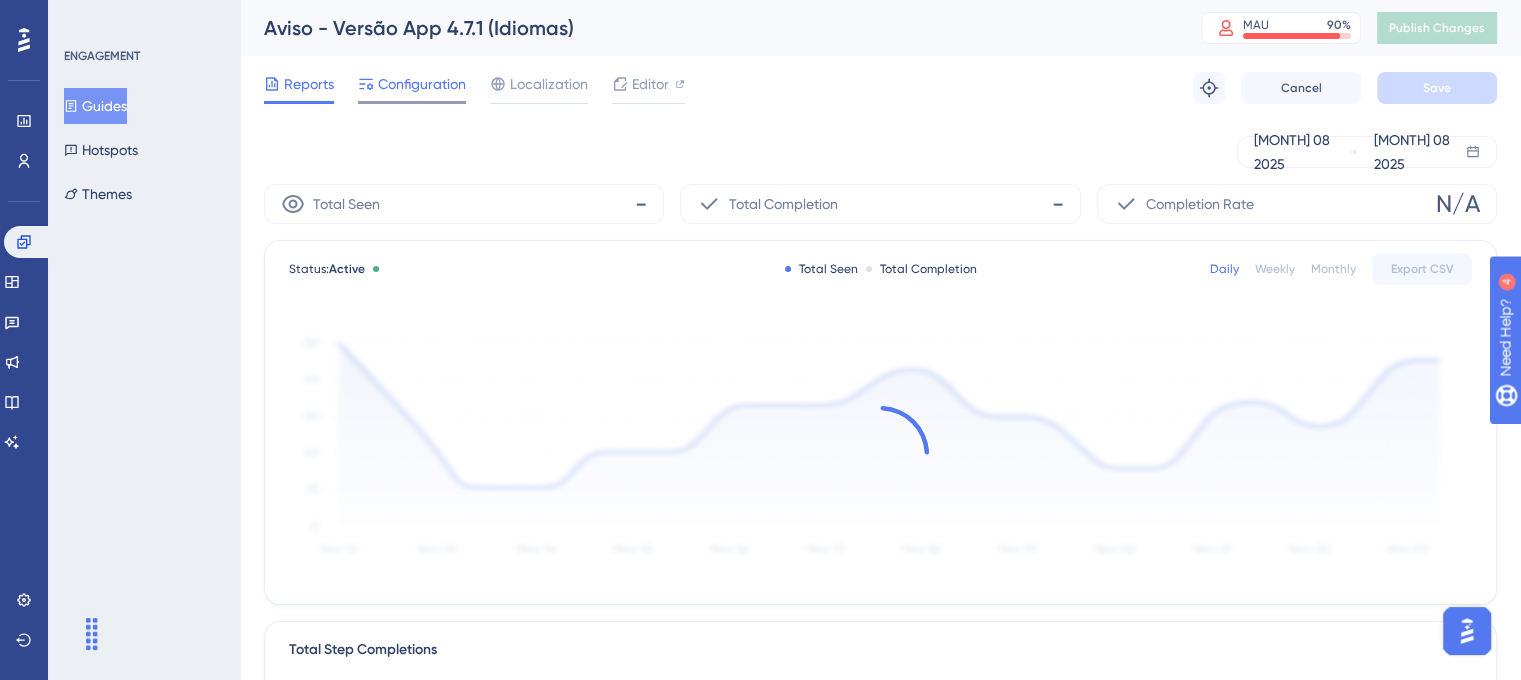 click on "Configuration" at bounding box center [422, 84] 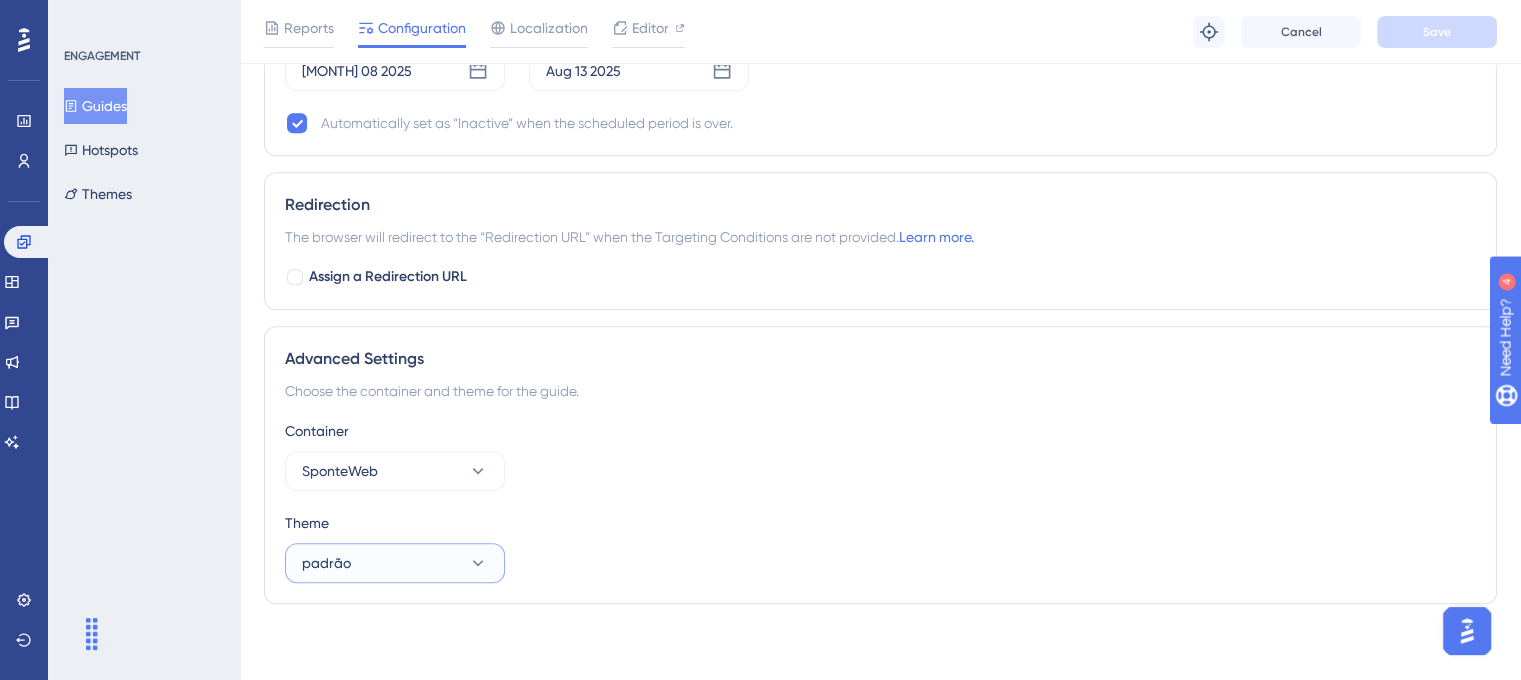 click on "padrão" at bounding box center (395, 563) 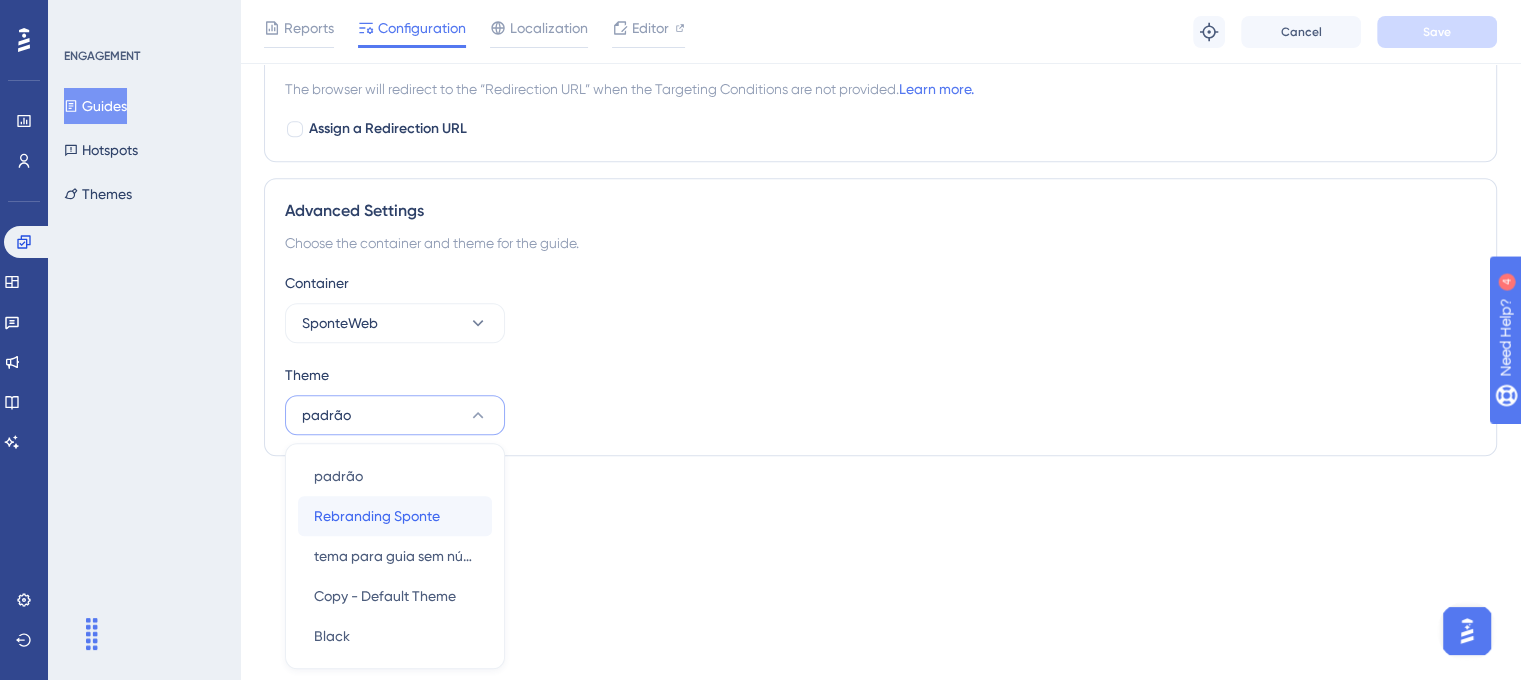 click on "Rebranding Sponte Rebranding Sponte" at bounding box center [395, 516] 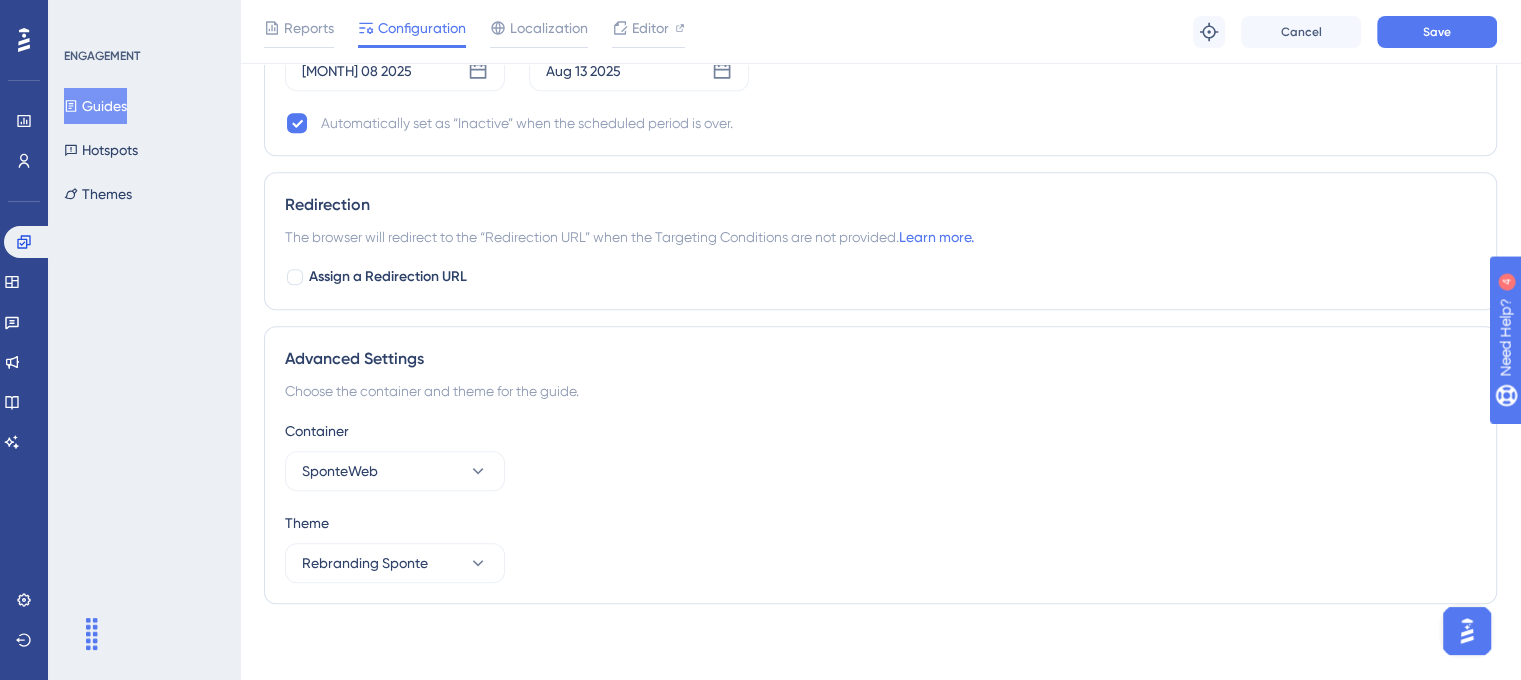 click on "Container SponteWeb" at bounding box center [880, 455] 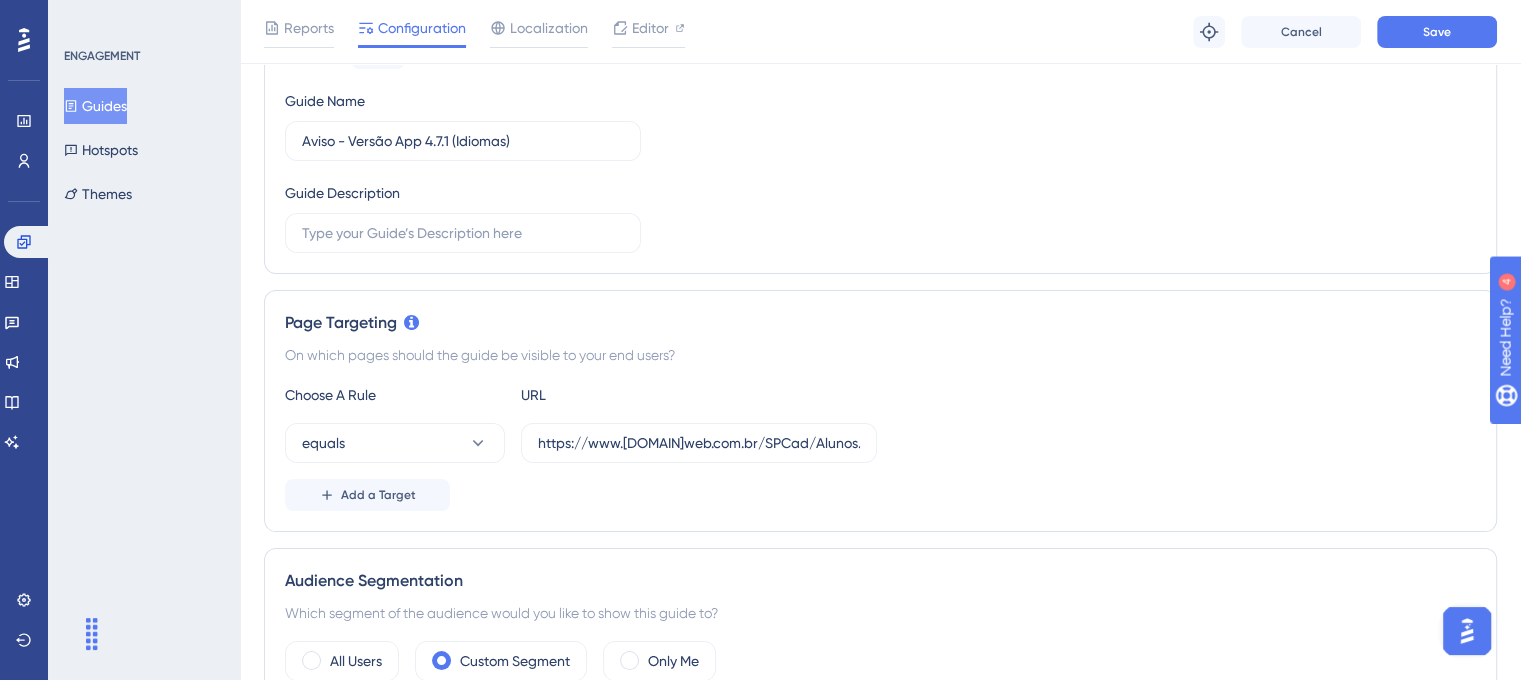 scroll, scrollTop: 154, scrollLeft: 0, axis: vertical 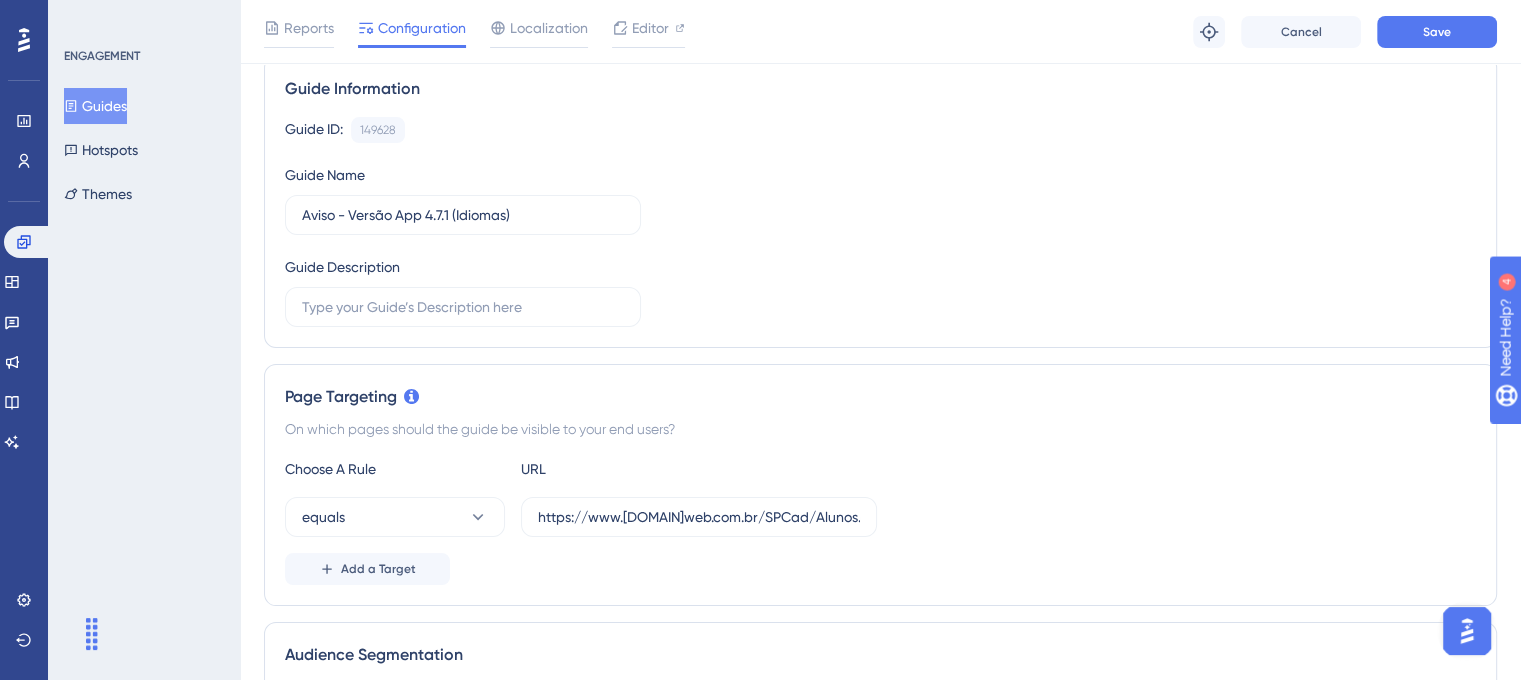 click on "Reports Configuration Localization Editor Troubleshoot Cancel Save" at bounding box center (880, 32) 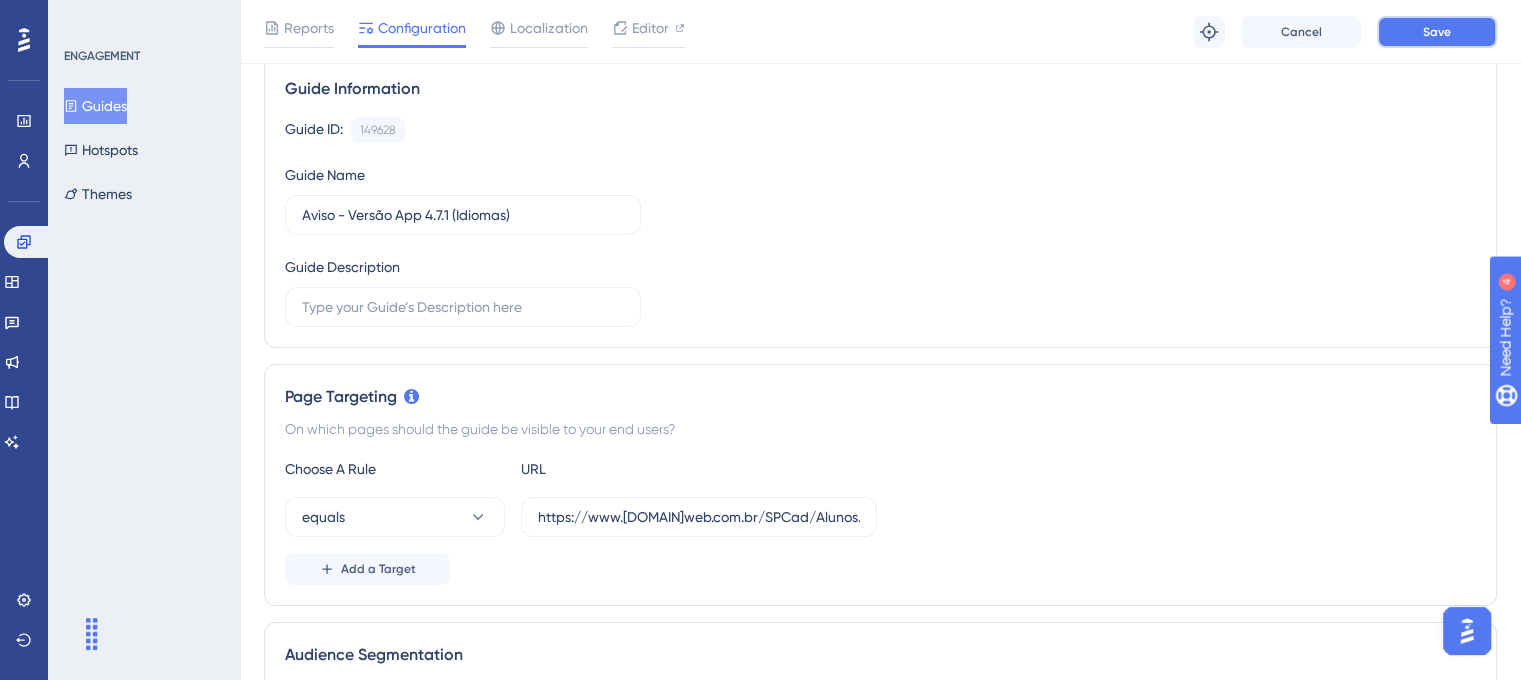 click on "Save" at bounding box center [1437, 32] 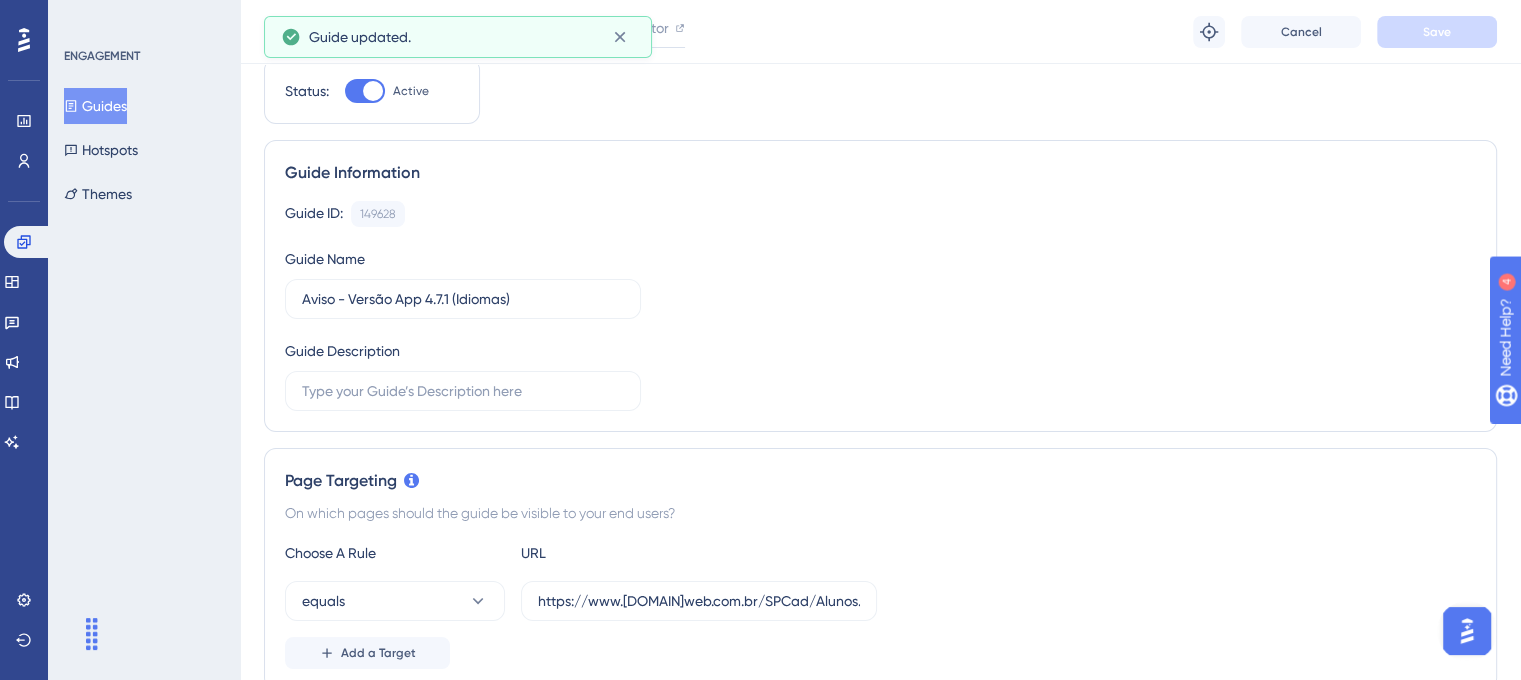 scroll, scrollTop: 0, scrollLeft: 0, axis: both 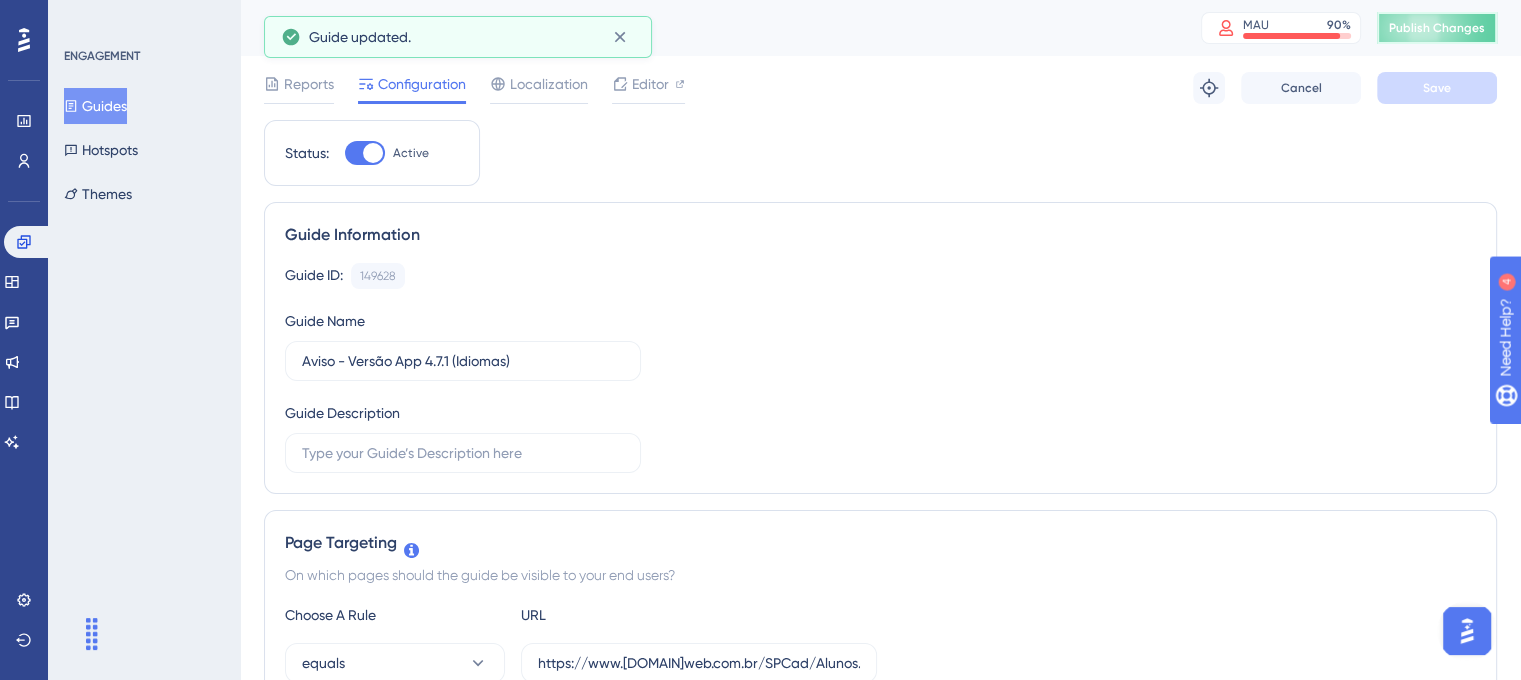 click on "Publish Changes" at bounding box center [1437, 28] 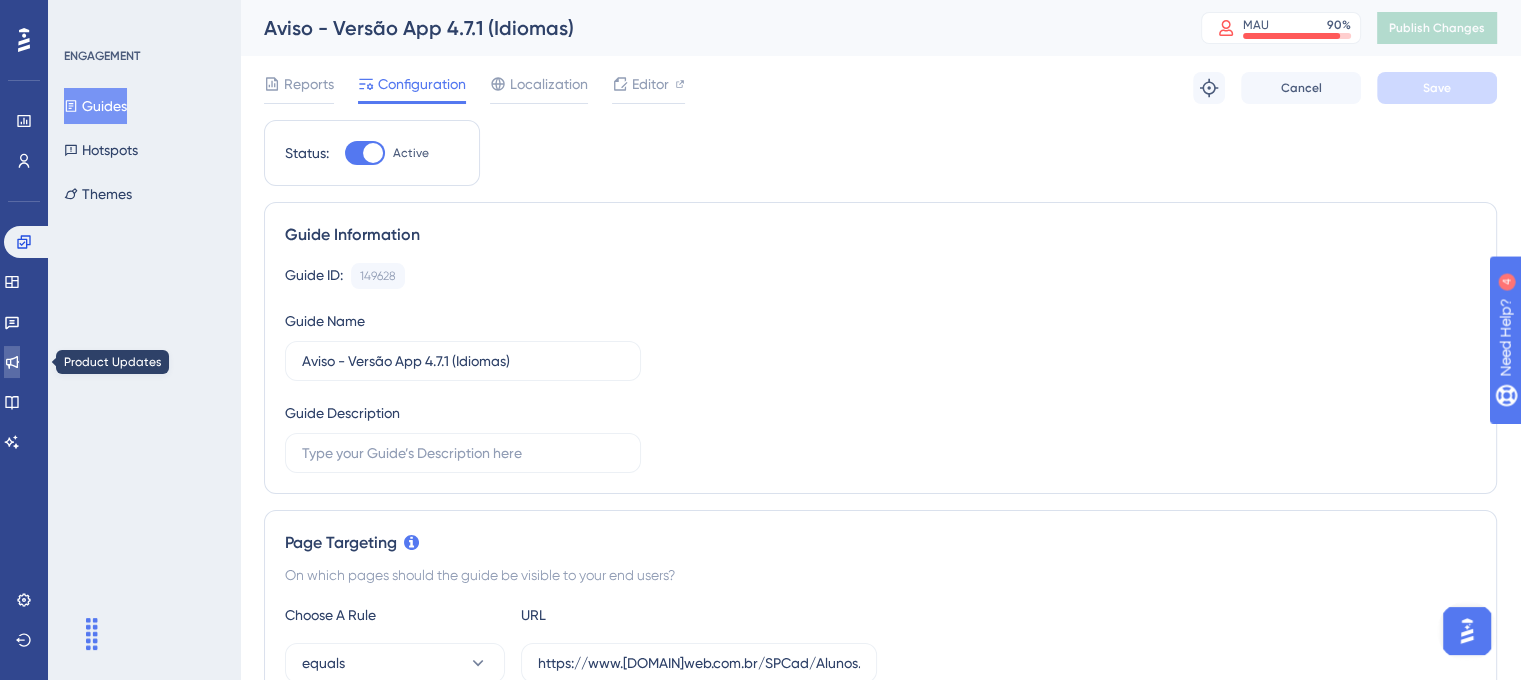 click 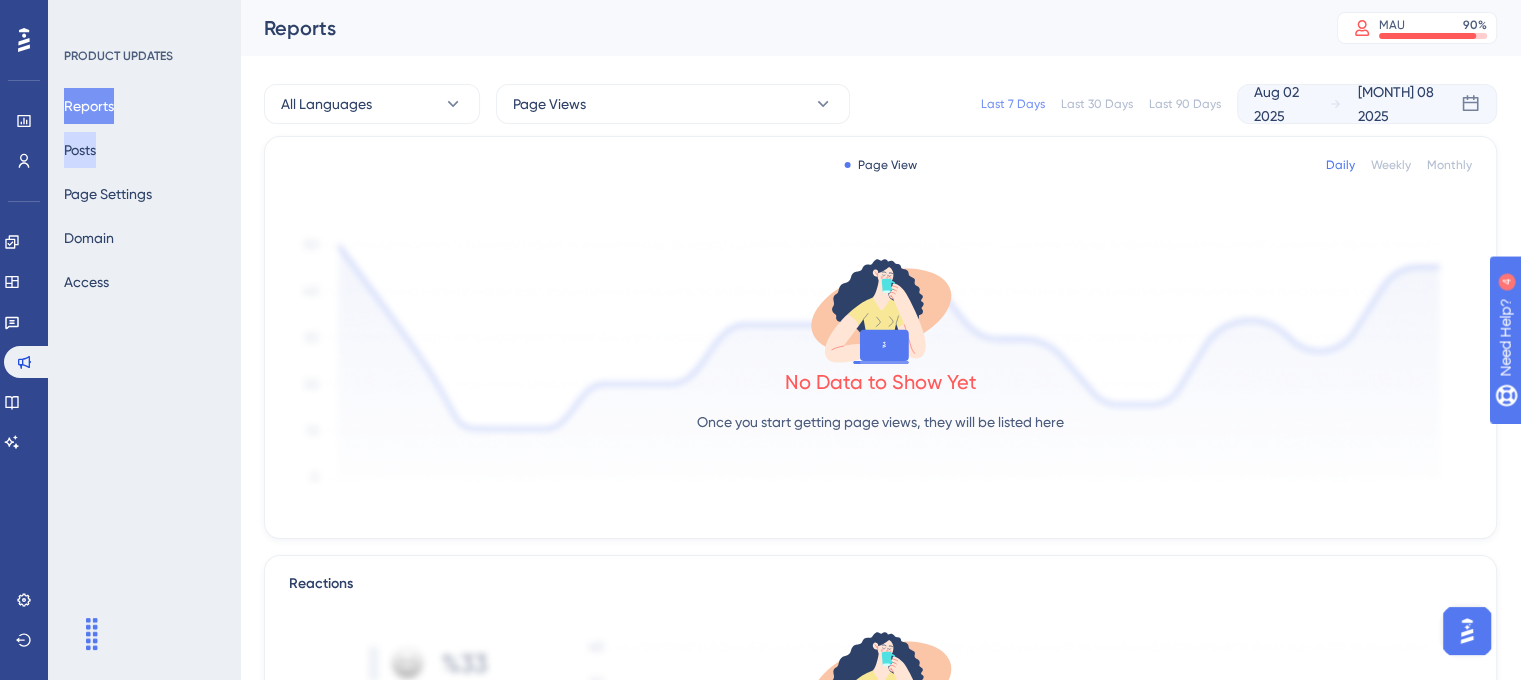click on "Posts" at bounding box center [80, 150] 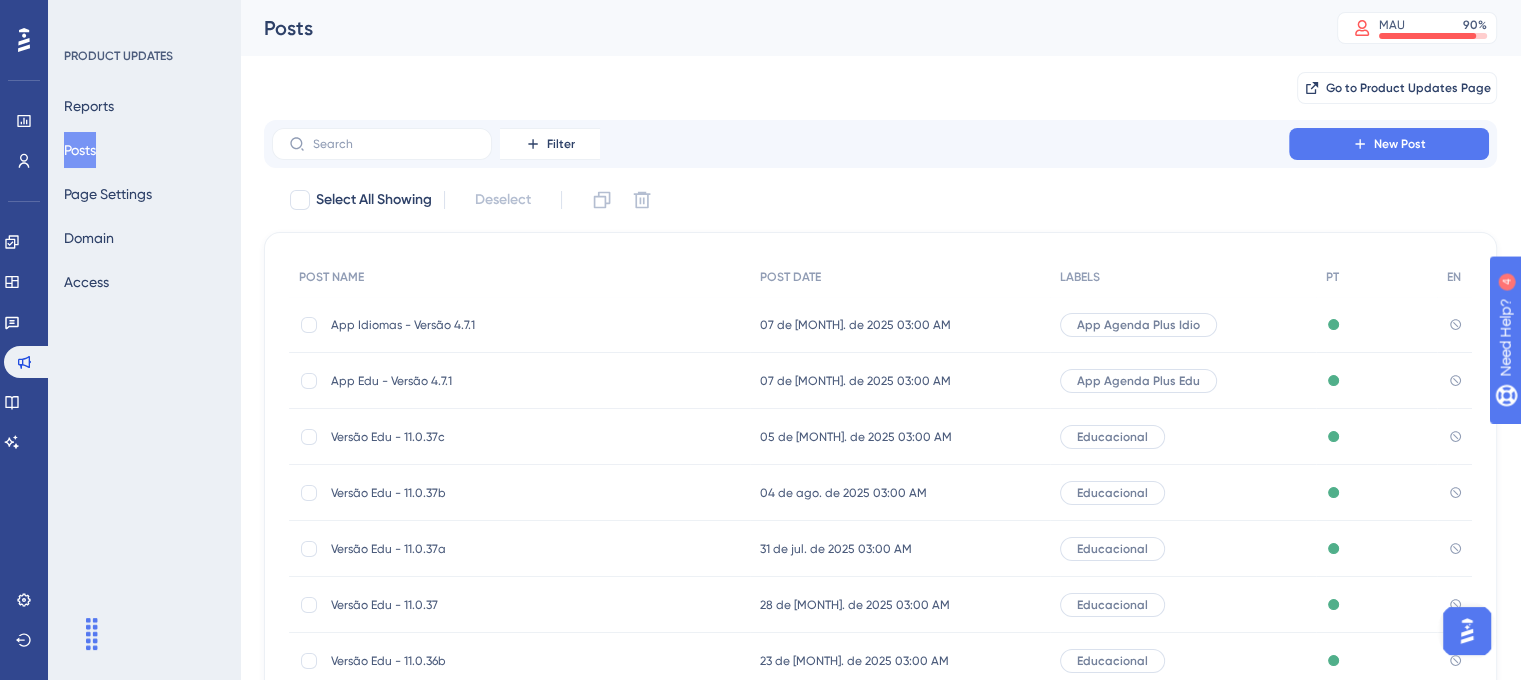 click on "App Edu - Versão 4.7.1" at bounding box center (491, 381) 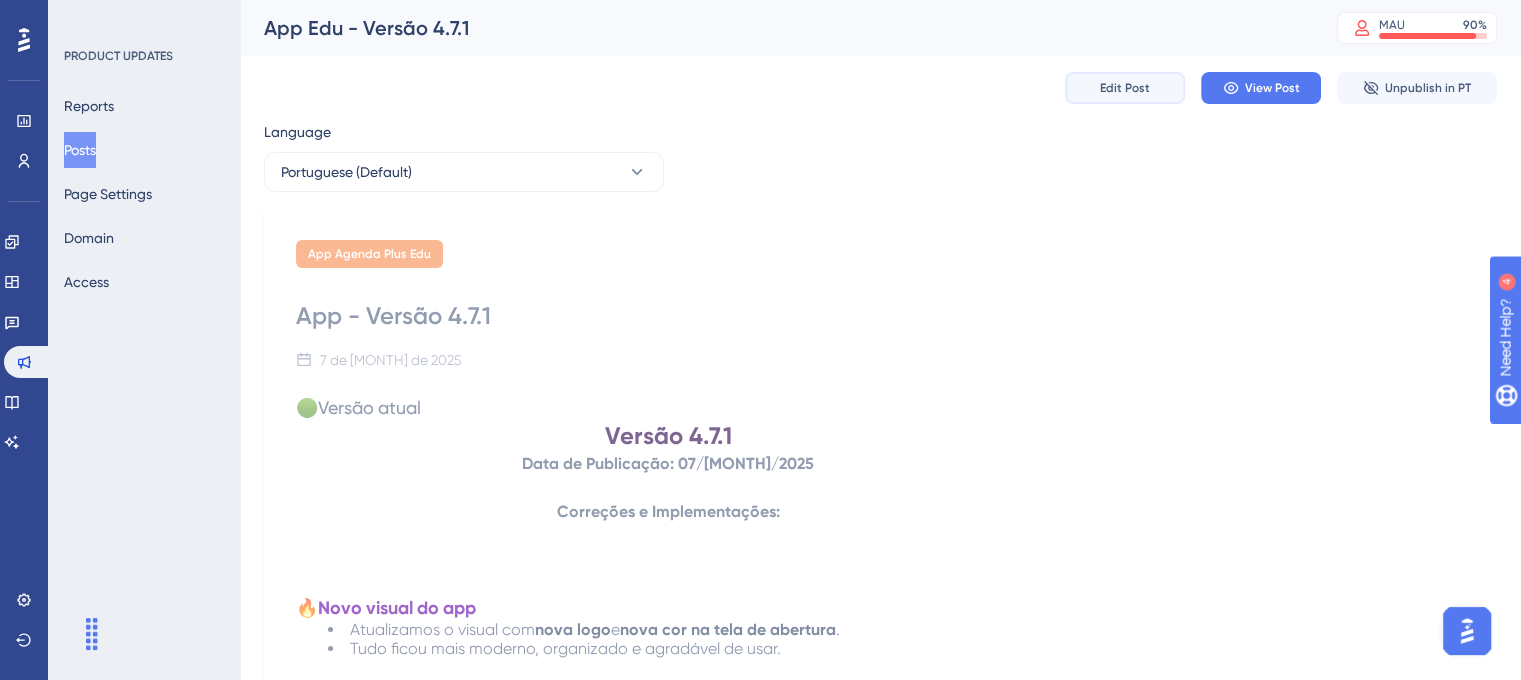click on "Edit Post" at bounding box center [1125, 88] 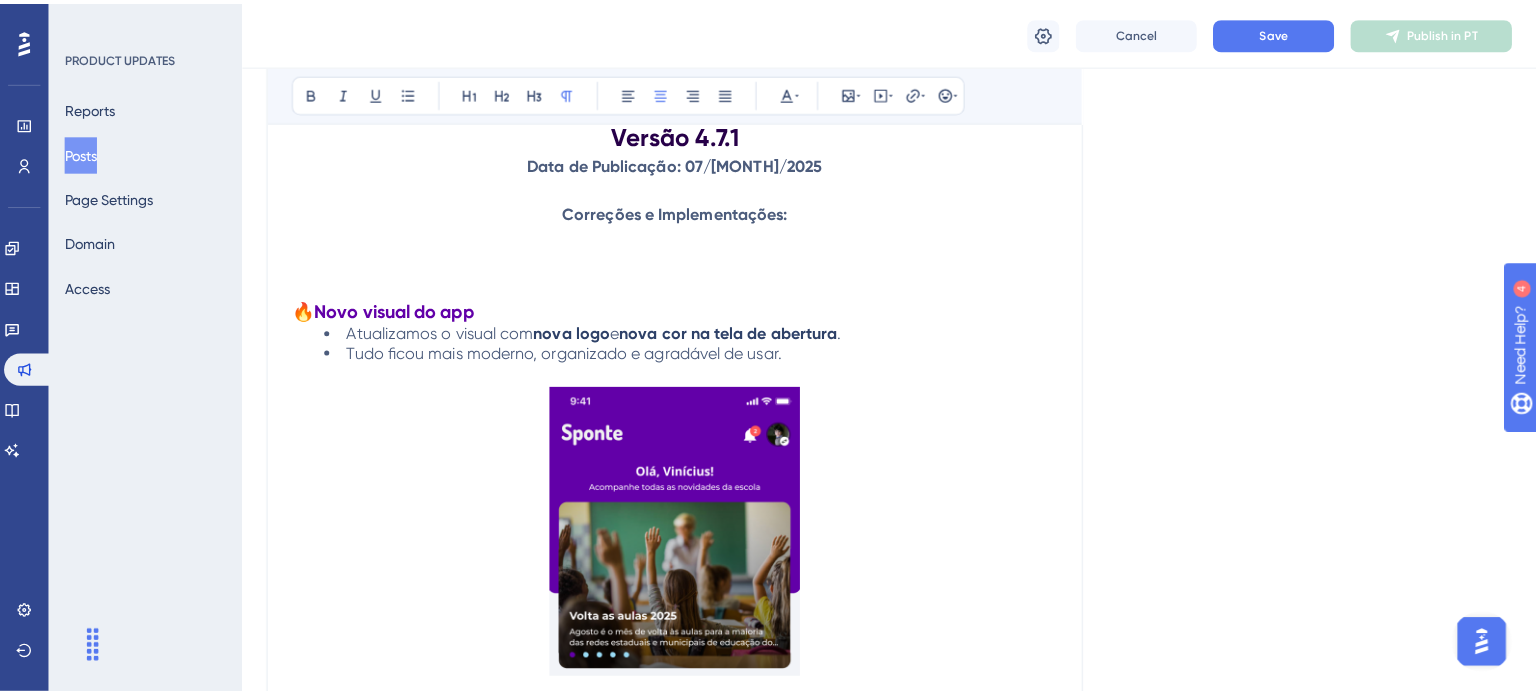 scroll, scrollTop: 300, scrollLeft: 0, axis: vertical 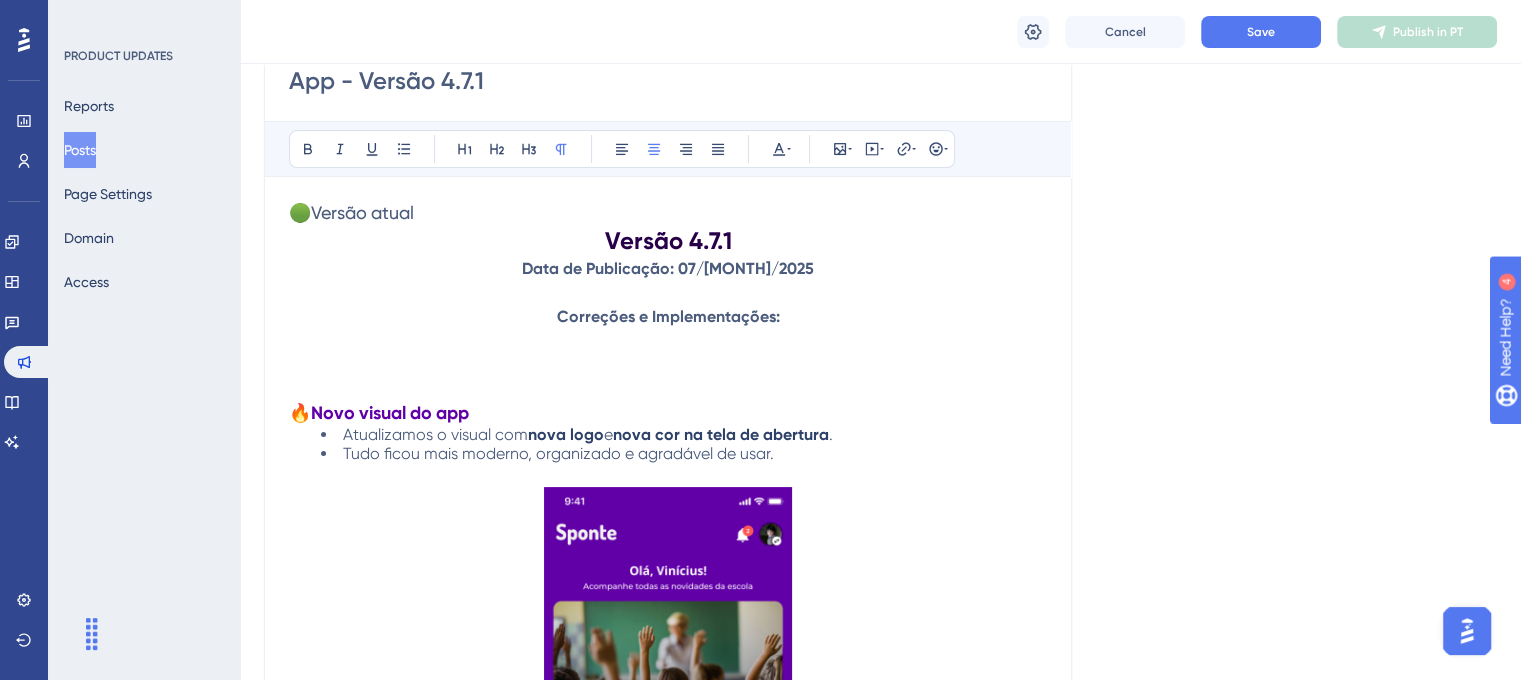 click on "Posts" at bounding box center (80, 150) 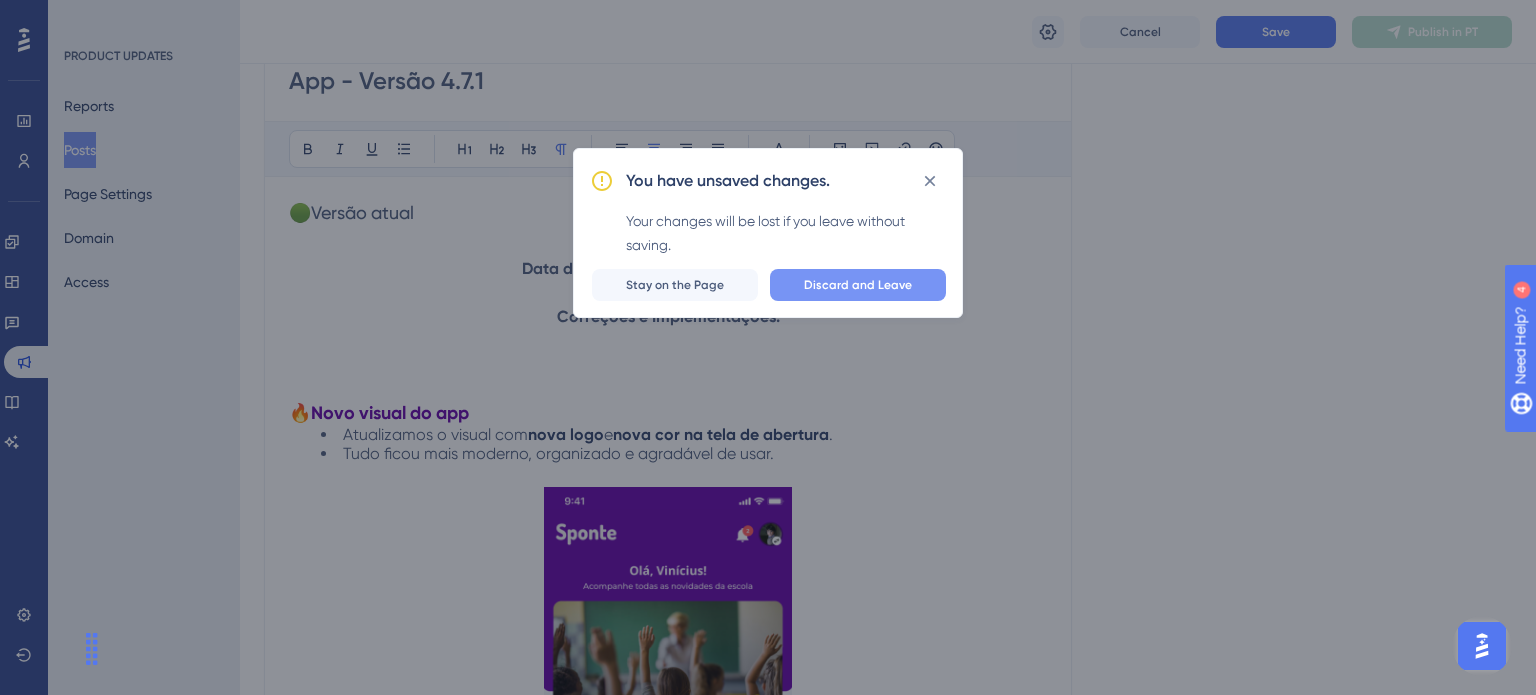 click on "Discard and Leave" at bounding box center [858, 285] 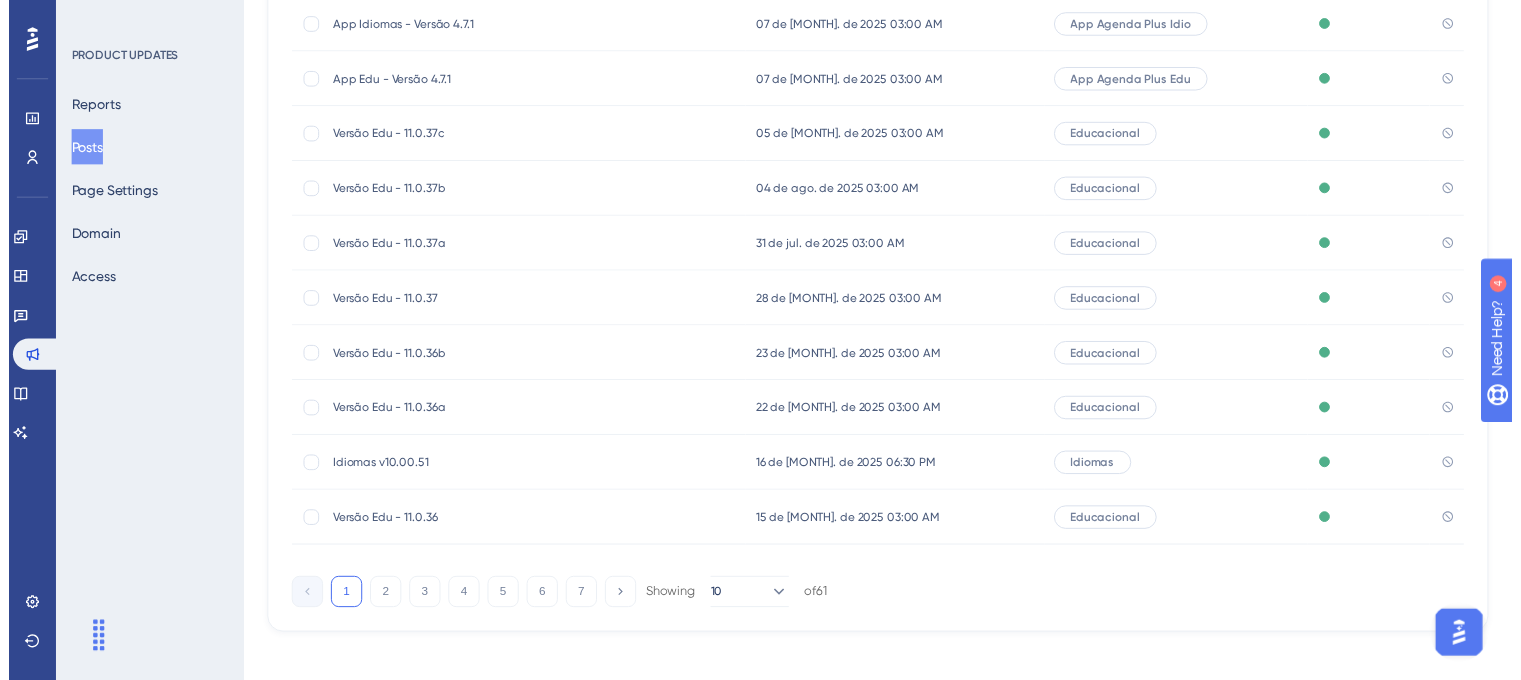 scroll, scrollTop: 0, scrollLeft: 0, axis: both 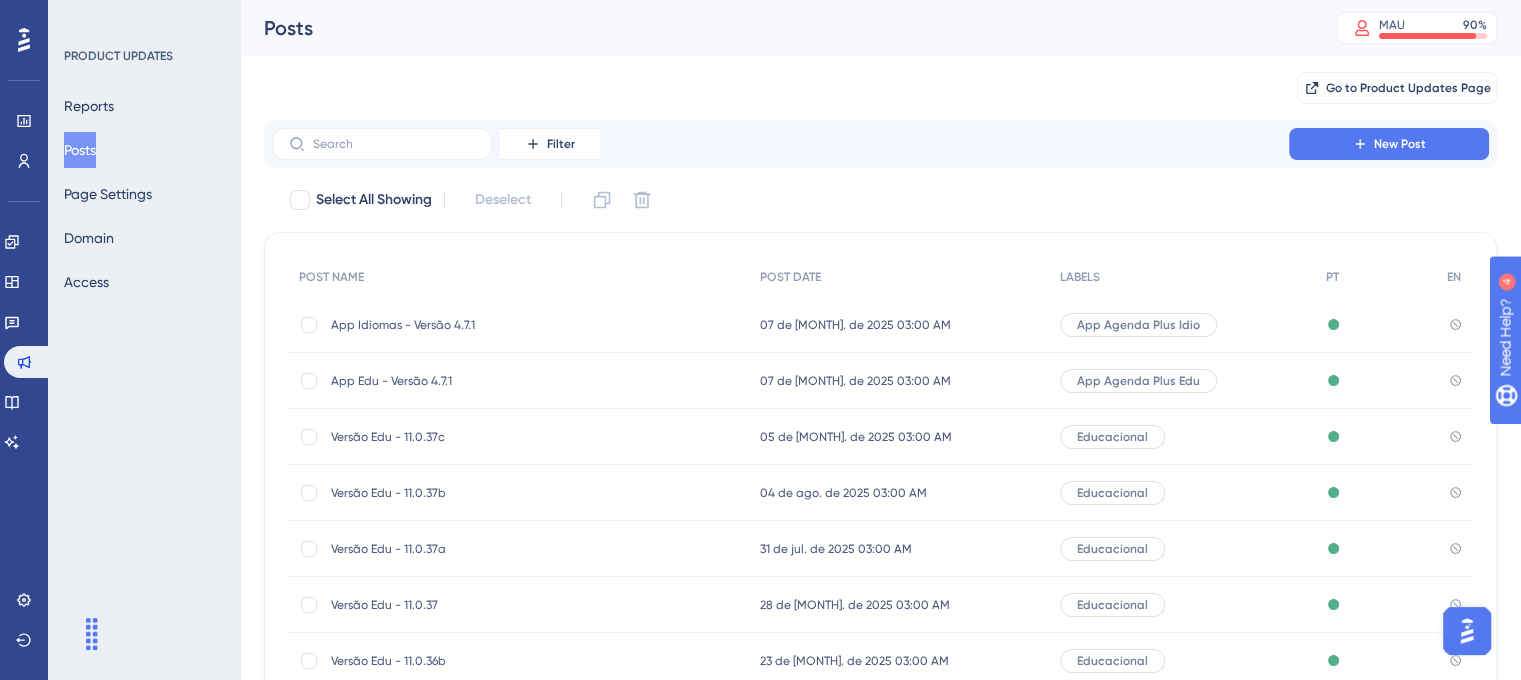 click on "PRODUCT UPDATES Reports Posts Page Settings Domain Access" at bounding box center (144, 340) 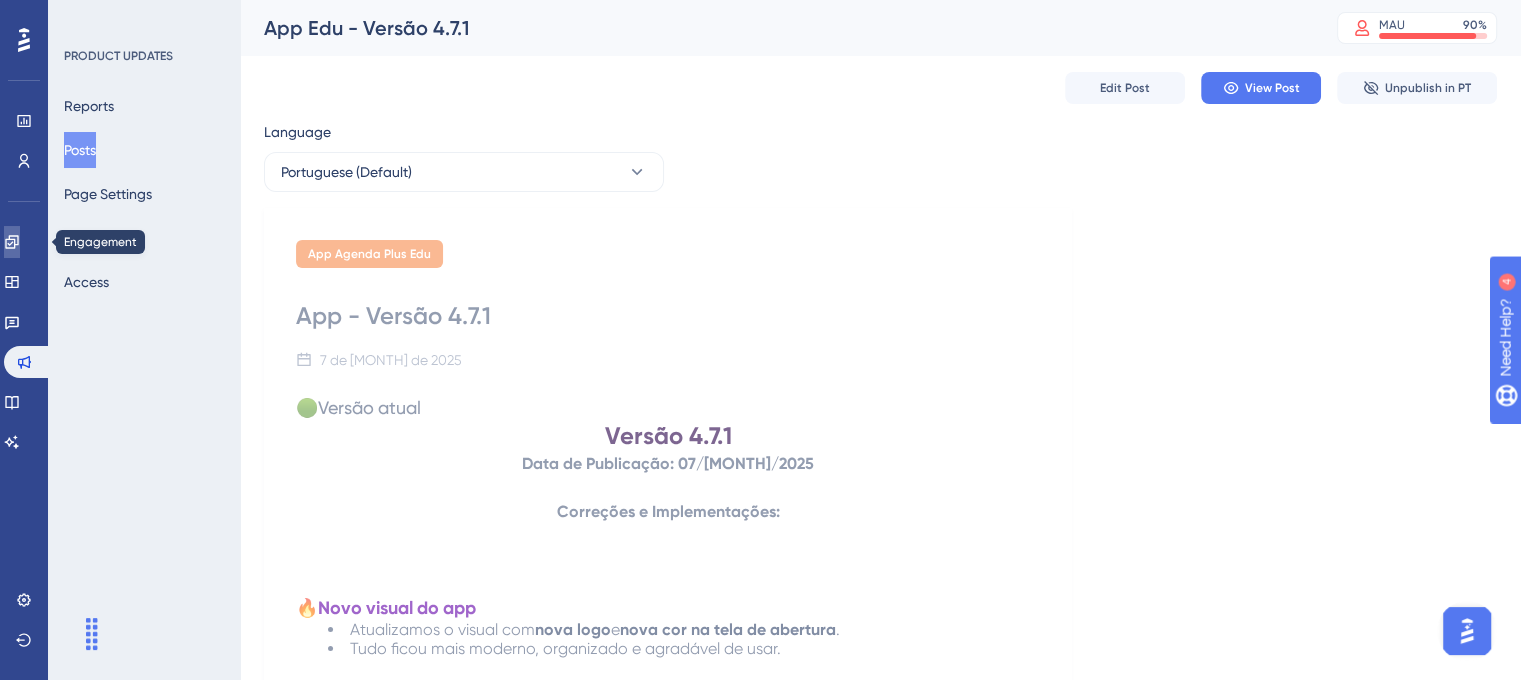 click at bounding box center (12, 242) 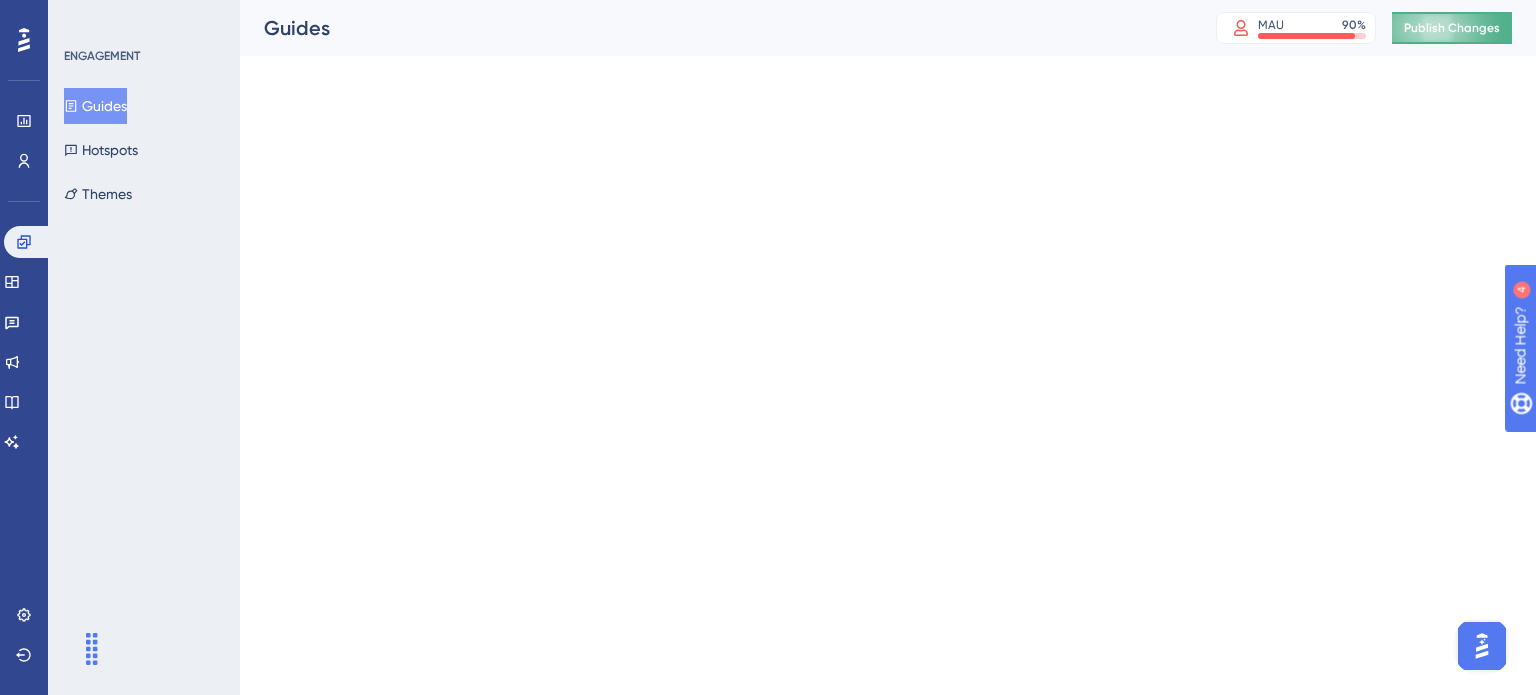 click on "Publish Changes" at bounding box center (1452, 28) 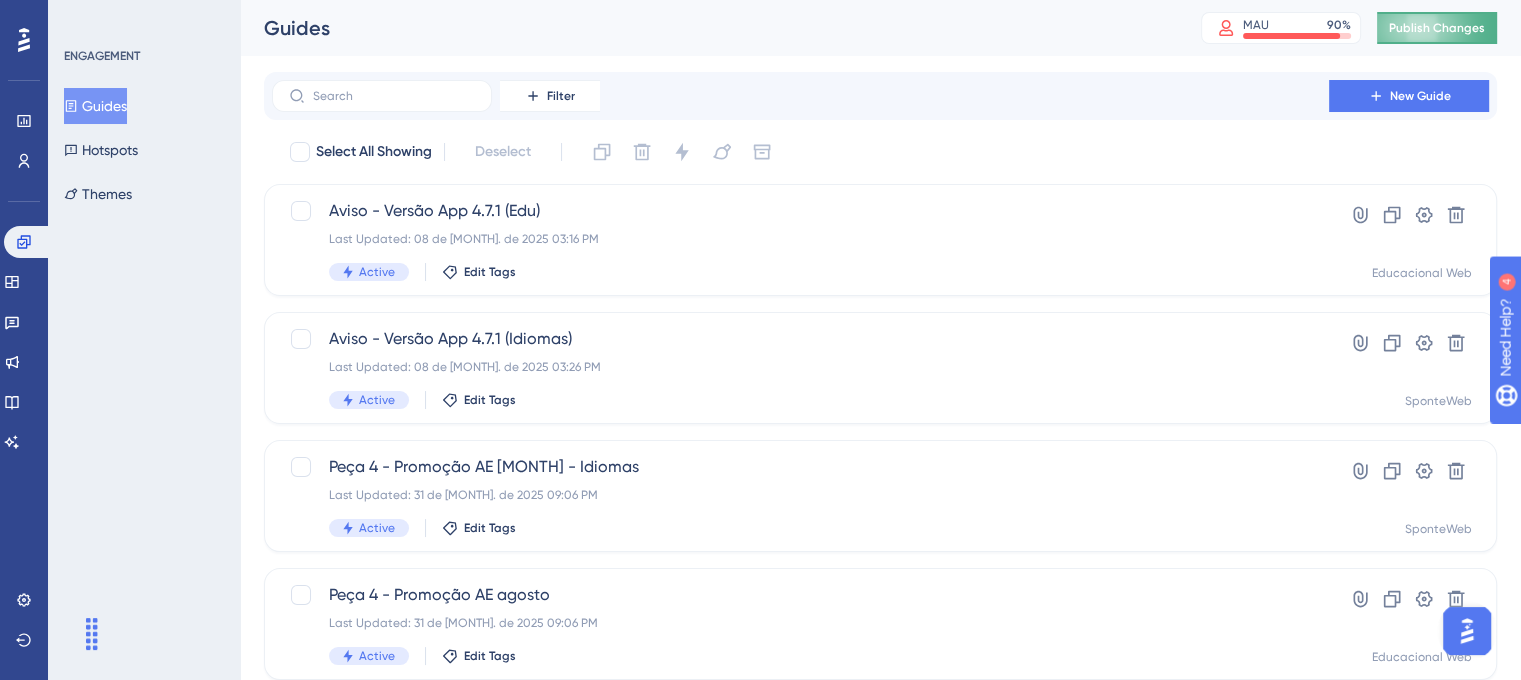 click on "Publish Changes" at bounding box center [1437, 28] 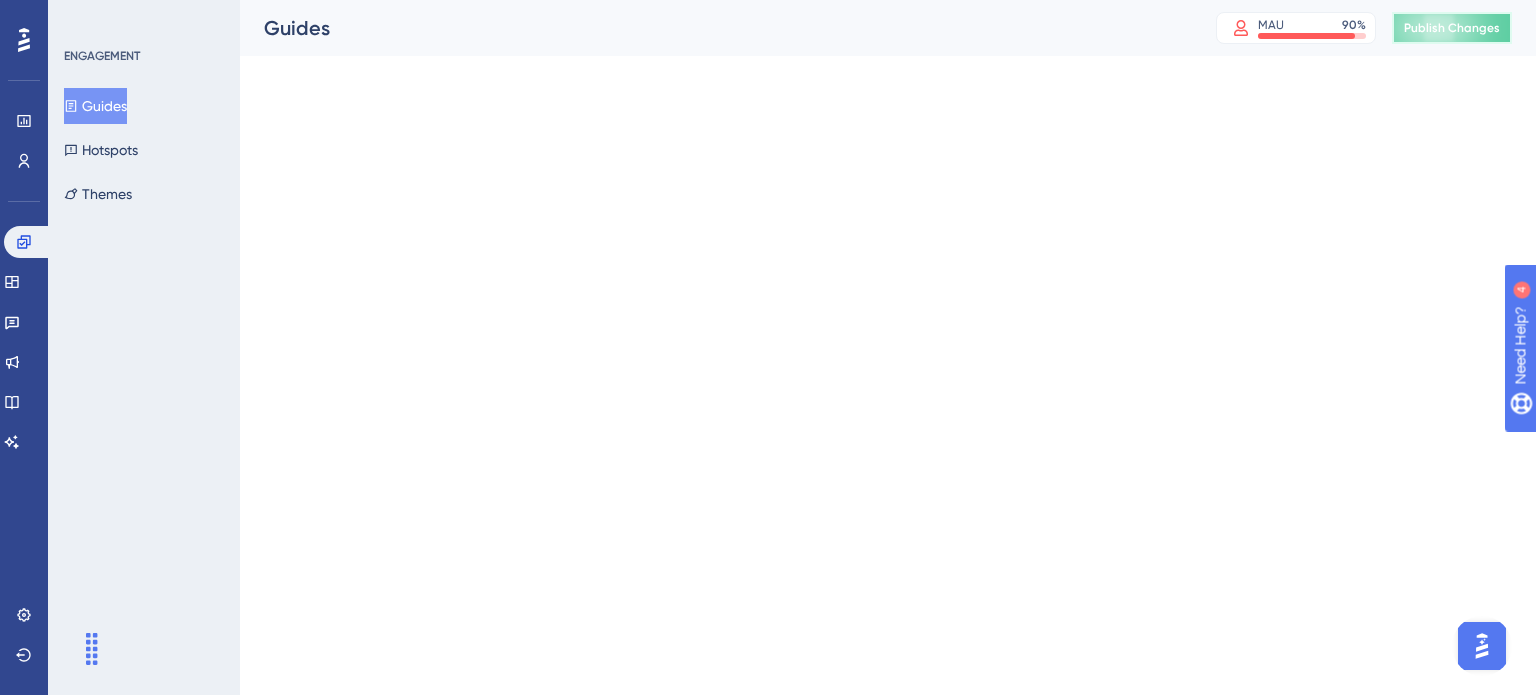 click on "Publish Changes" at bounding box center [1452, 28] 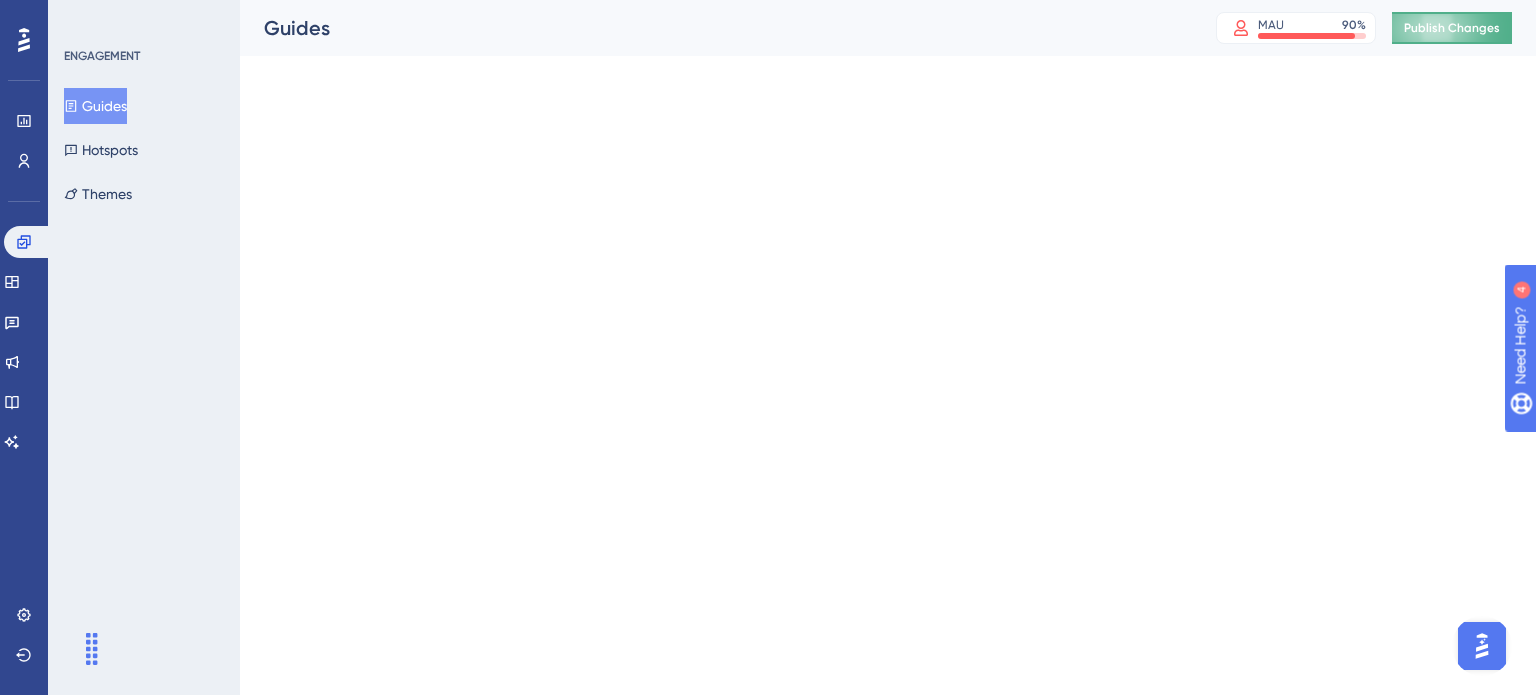 click on "Publish Changes" at bounding box center [1452, 28] 